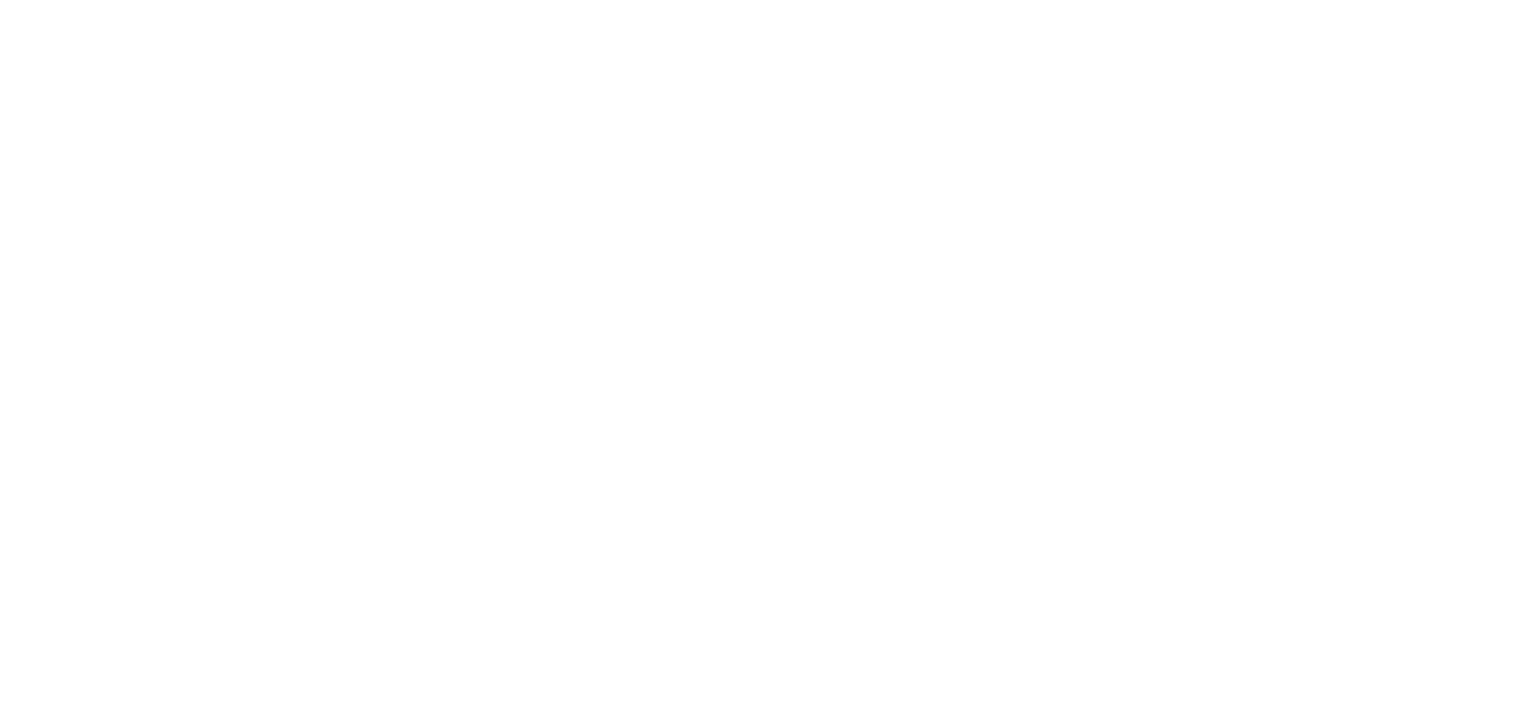scroll, scrollTop: 0, scrollLeft: 0, axis: both 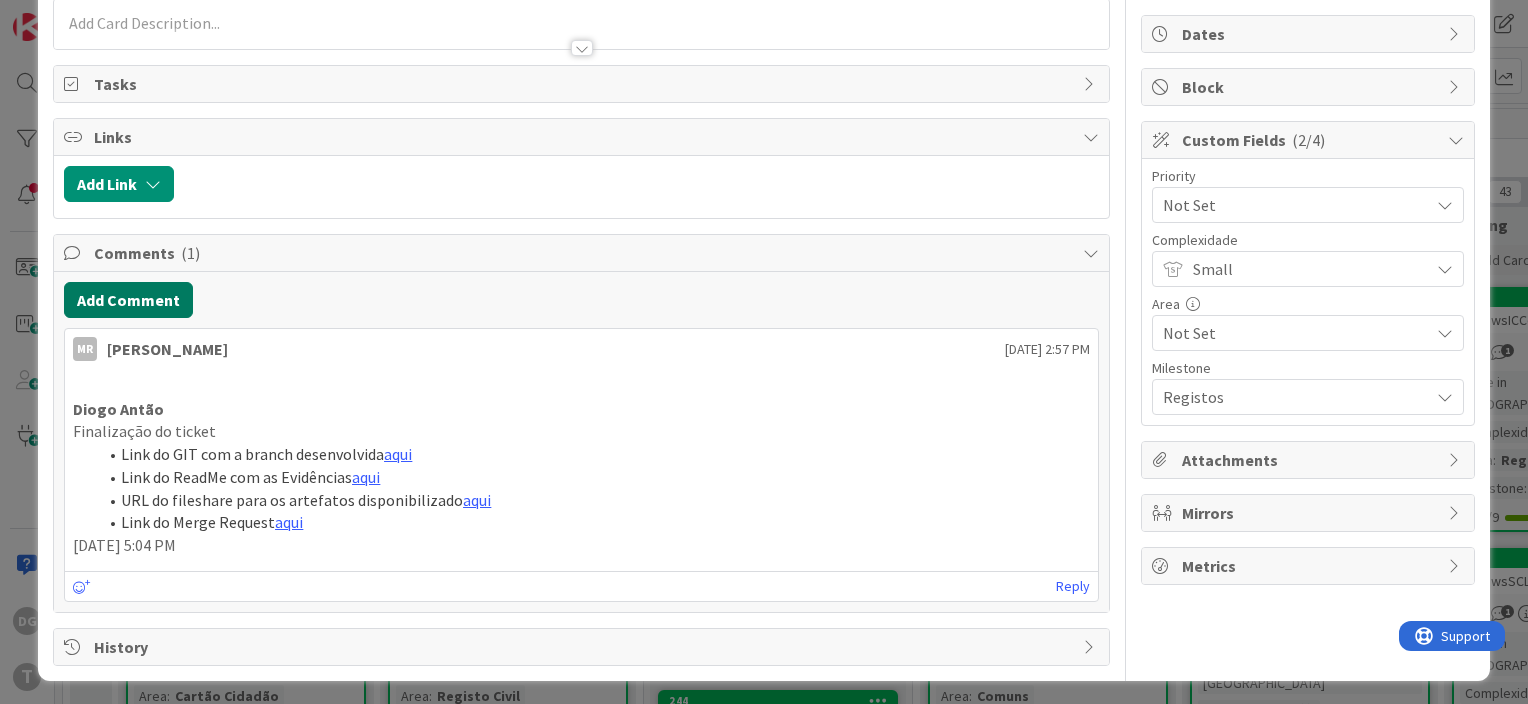 click on "Add Comment" at bounding box center [128, 300] 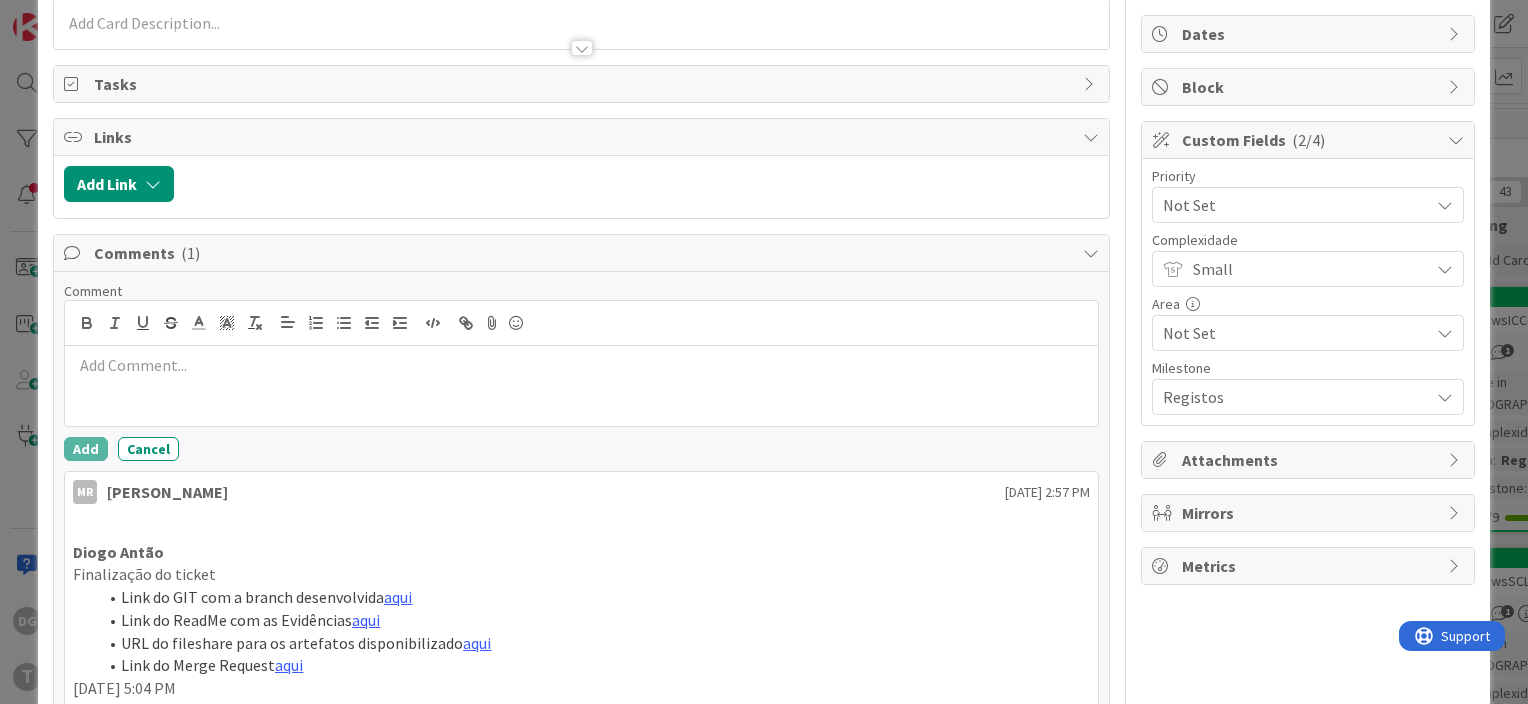 click at bounding box center (581, 386) 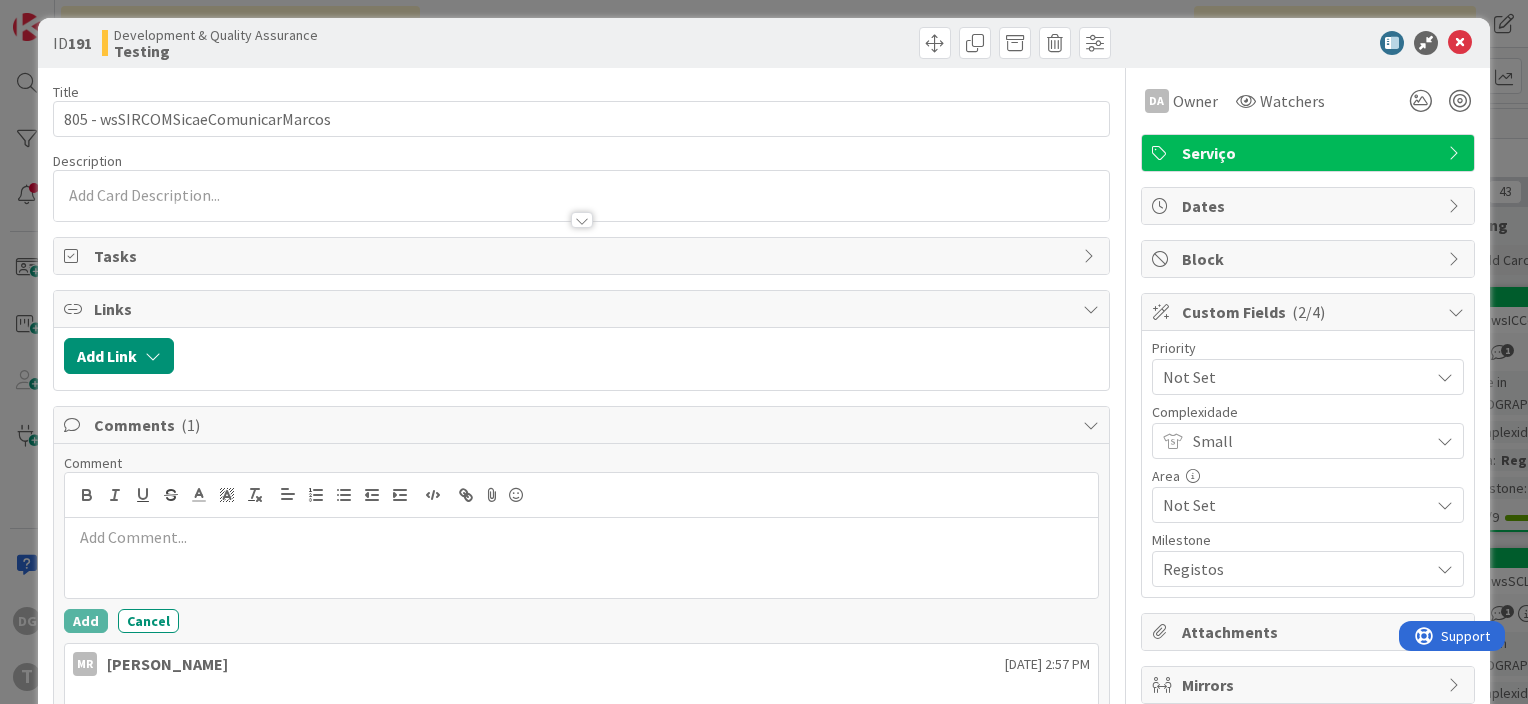 scroll, scrollTop: 0, scrollLeft: 0, axis: both 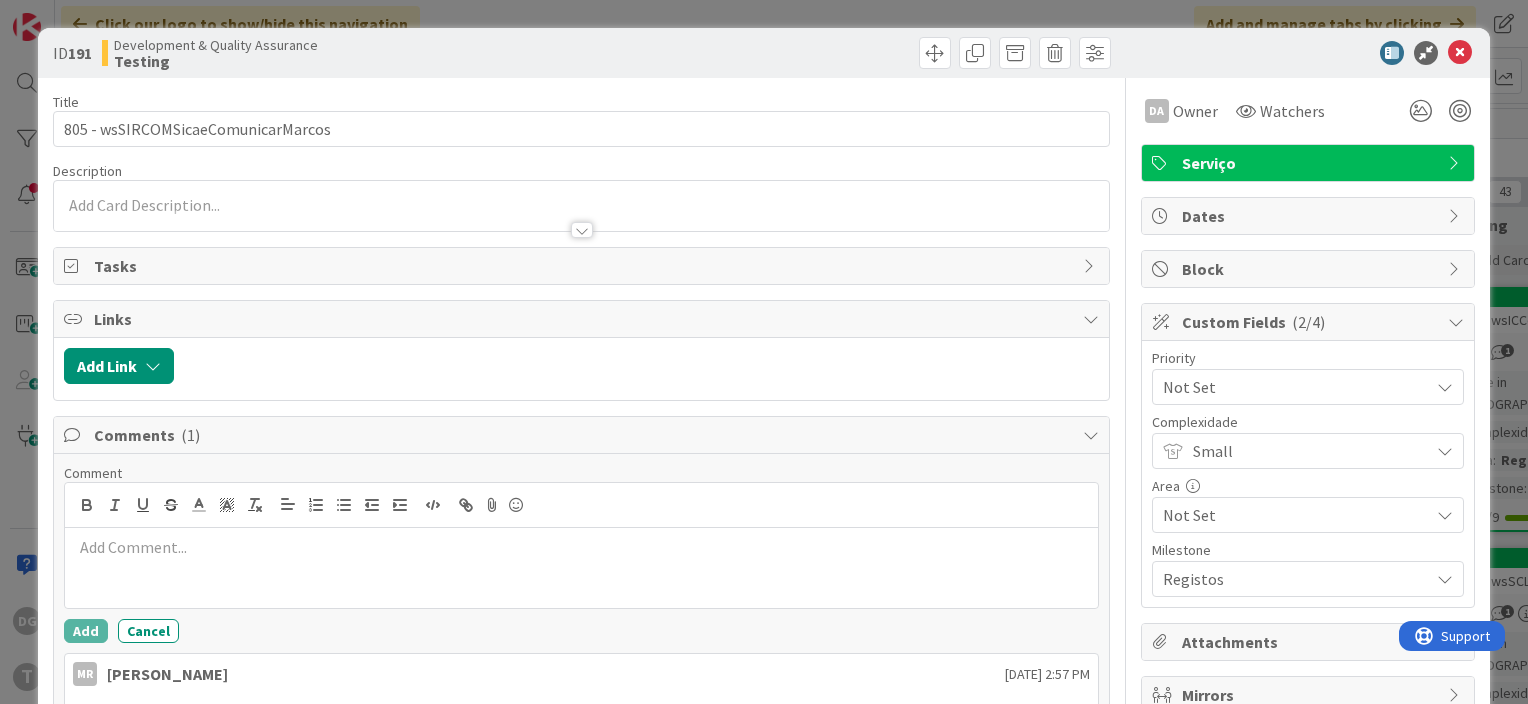 type 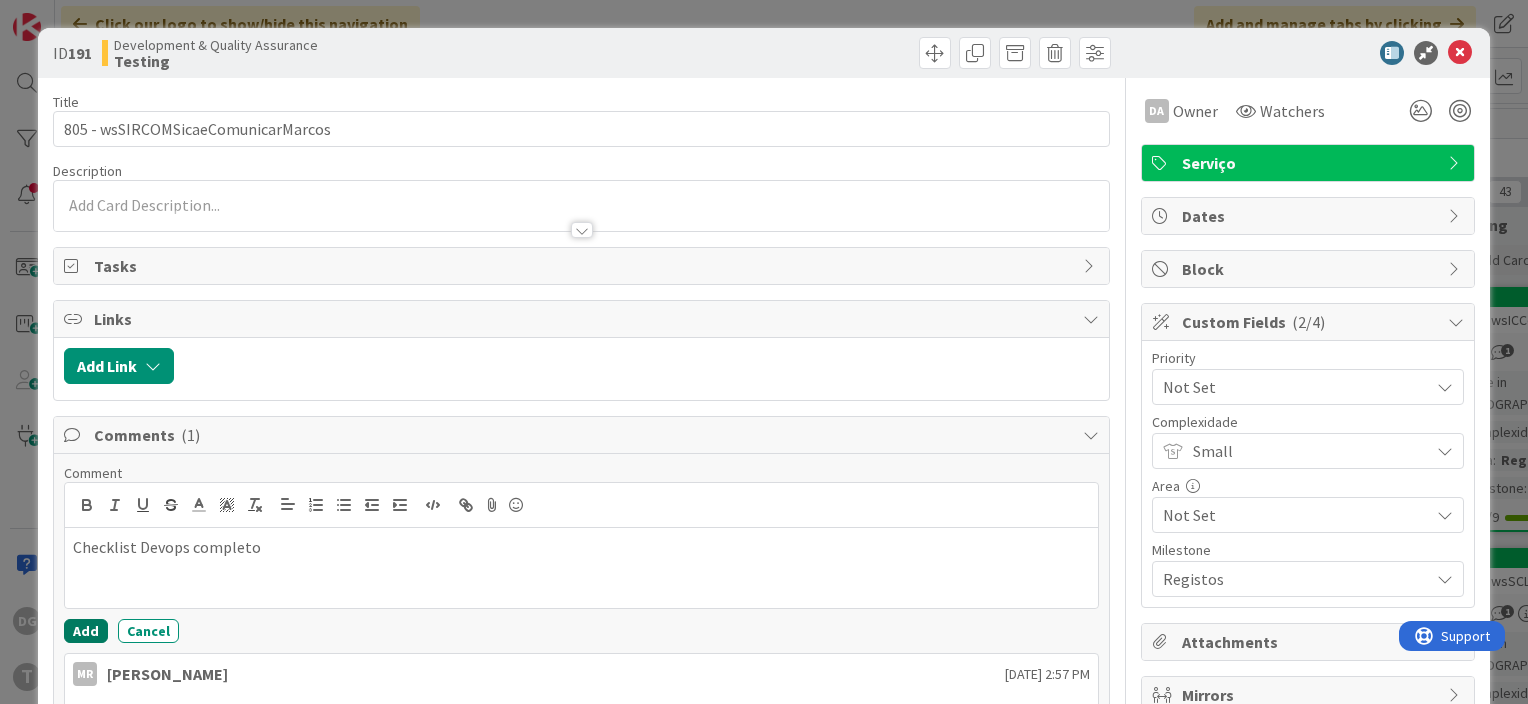 click on "Add" at bounding box center [86, 631] 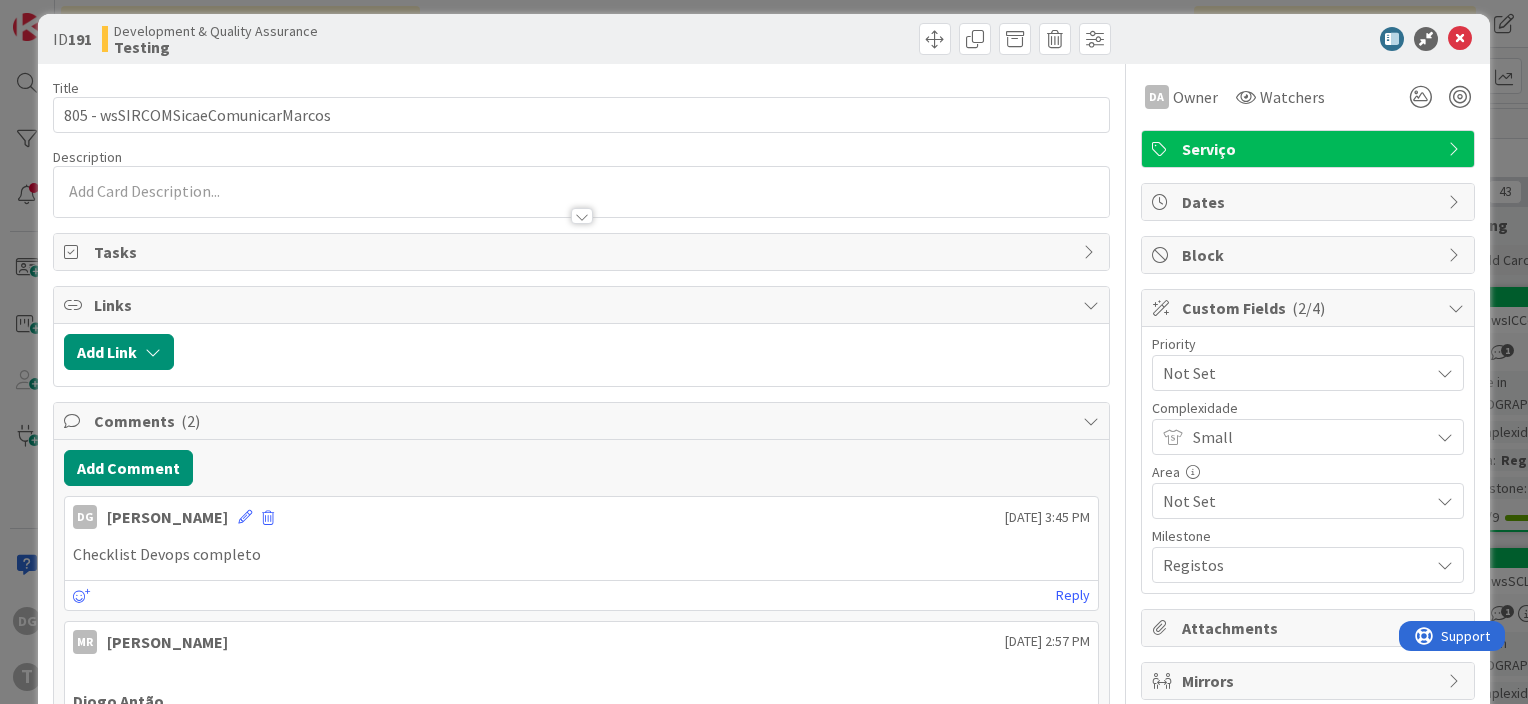 scroll, scrollTop: 0, scrollLeft: 0, axis: both 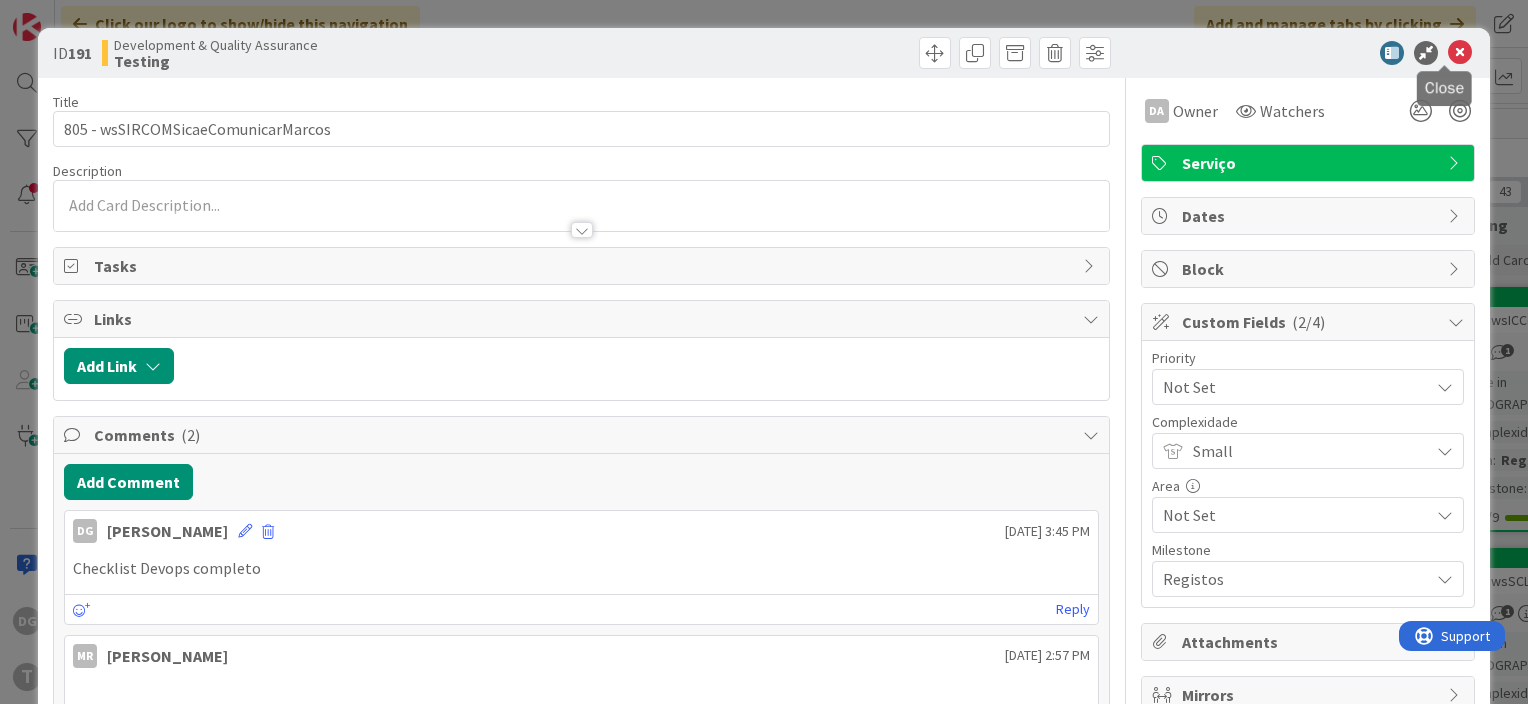 click at bounding box center [1460, 53] 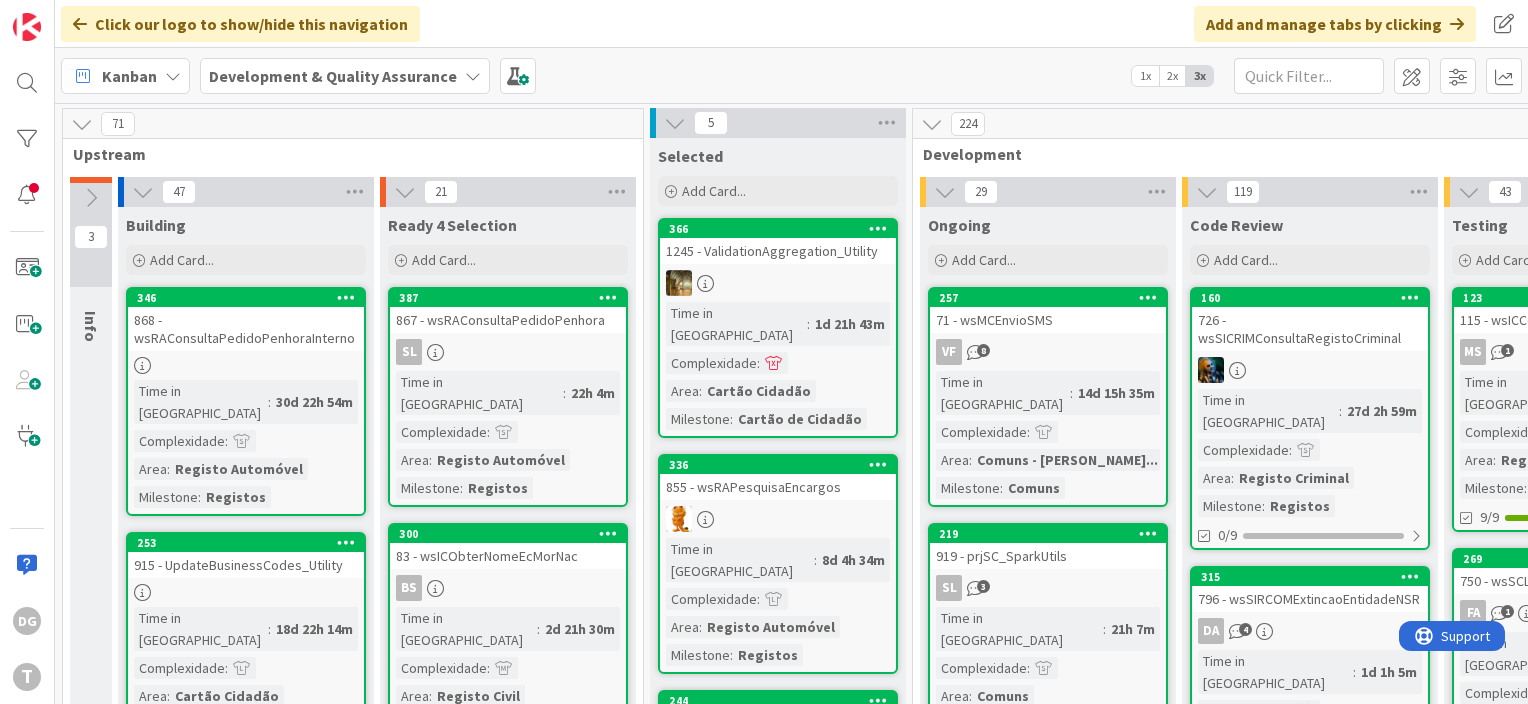 scroll, scrollTop: 0, scrollLeft: 0, axis: both 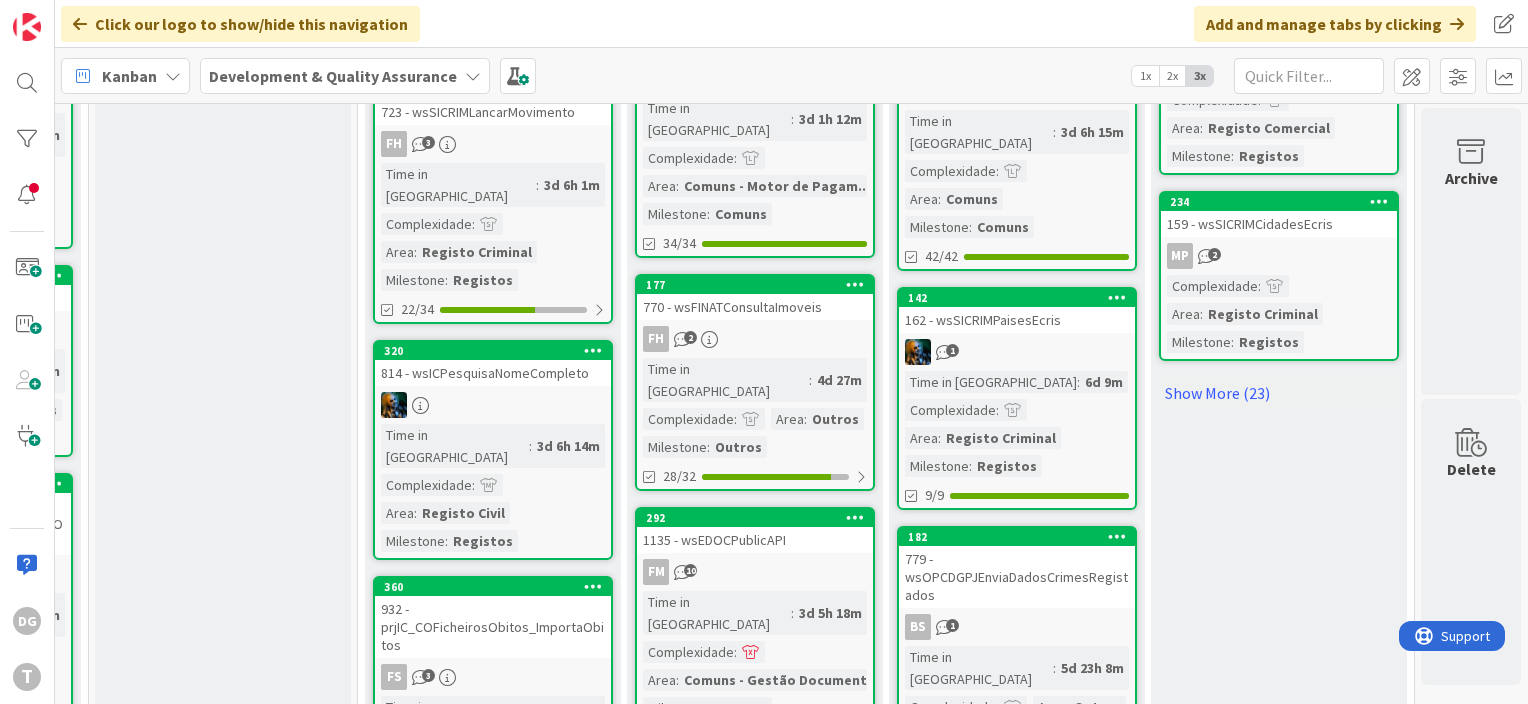 click on "Show More (33)" at bounding box center (1017, 811) 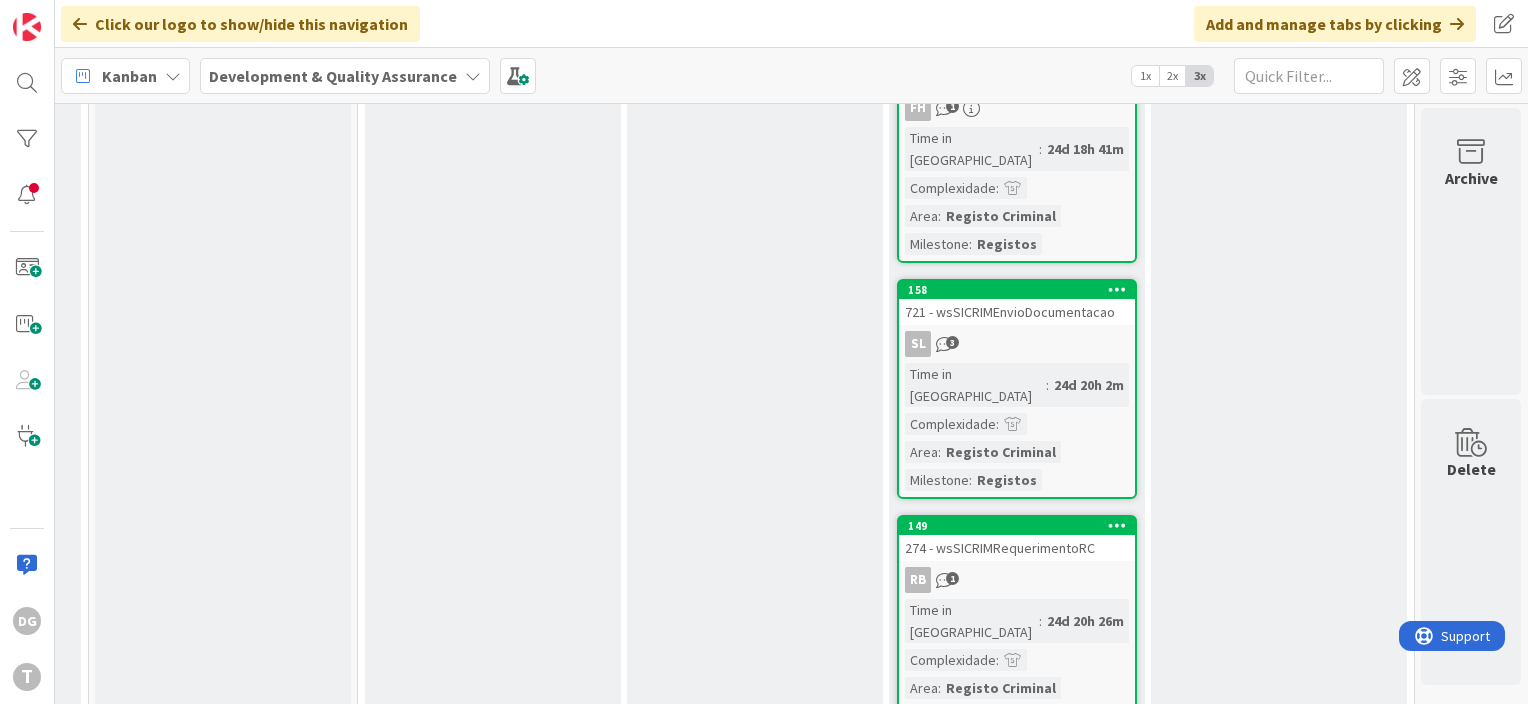 scroll, scrollTop: 8591, scrollLeft: 569, axis: both 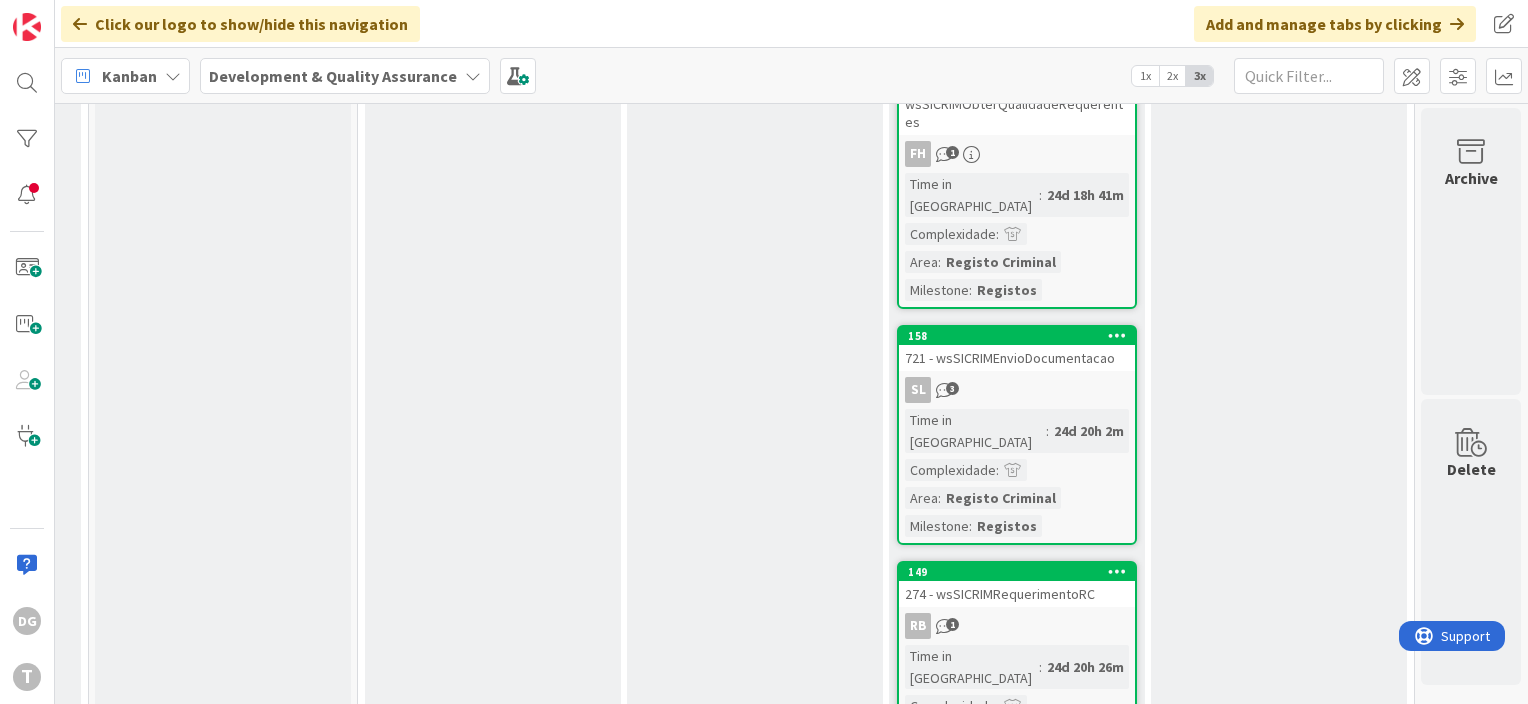 click on "DA 1" at bounding box center [1017, 1360] 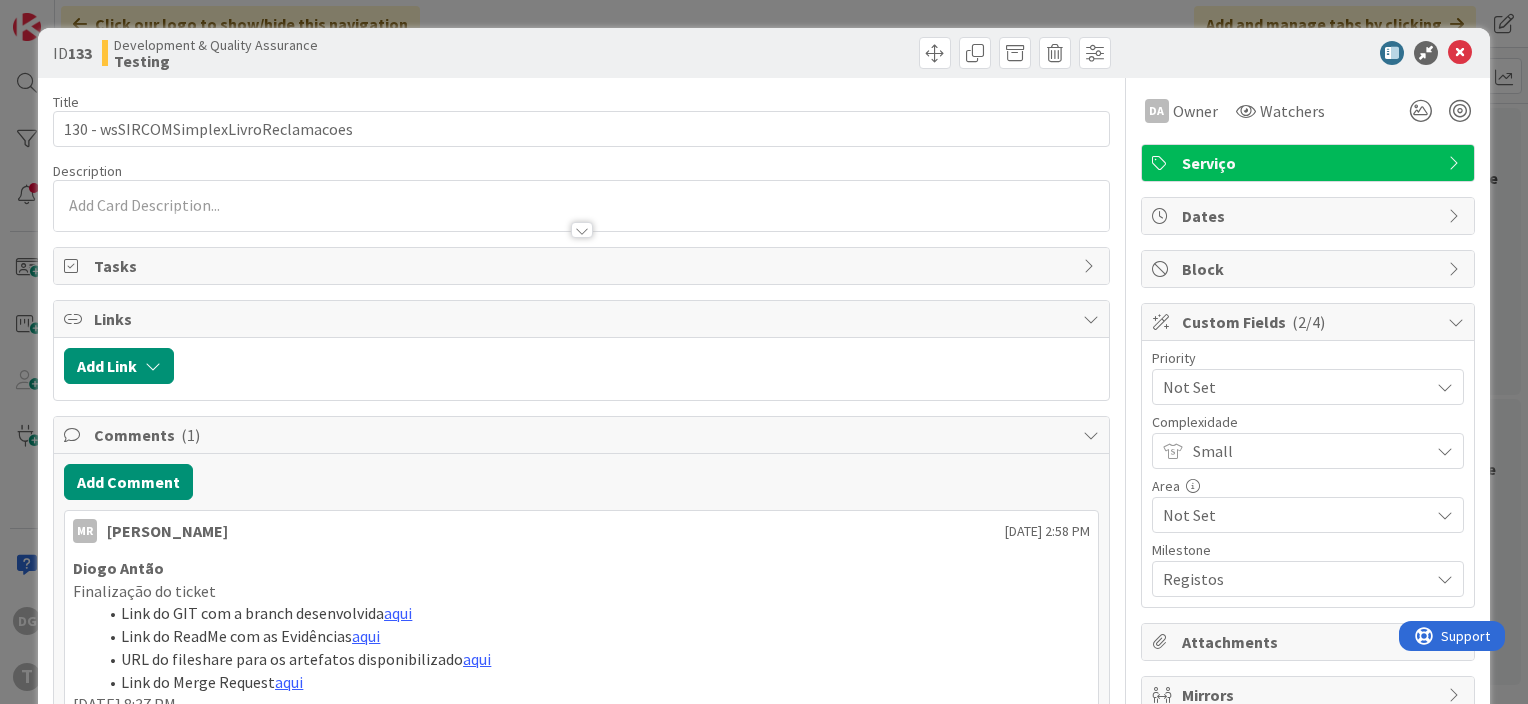 scroll, scrollTop: 0, scrollLeft: 0, axis: both 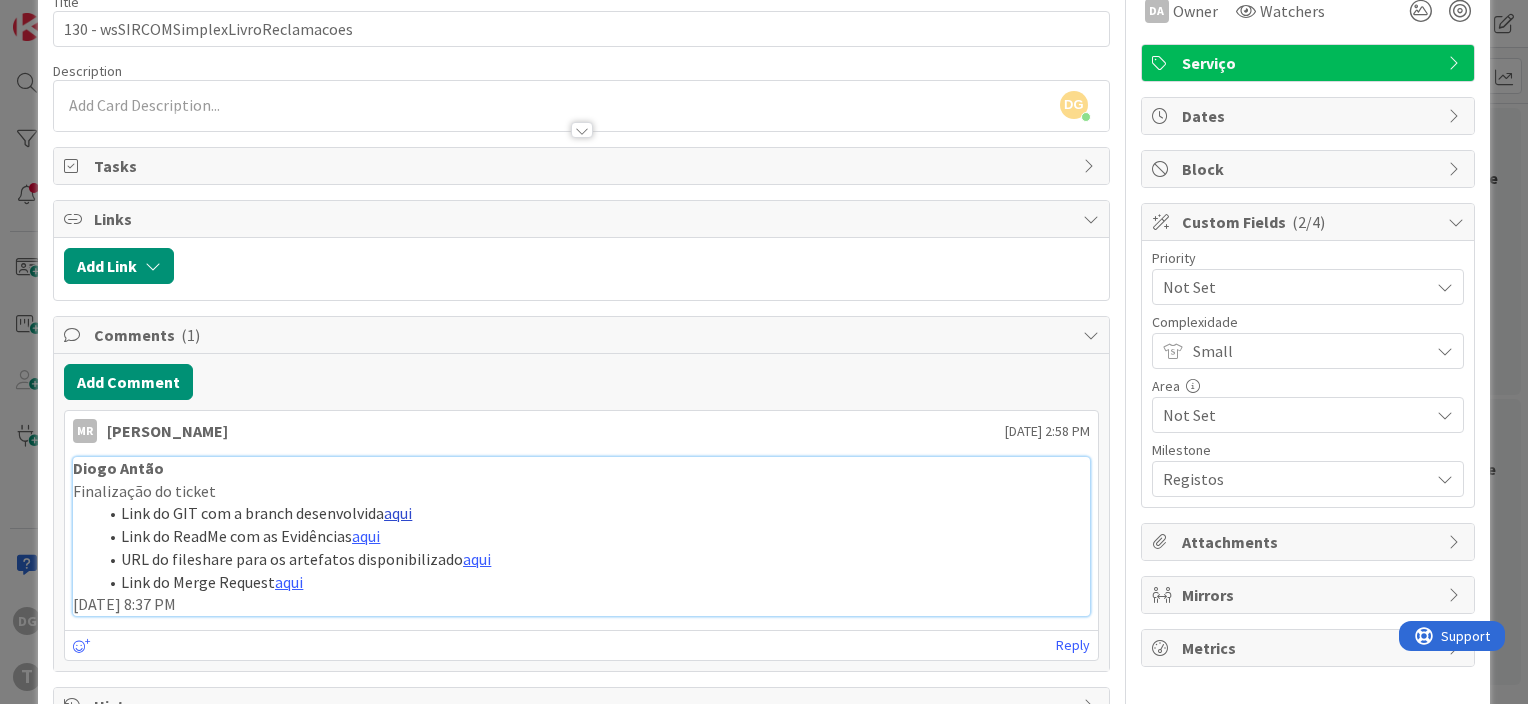 click on "aqui" at bounding box center [398, 513] 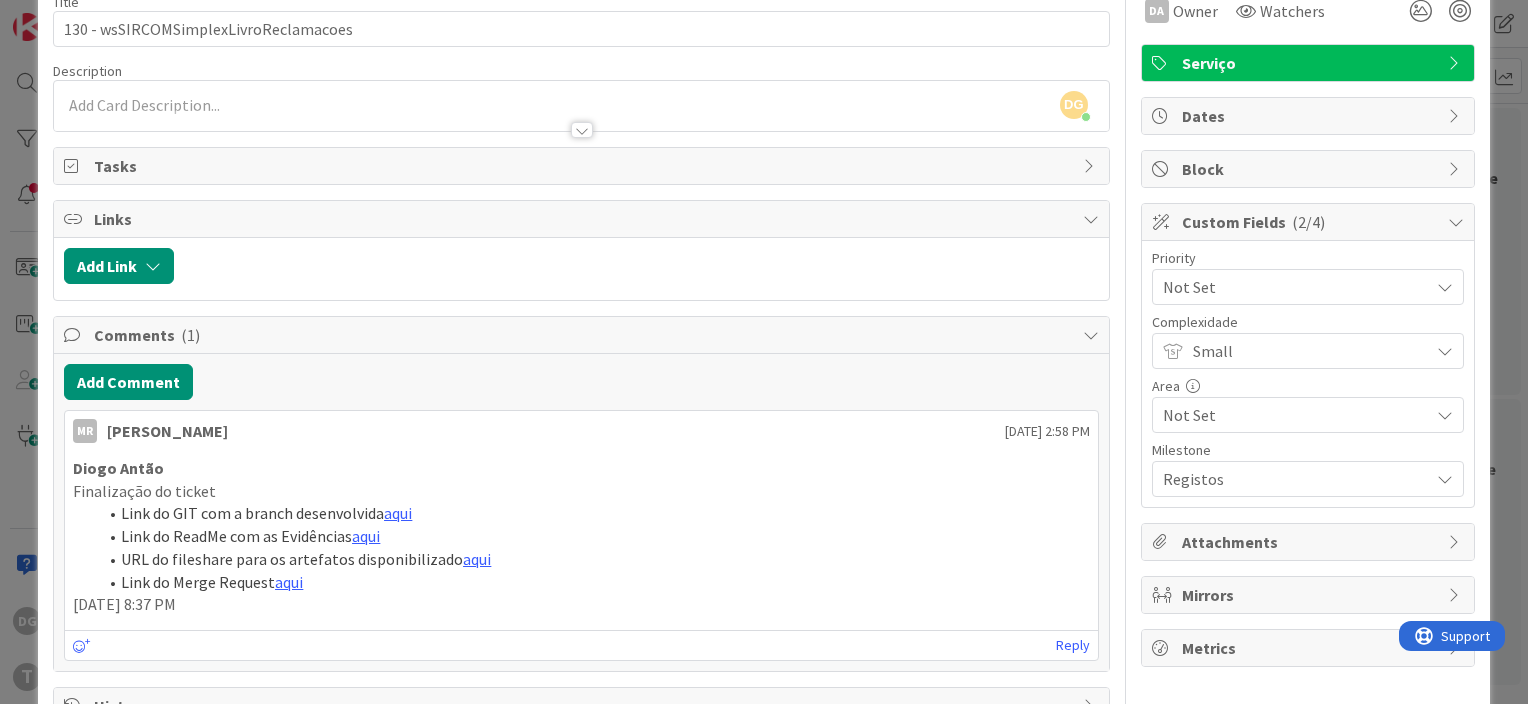 click on "ID  133 Development & Quality Assurance Testing Title 37 / 128 130 - wsSIRCOMSimplexLivroReclamacoes Description DG   [PERSON_NAME] joined  25 m ago DA Owner Watchers Serviço Tasks Links Add Link Comments ( 1 ) Add Comment [PERSON_NAME] [DATE] 2:58 PM [PERSON_NAME] Finalização do ticket Link do GIT com a branch desenvolvida  aqui Link do ReadMe com as Evidências  aqui URL do fileshare para os artefatos disponibilizado  aqui Link do Merge Request  aqui [DATE] 8:37 PM [DATE] 2:58 PM Reply History DA Owner Watchers Serviço Dates Block Custom Fields ( 2/4 ) Priority Not Set Complexidade Small Area Not Set Milestone Registos Attachments Mirrors Metrics" at bounding box center (764, 352) 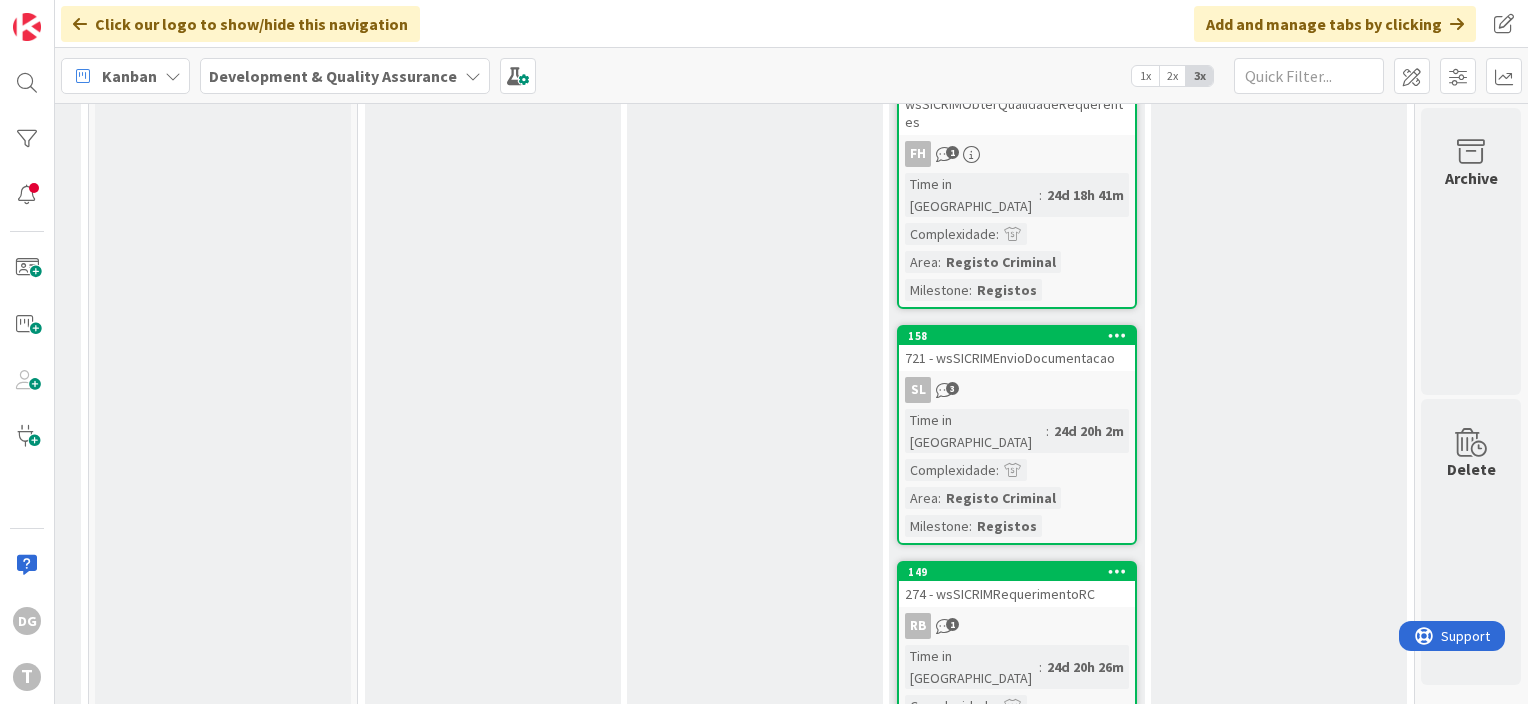 scroll, scrollTop: 0, scrollLeft: 0, axis: both 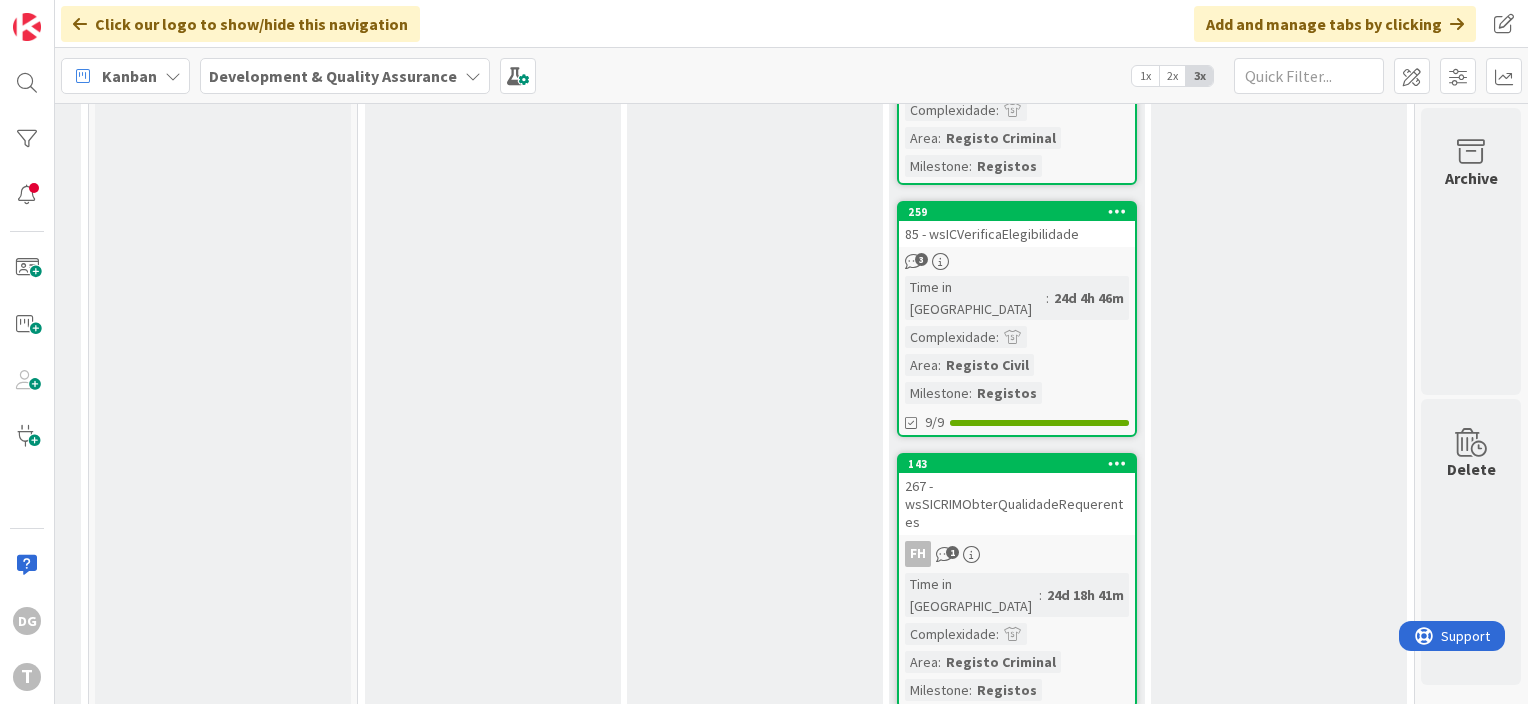 click on "Development & Quality Assurance" at bounding box center [333, 76] 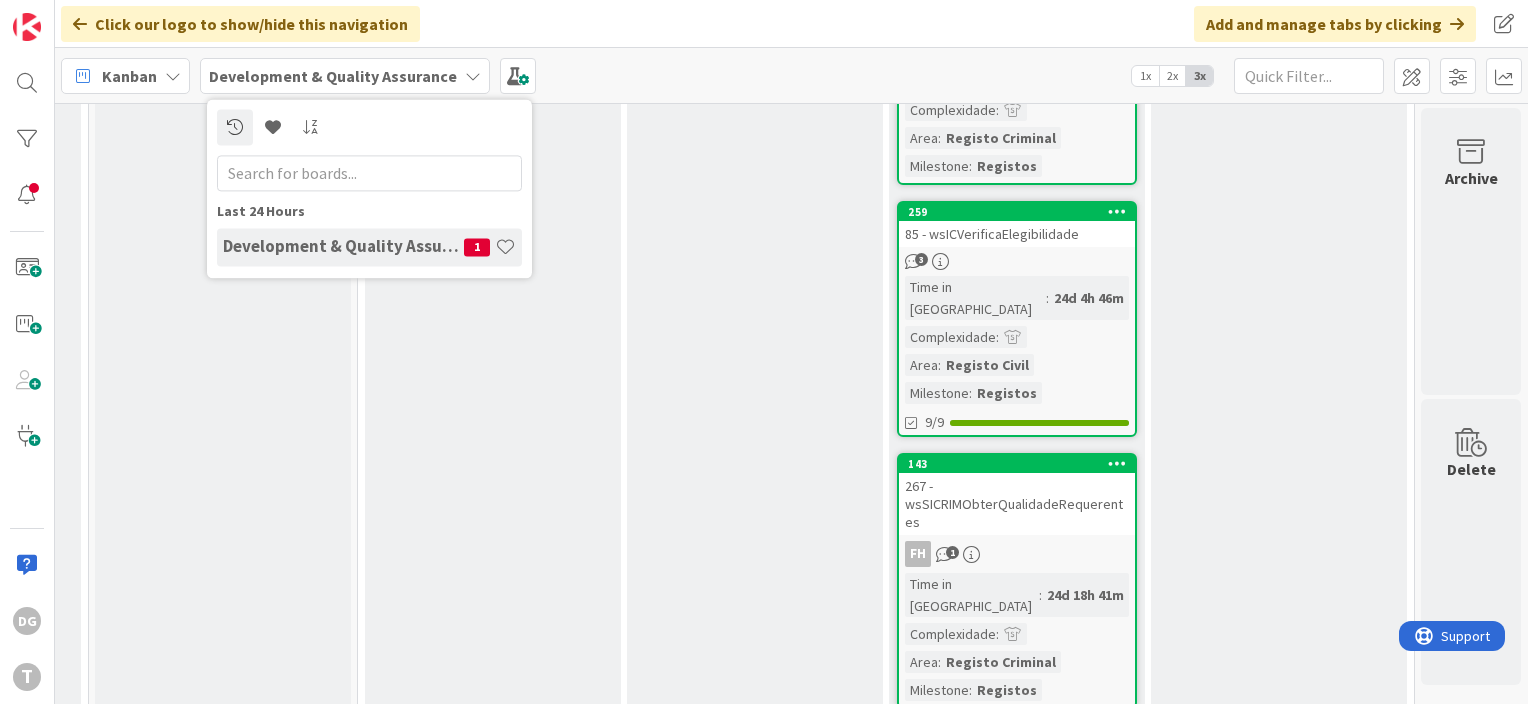 click on "Ongoing Add Card... 257 71 - wsMCEnvioSMS VF 8 Time in [GEOGRAPHIC_DATA] : 14d 15h 35m Complexidade : Area : Comuns - Modulo Comunic... Milestone : Comuns 219 919 - prjSC_SparkUtils SL 3 Time in [GEOGRAPHIC_DATA] : 21h 7m Complexidade : Area : Comuns Milestone : Comuns 270 752 - wsGDGestaoDocumental FC 3 Time in [GEOGRAPHIC_DATA] : 10d 3h 40m Complexidade : Area : Comuns - Gestão Documental Milestone : Comuns 245 734 - wsCCEntidadeExtinta DA 1 Time in Column : 1d 1h 4m Complexidade : Area : Cartão Cidadão Milestone : Cartão de Cidadão 6/32 321 816 - wsICVerbetesTotalizadores FC Time in [GEOGRAPHIC_DATA] : 2d 2h 55m Complexidade : Area : Registo Civil Milestone : Registos 97 725 - wsSICRIMMensagemCitiusSICRIM VM 3 Time in Column : 3d 1h 11m Complexidade : Area : Registo Criminal Milestone : Registos 13/34 273 773 - wsFINATGestaoFluxosFinanceiros SL Time in Column : 3d 11h 13m Complexidade : Area : Outros Milestone : Outros 242 723 - wsSICRIMLancarMovimento FH 3 Time in Column : 3d 6h 1m Complexidade : Area : Registo Criminal Milestone : Registos :" at bounding box center (493, -2668) 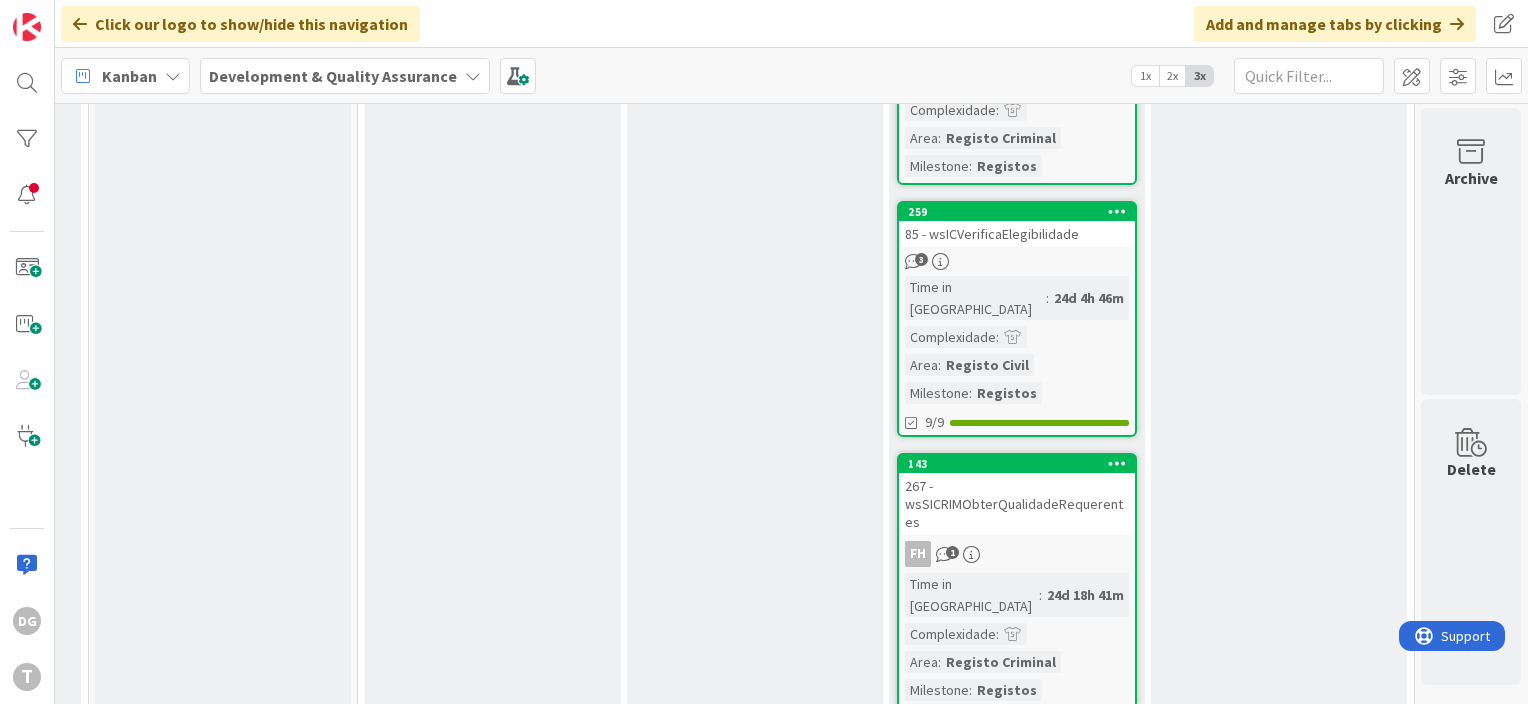 click at bounding box center (80, 24) 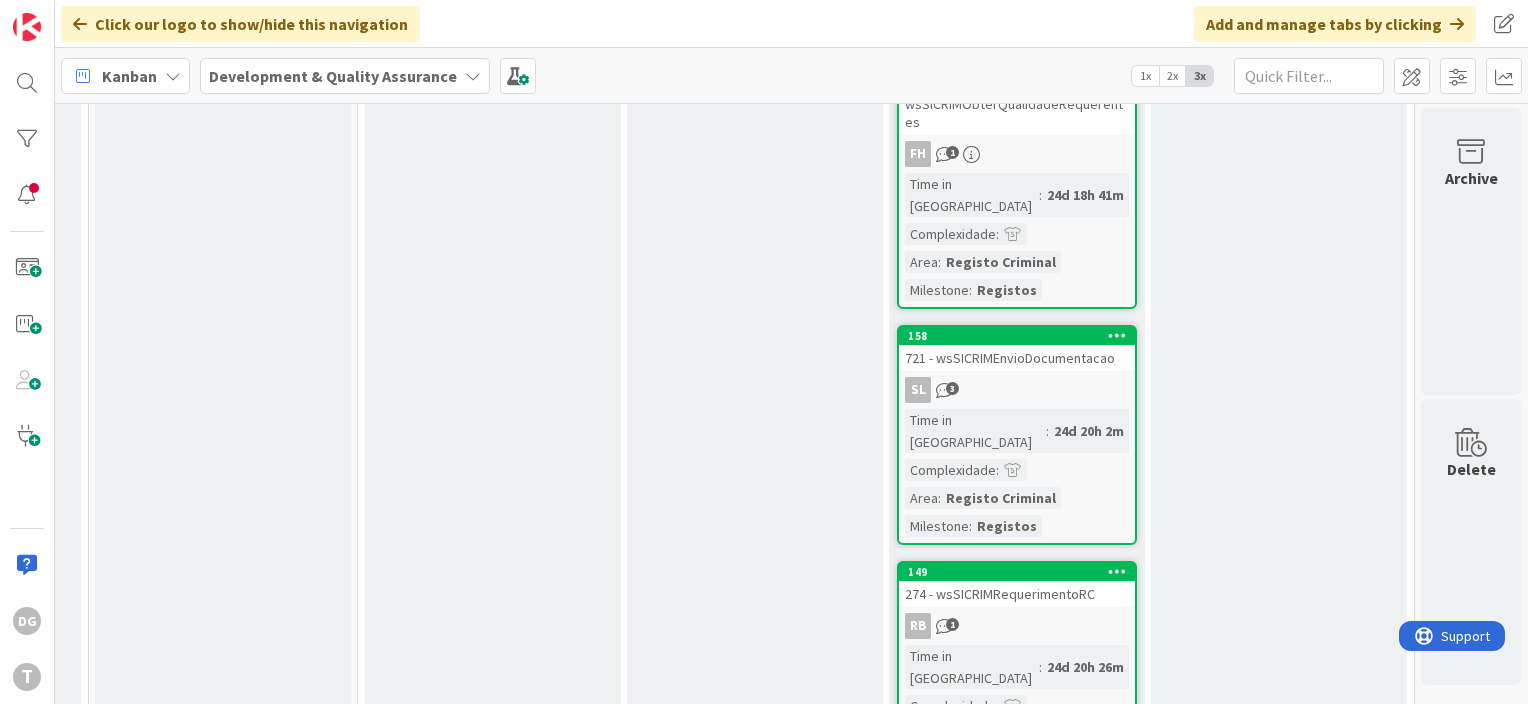 scroll, scrollTop: 9191, scrollLeft: 569, axis: both 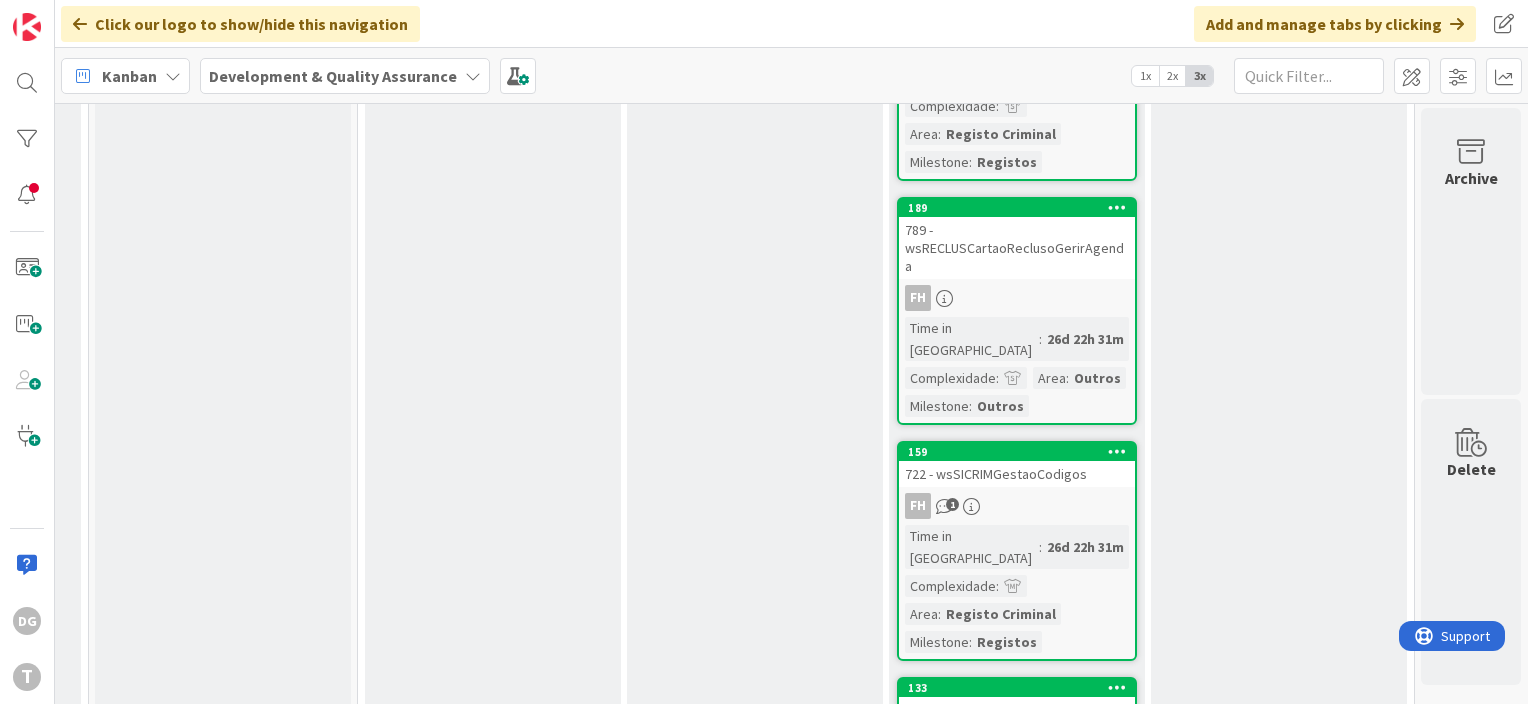 click on "Show Less (33)" at bounding box center [1017, 1617] 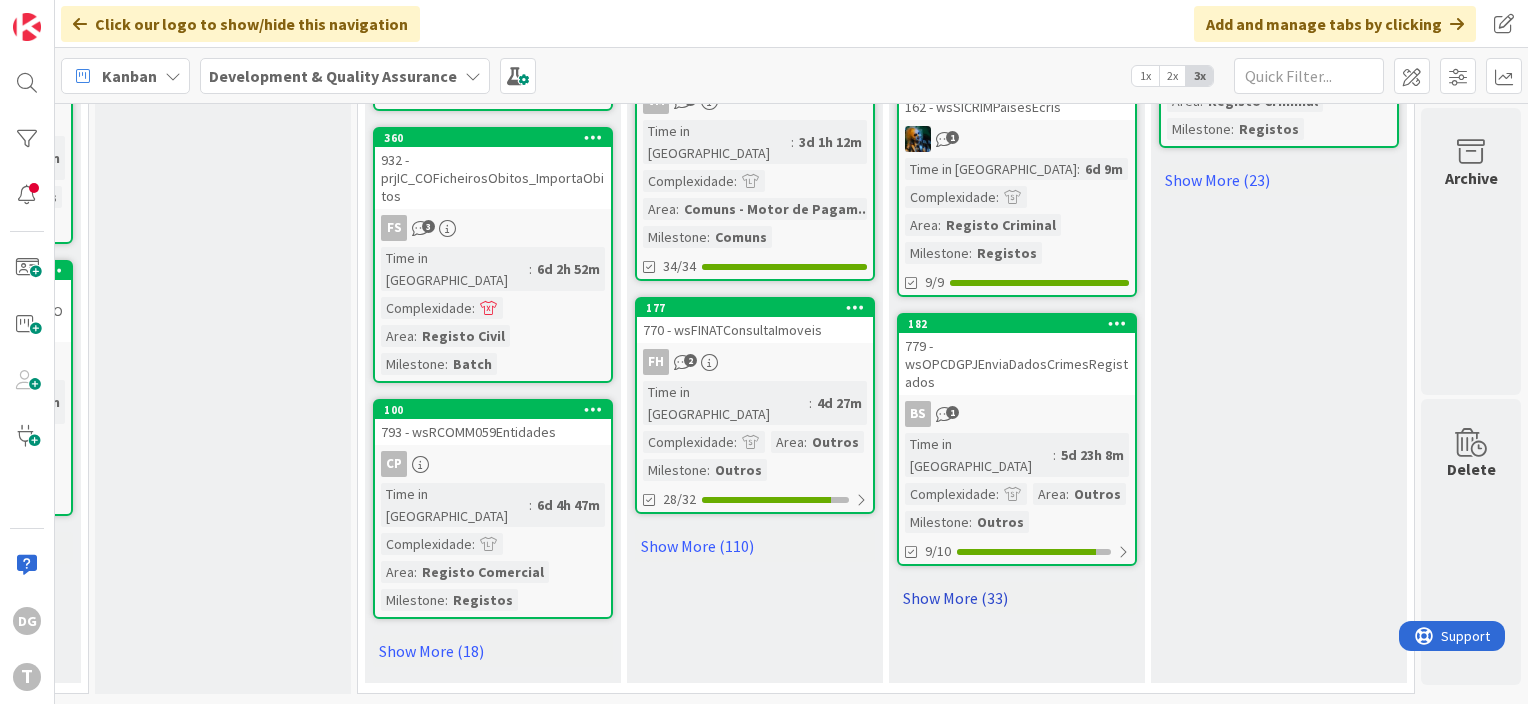 scroll, scrollTop: 1919, scrollLeft: 569, axis: both 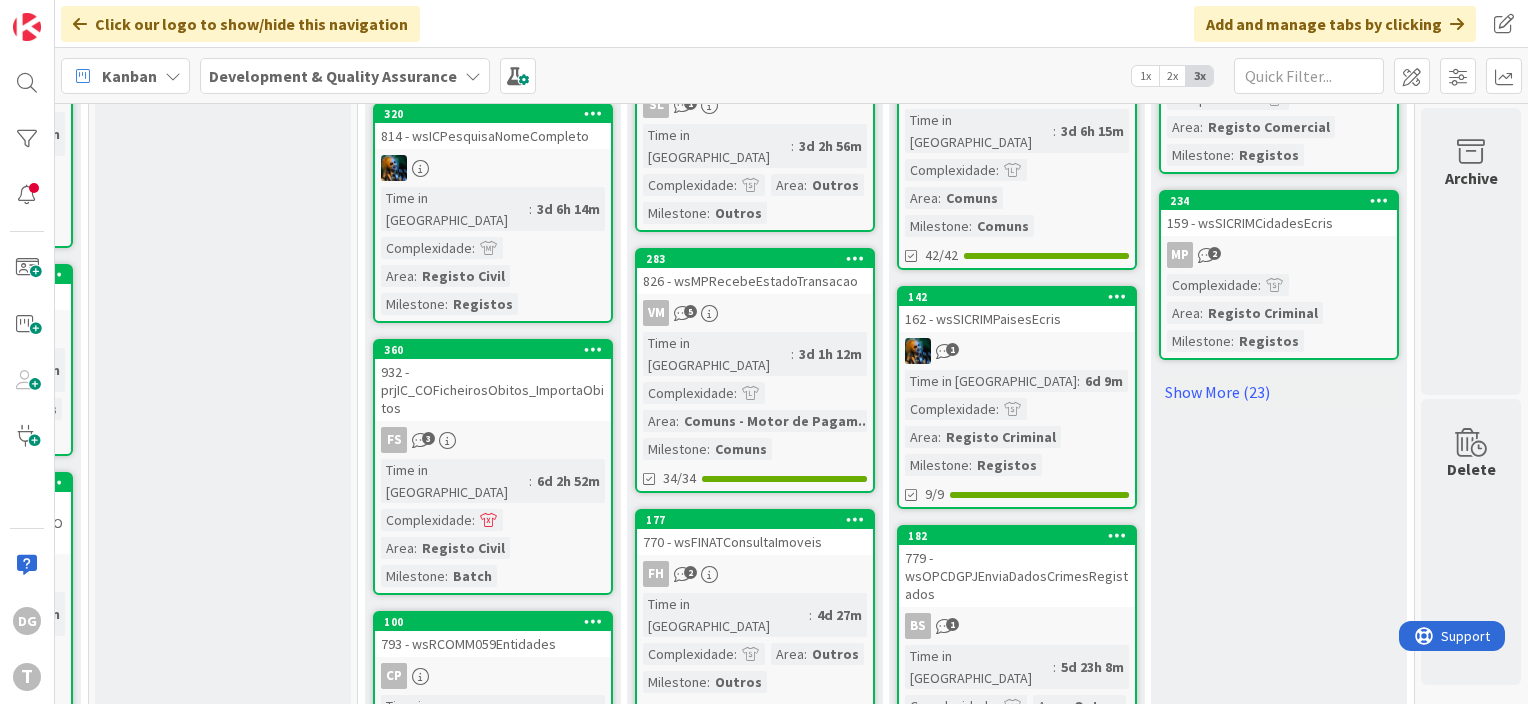 click on "Show More (33)" at bounding box center [1017, 810] 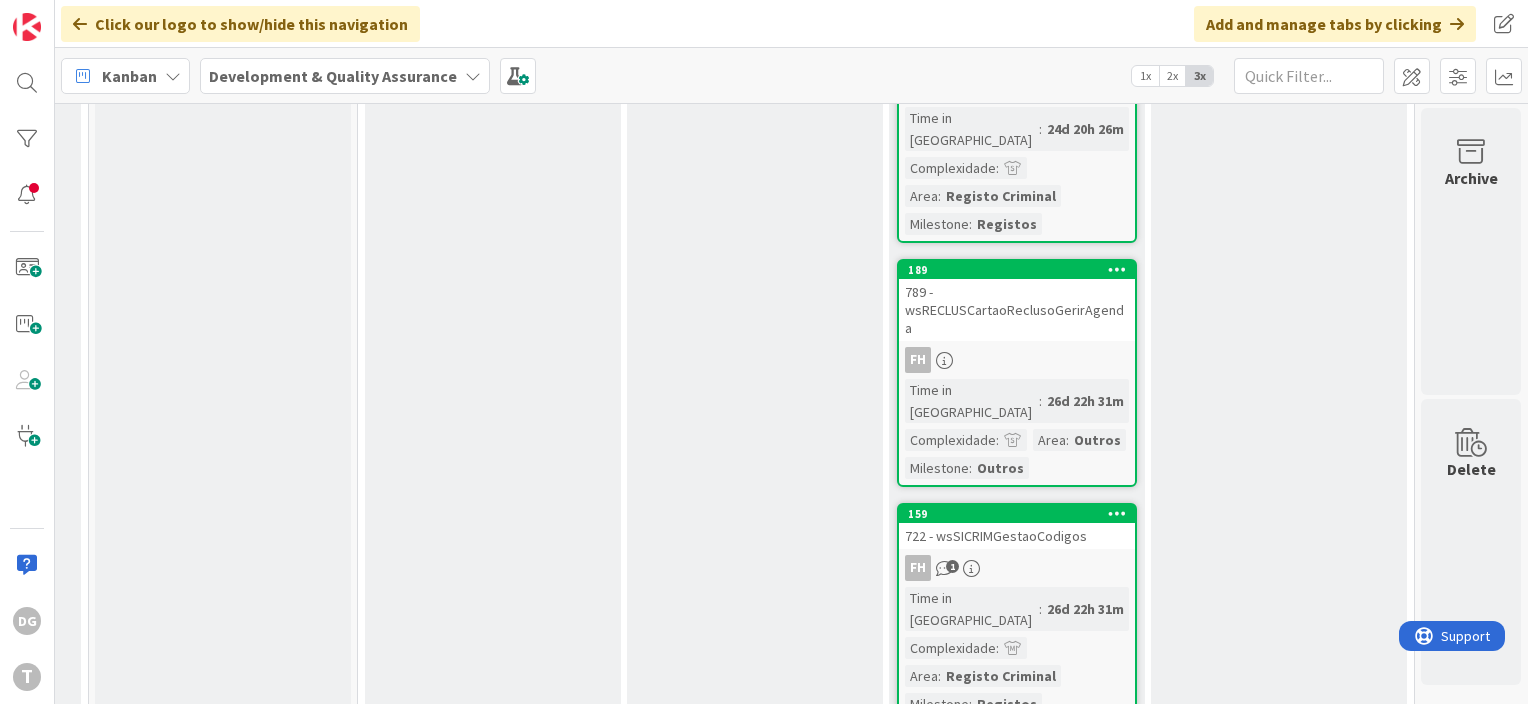 scroll, scrollTop: 9191, scrollLeft: 569, axis: both 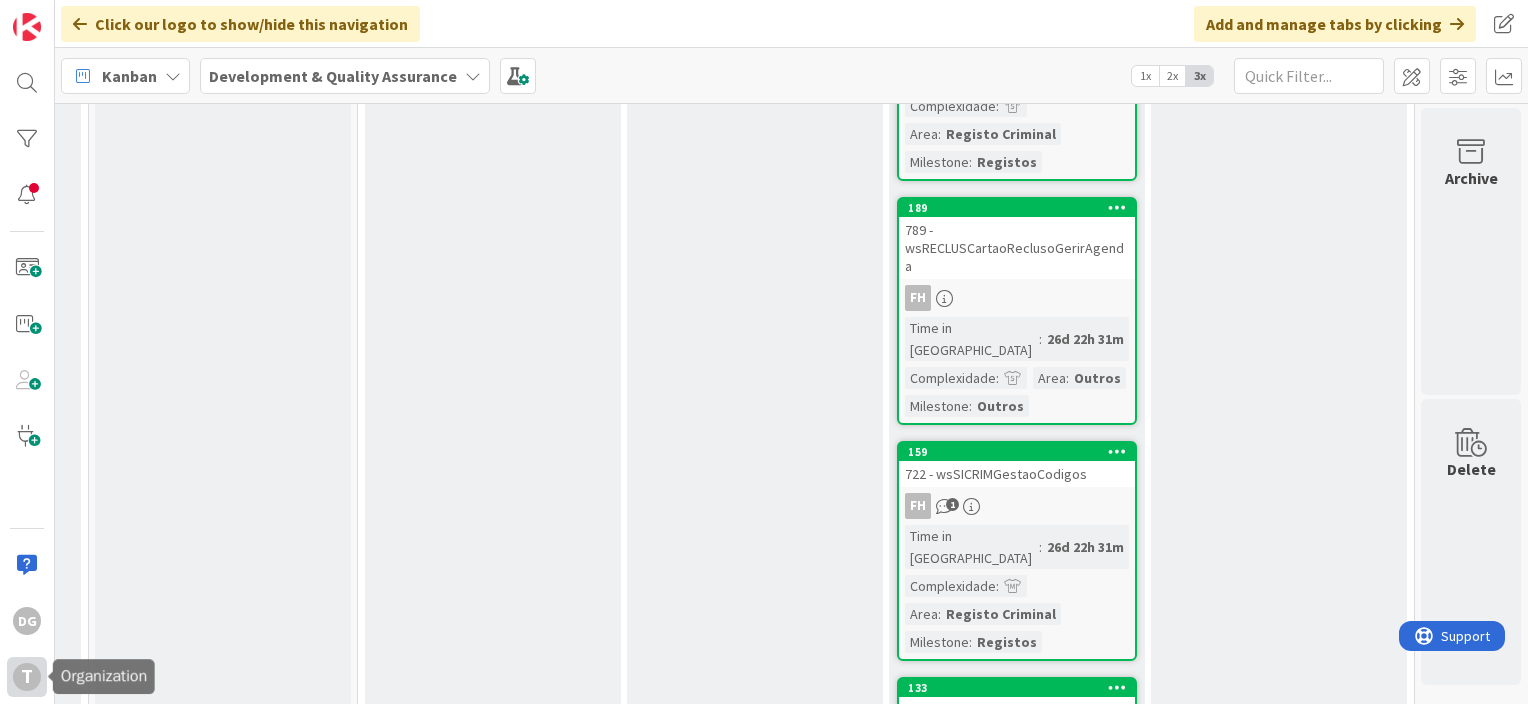 click on "T" at bounding box center [27, 677] 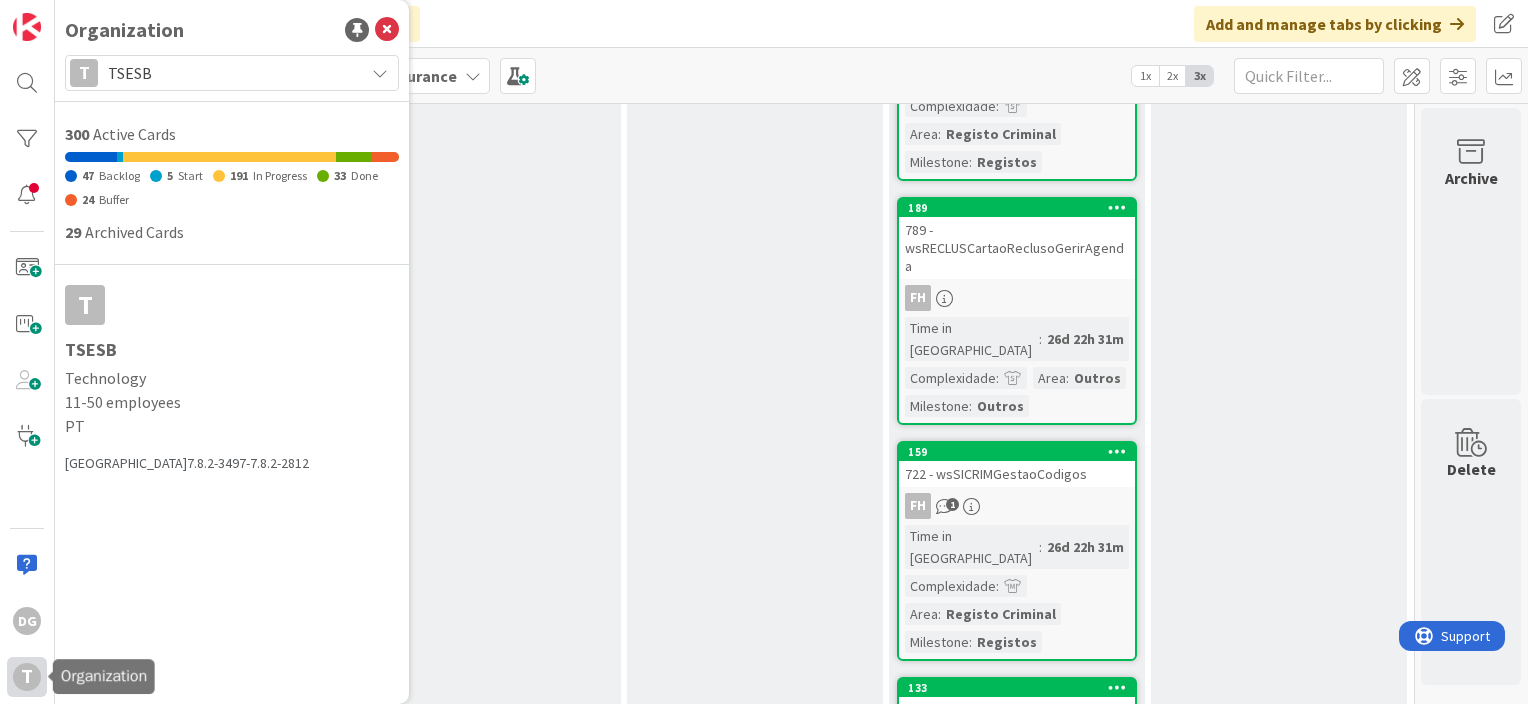 click on "T" at bounding box center [27, 677] 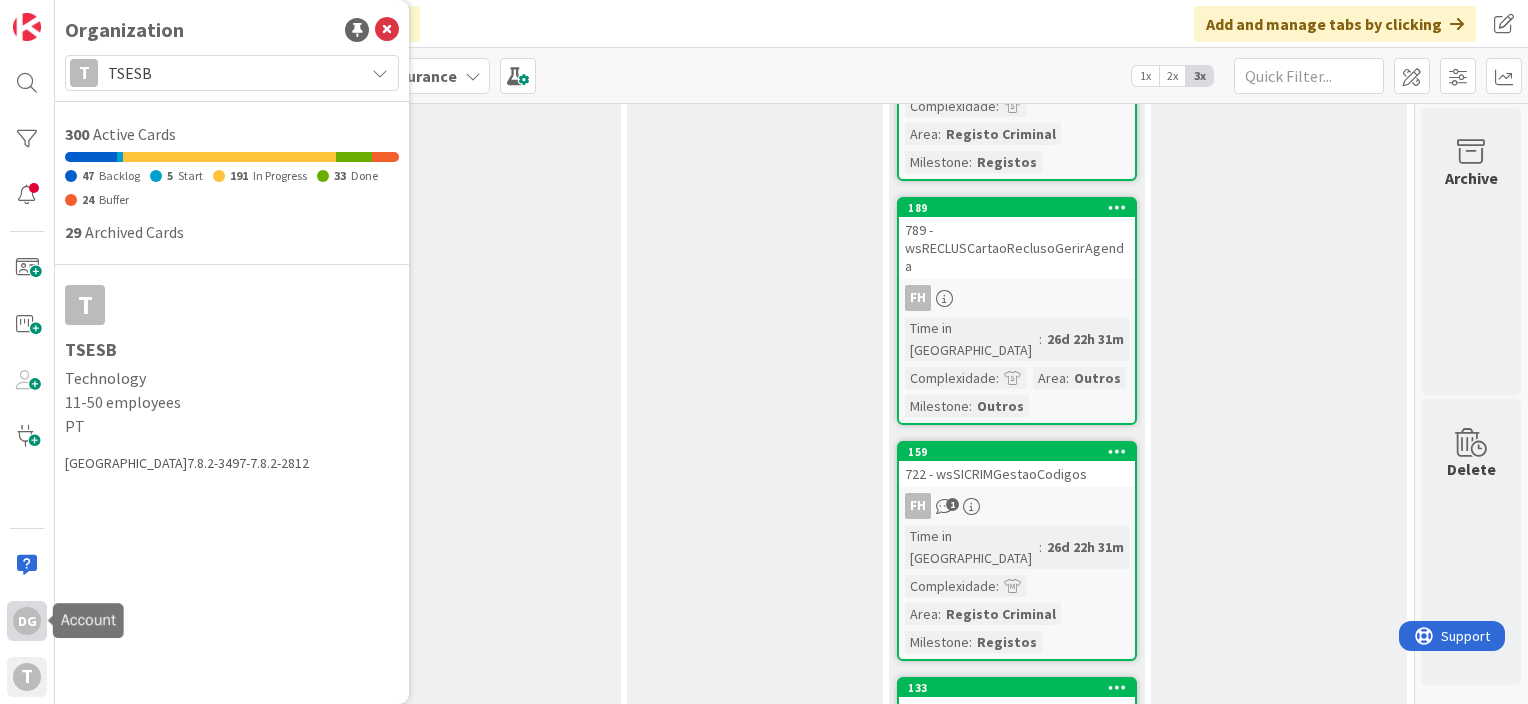 click on "DG" at bounding box center [27, 621] 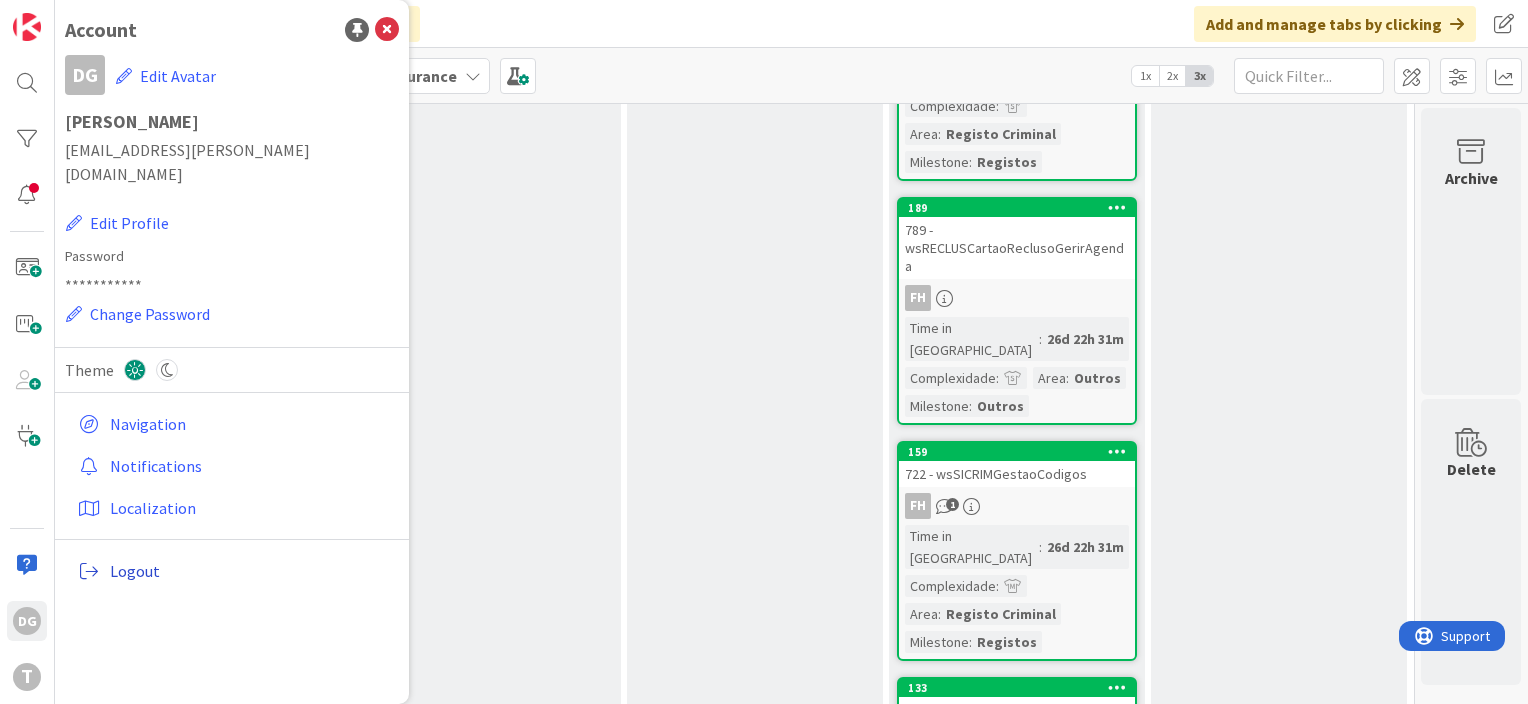 click on "Logout" at bounding box center [250, 571] 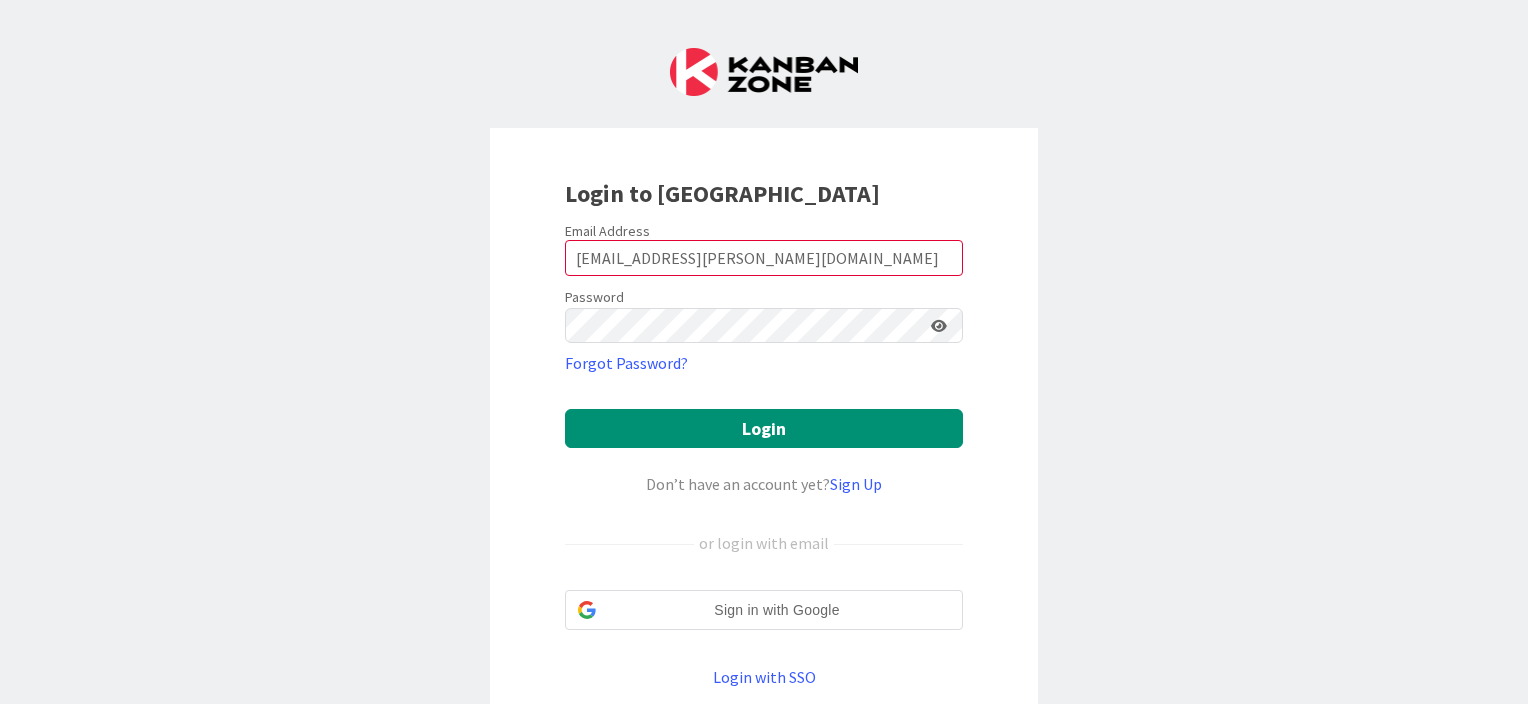 scroll, scrollTop: 0, scrollLeft: 0, axis: both 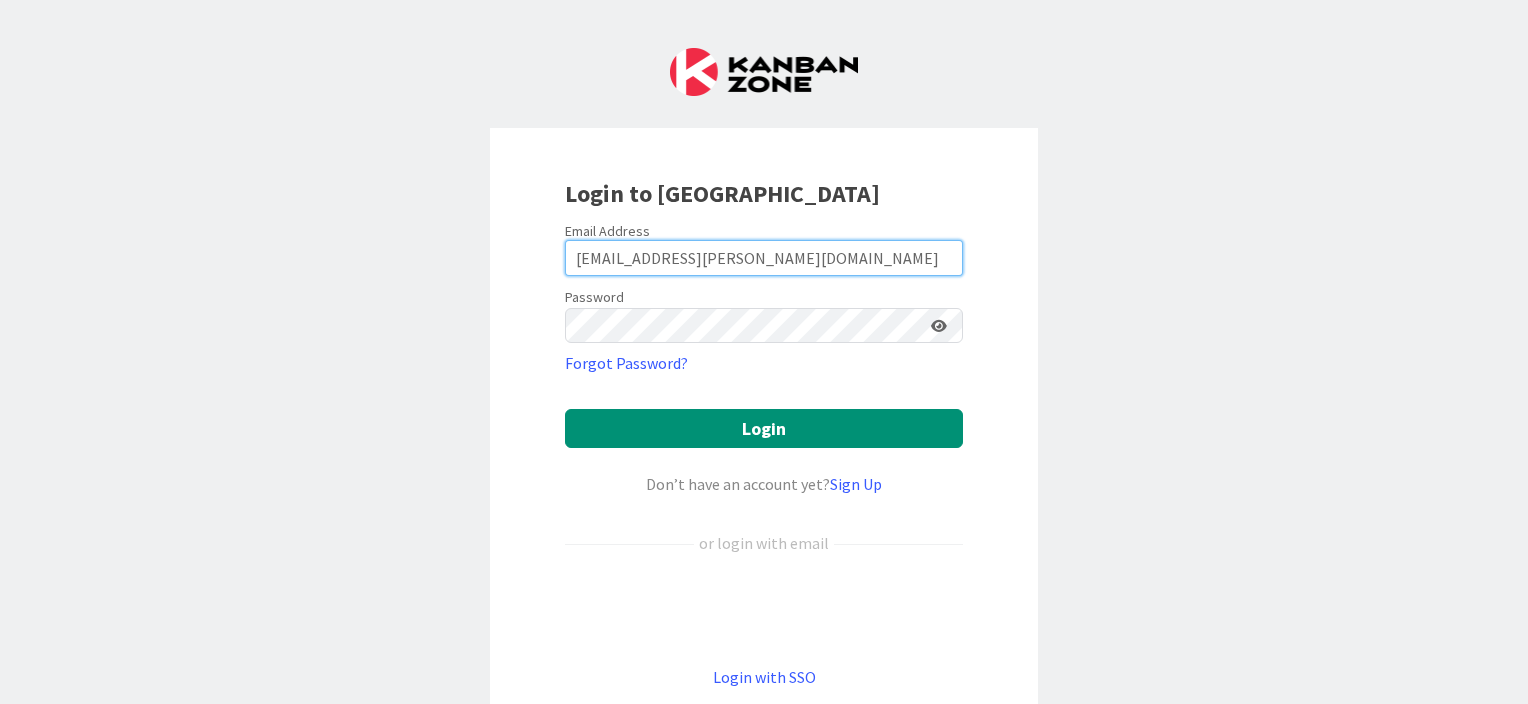 click on "[EMAIL_ADDRESS][PERSON_NAME][DOMAIN_NAME]" at bounding box center (764, 258) 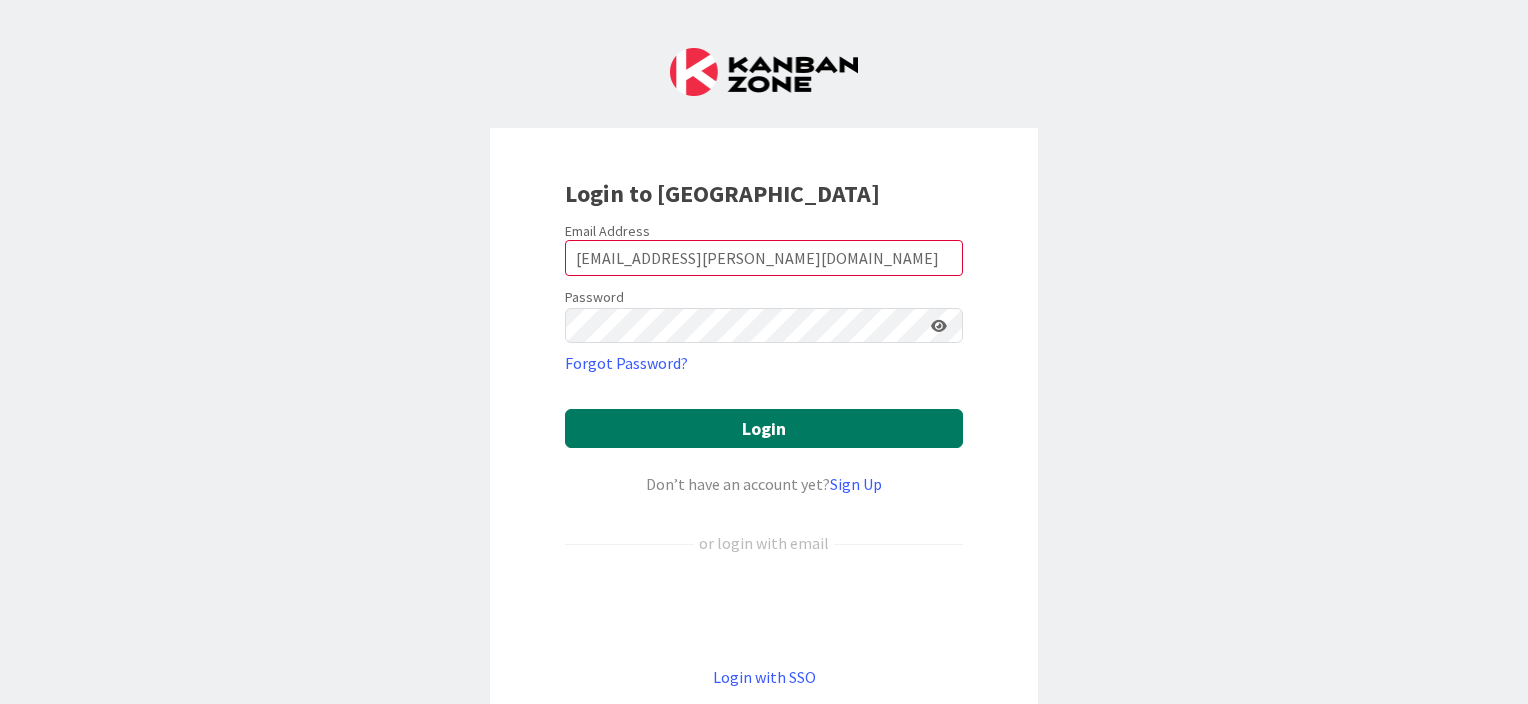 click on "Login" at bounding box center [764, 428] 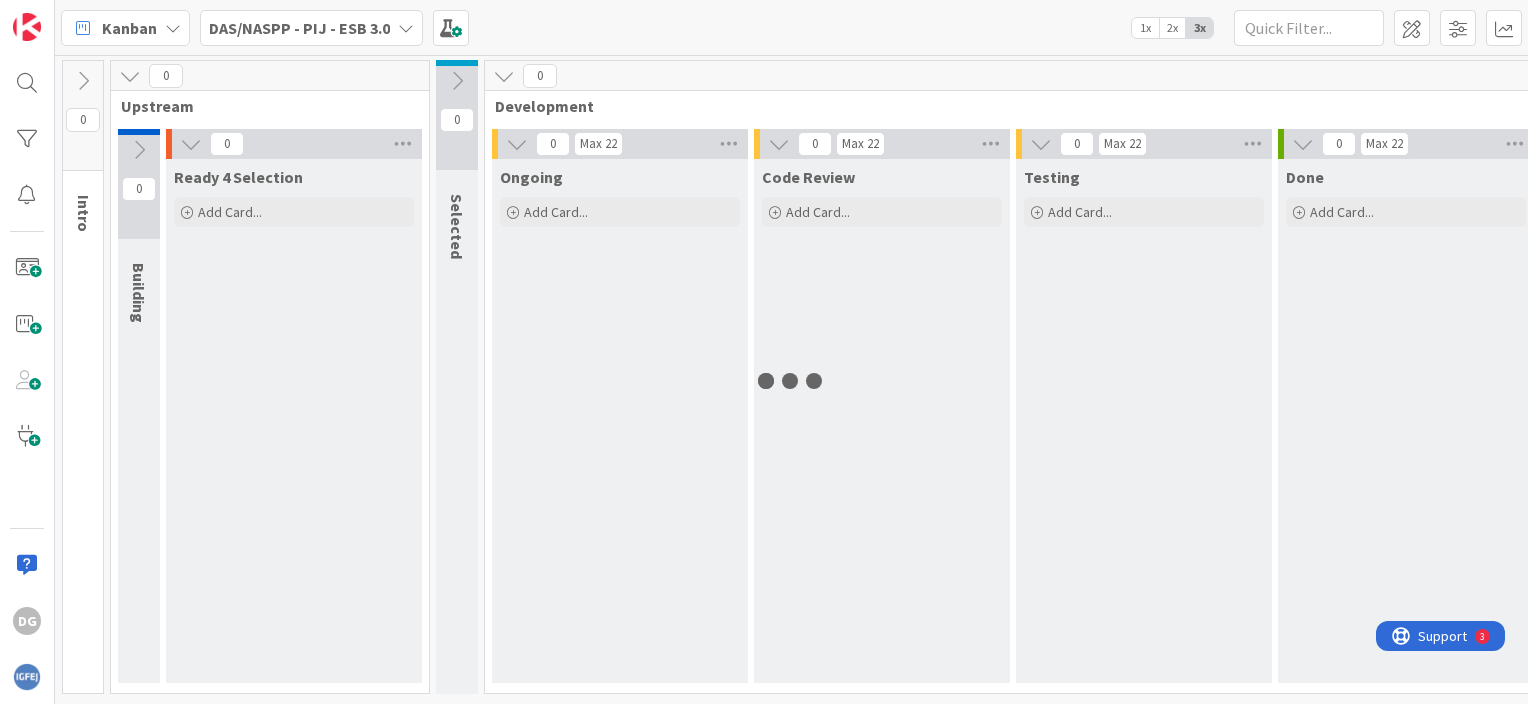 scroll, scrollTop: 0, scrollLeft: 0, axis: both 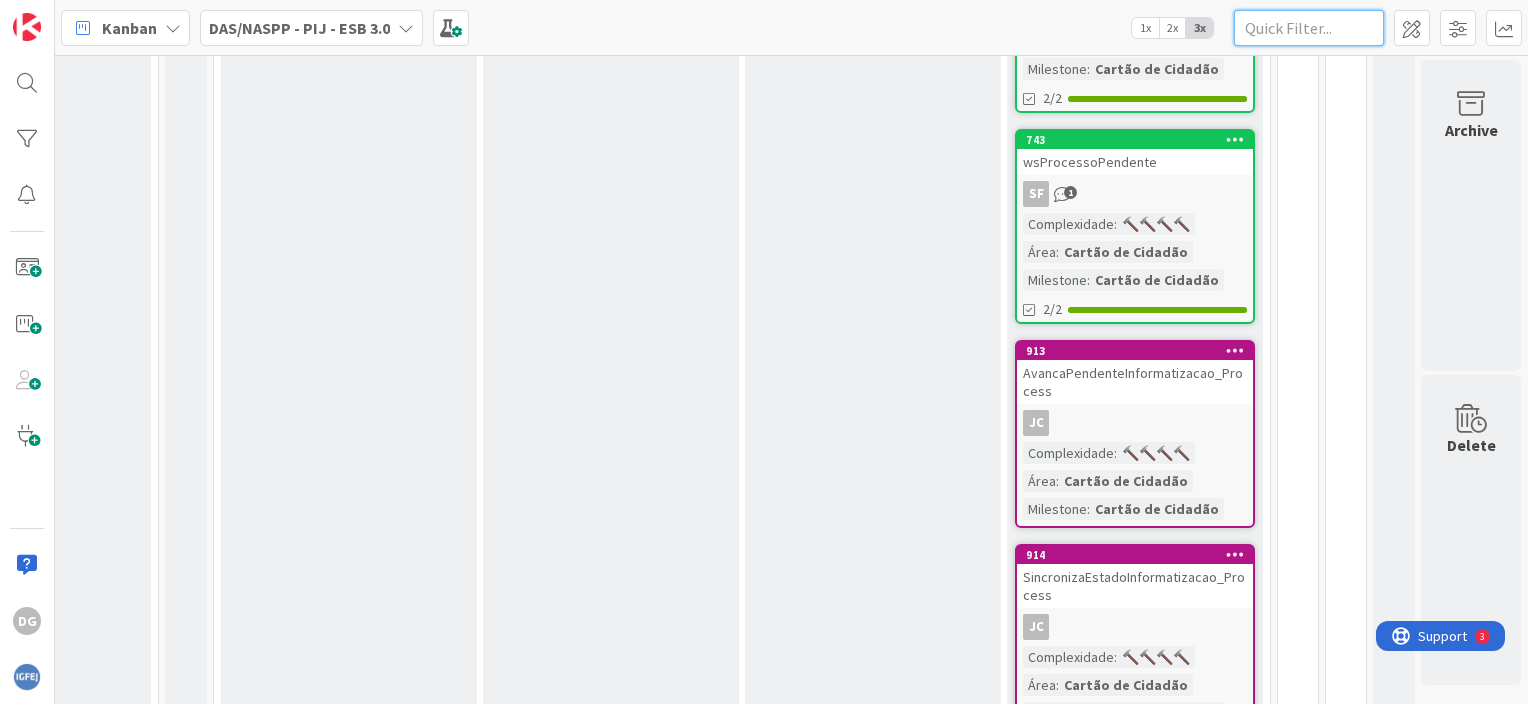 click at bounding box center [1309, 28] 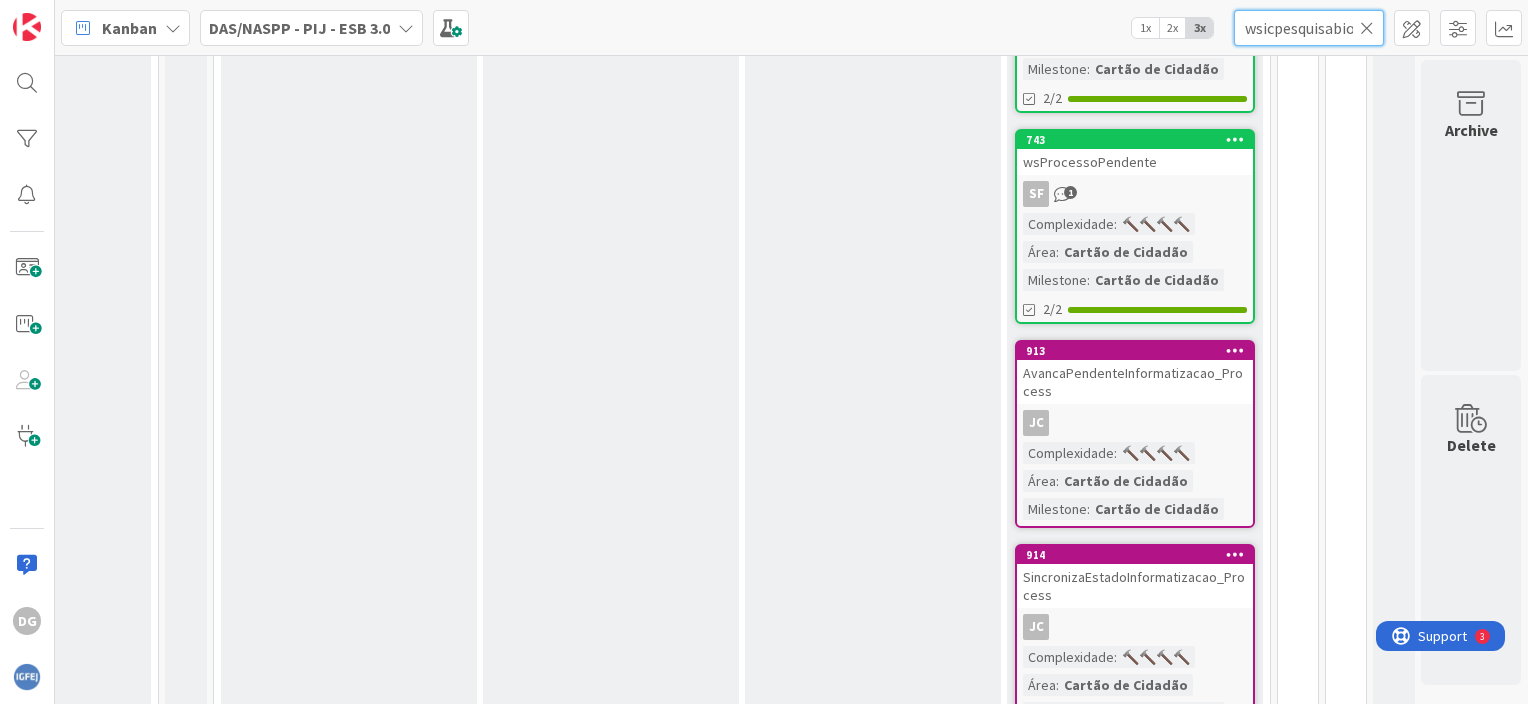 scroll, scrollTop: 0, scrollLeft: 71, axis: horizontal 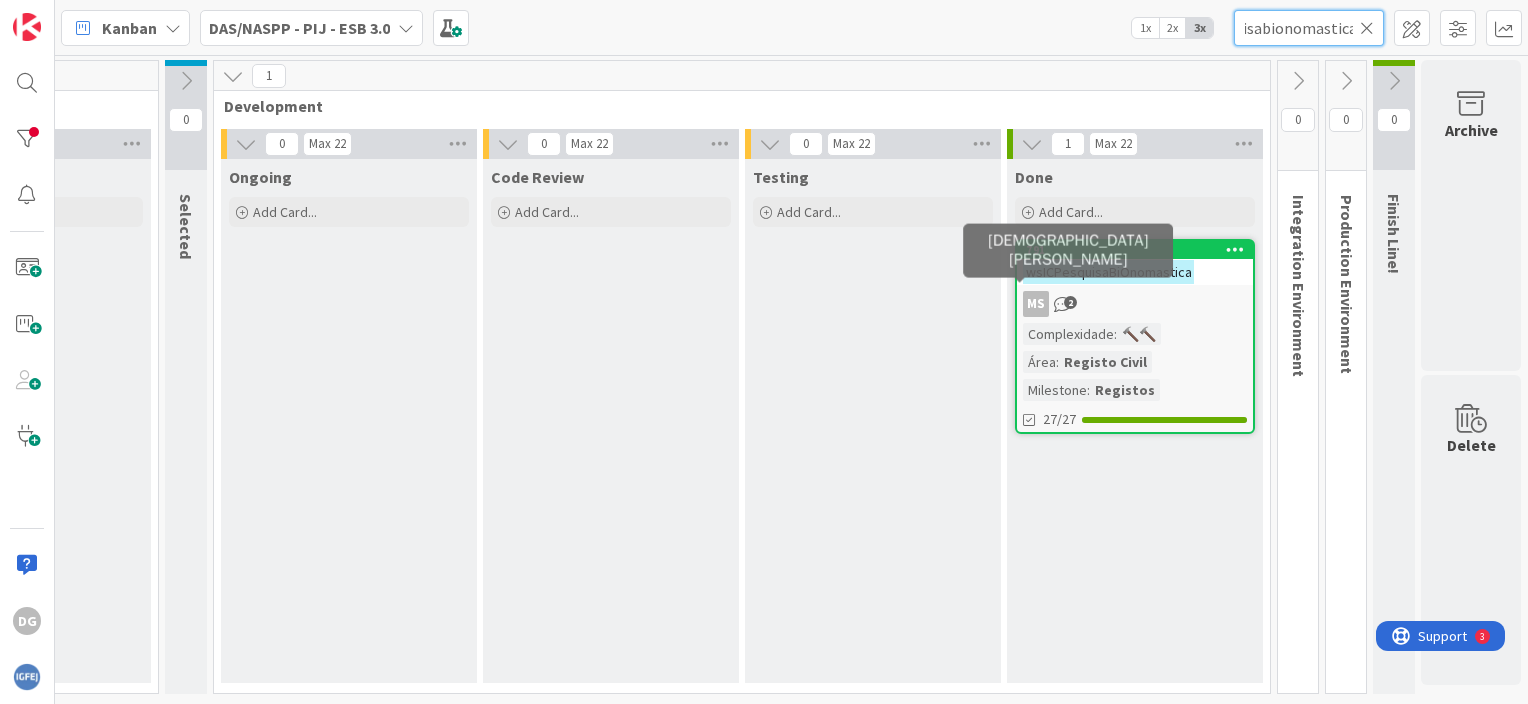 type on "wsicpesquisabionomastica" 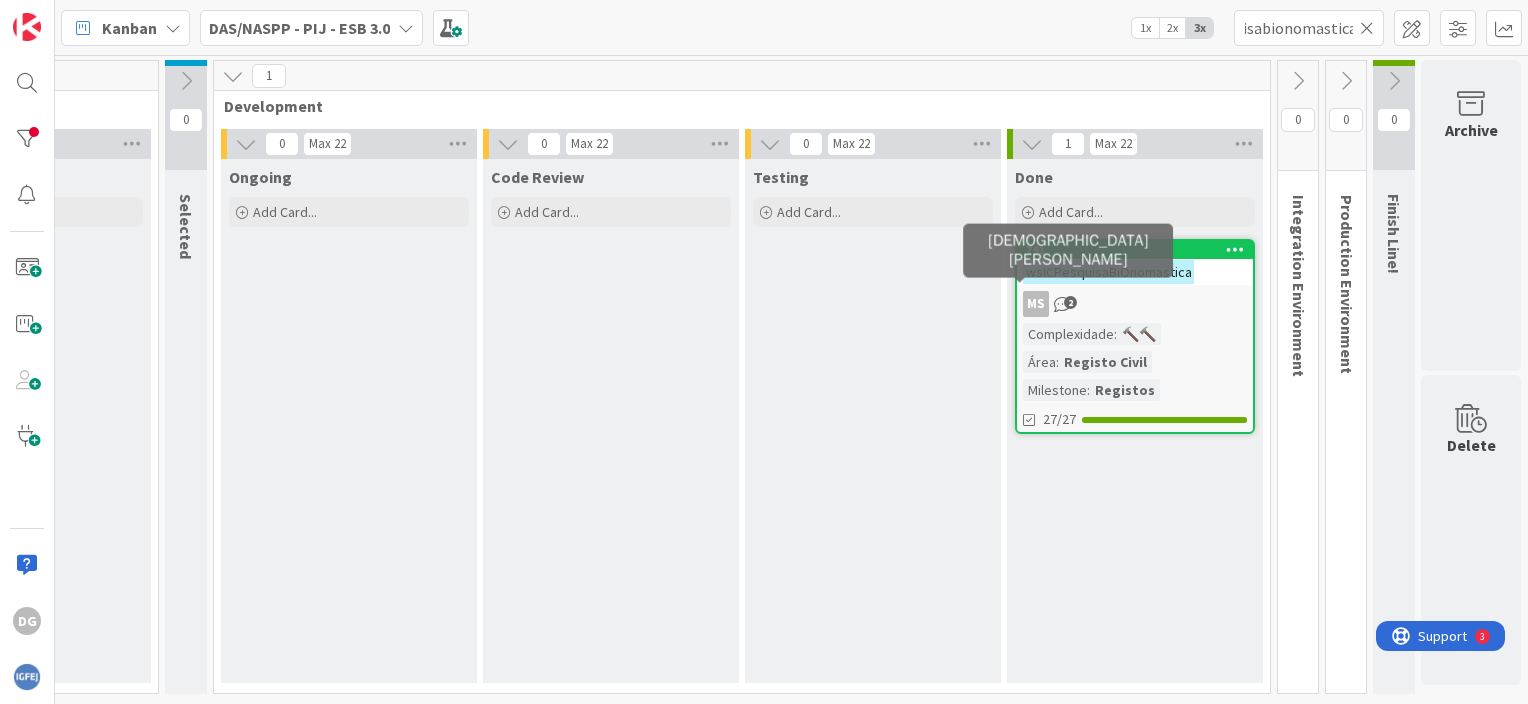 click on "Complexidade" at bounding box center (1068, 334) 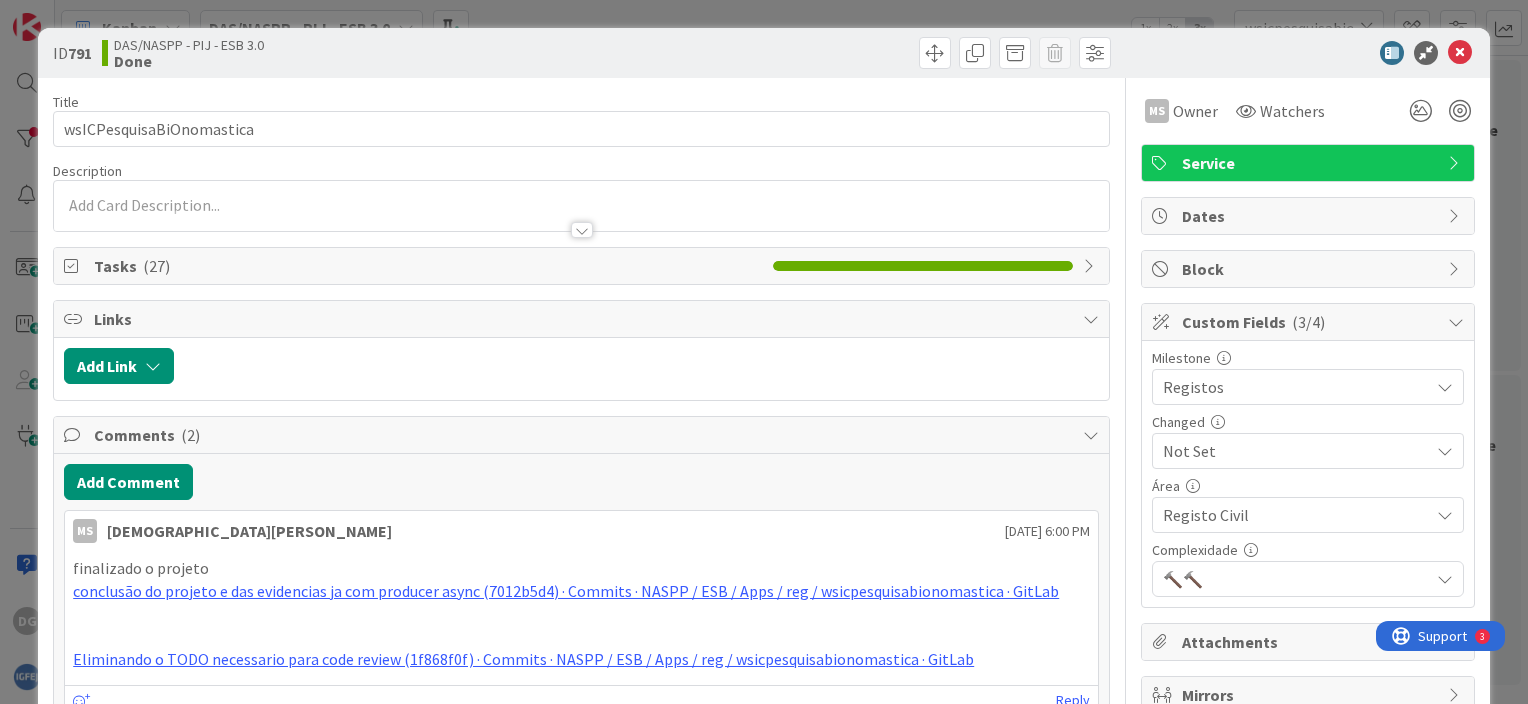 scroll, scrollTop: 0, scrollLeft: 0, axis: both 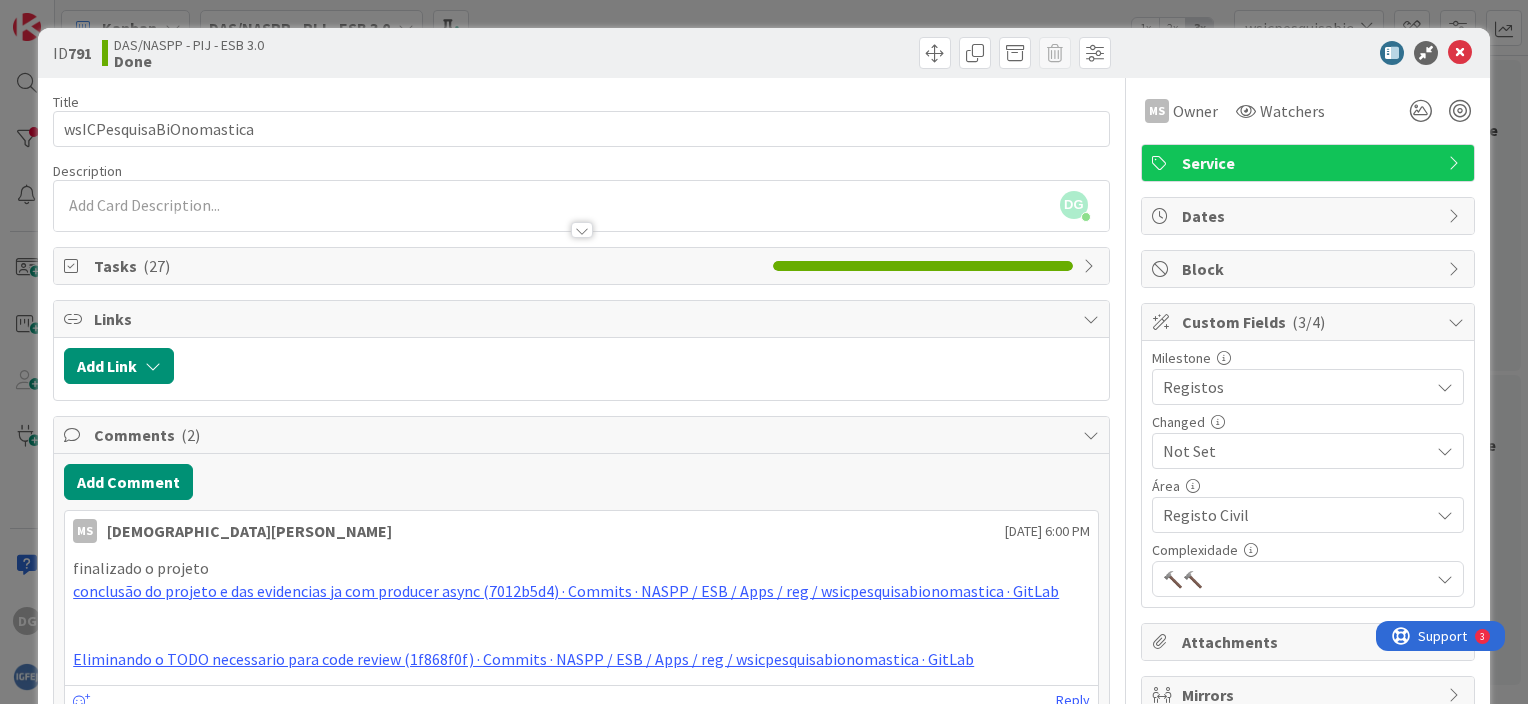 click on "Tasks ( 27 )" at bounding box center [428, 266] 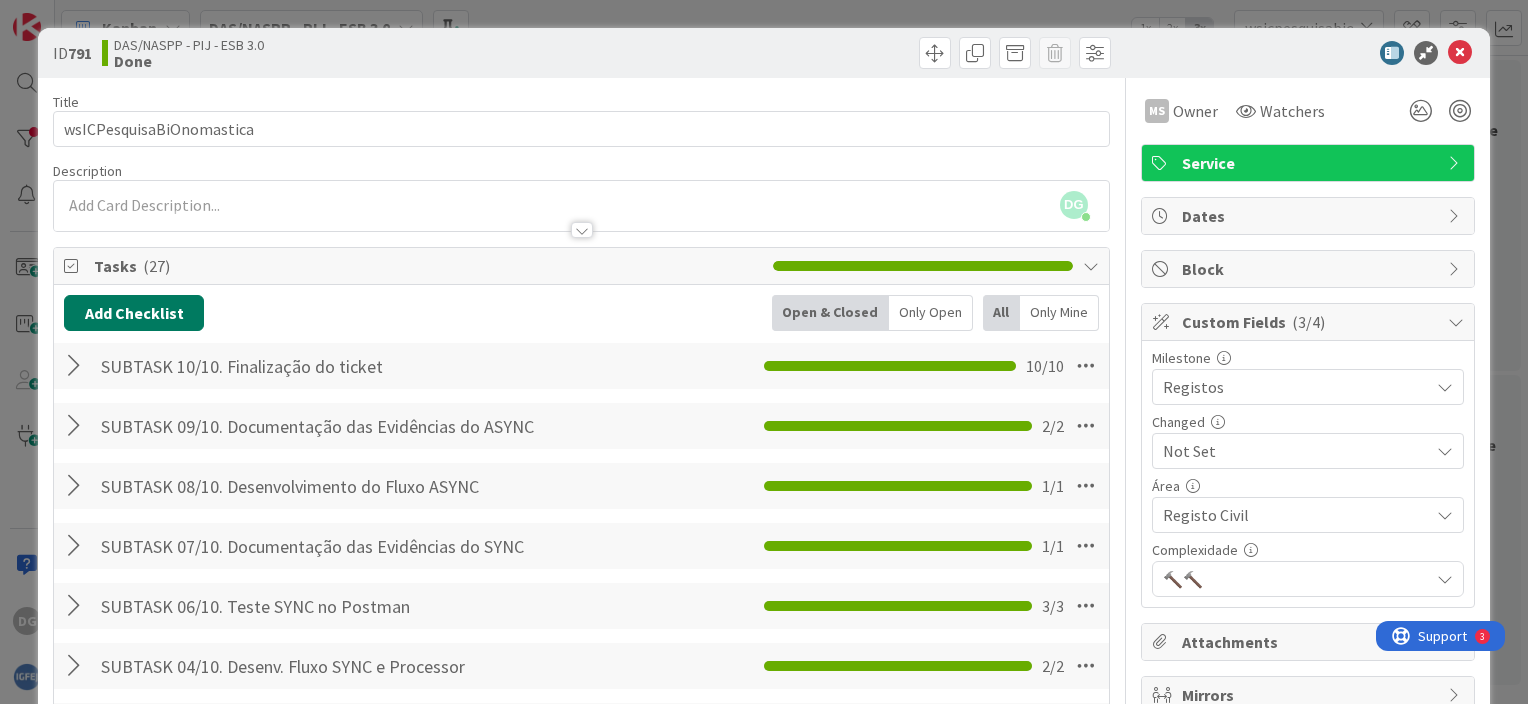 click on "Add Checklist" at bounding box center (134, 313) 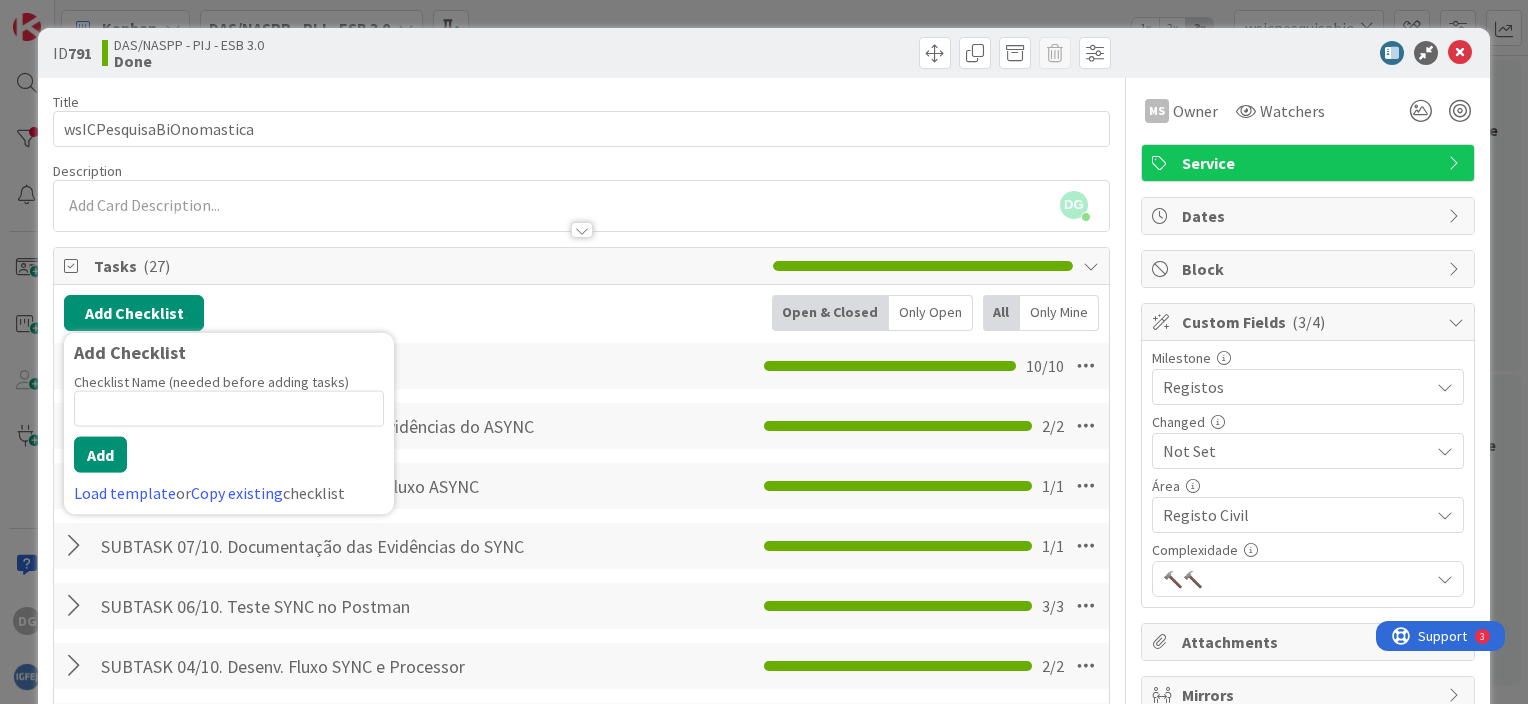 click at bounding box center (229, 409) 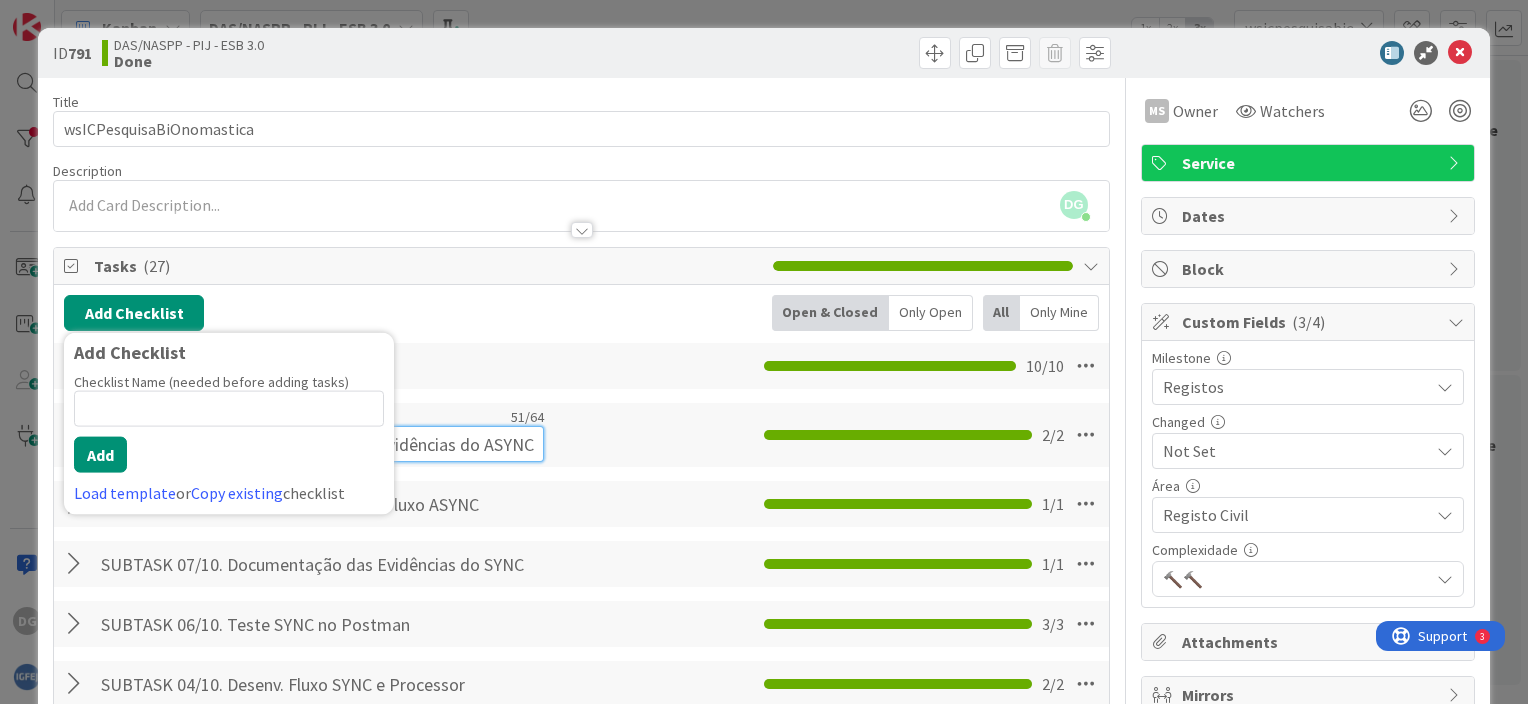 click on "Checklist Name 51 / 64 SUBTASK 09/10. Documentação das Evidências do ASYNC" at bounding box center (319, 435) 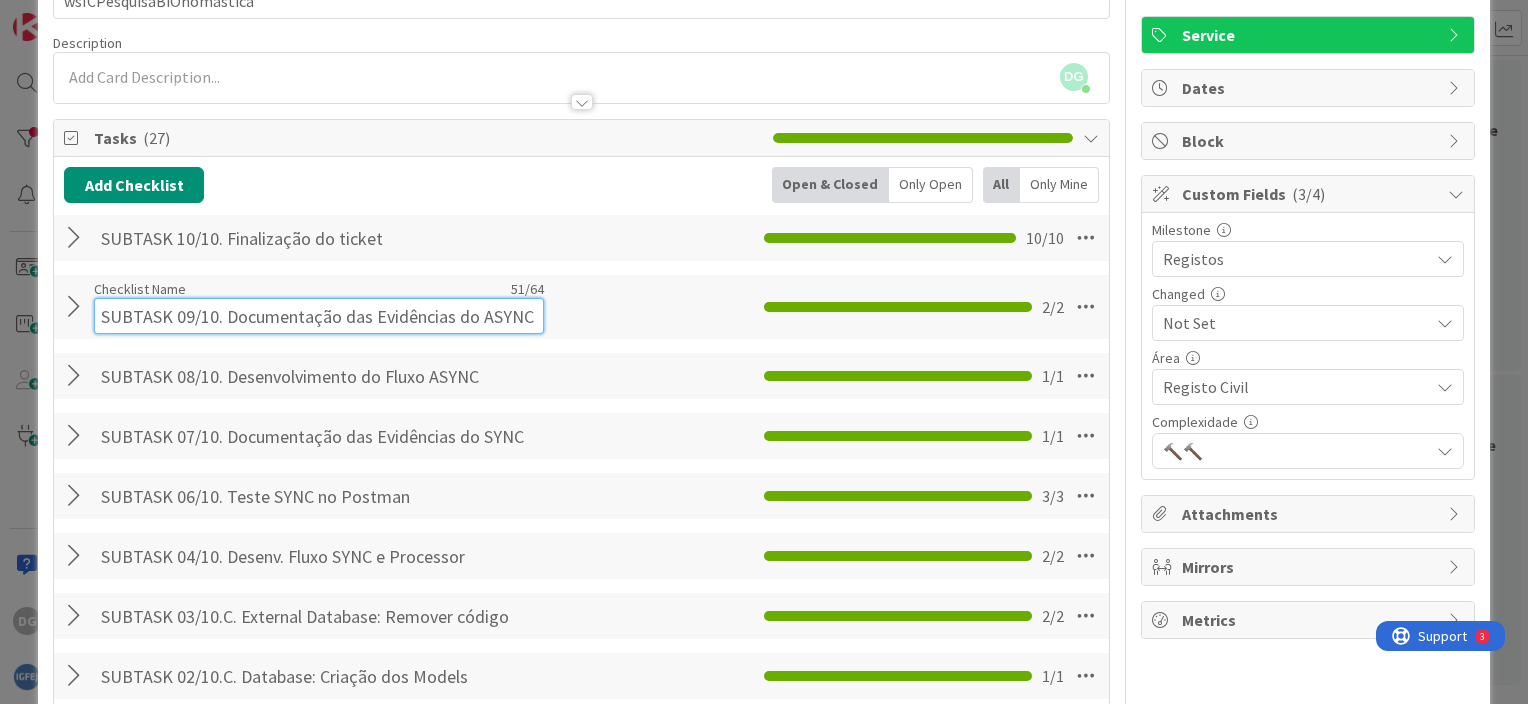scroll, scrollTop: 0, scrollLeft: 0, axis: both 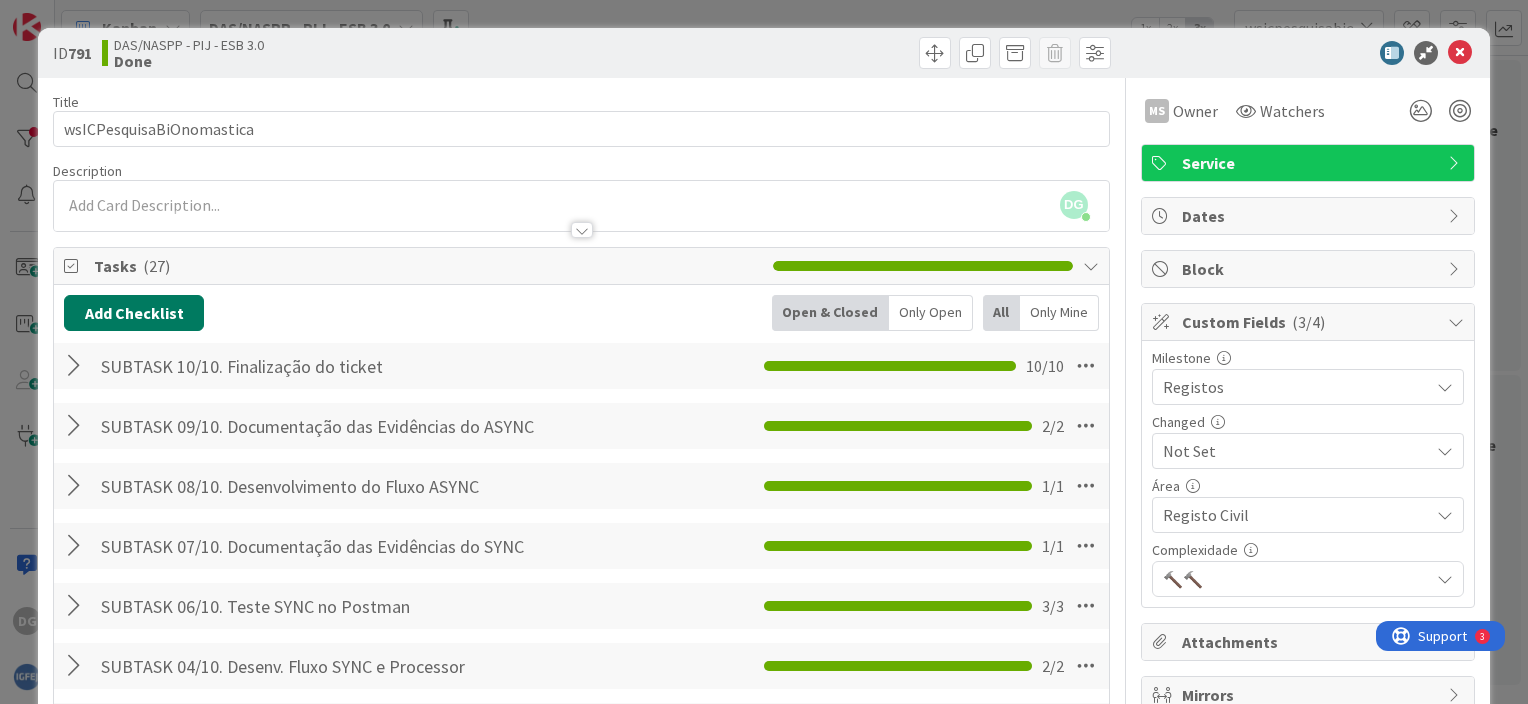 click on "Add Checklist" at bounding box center [134, 313] 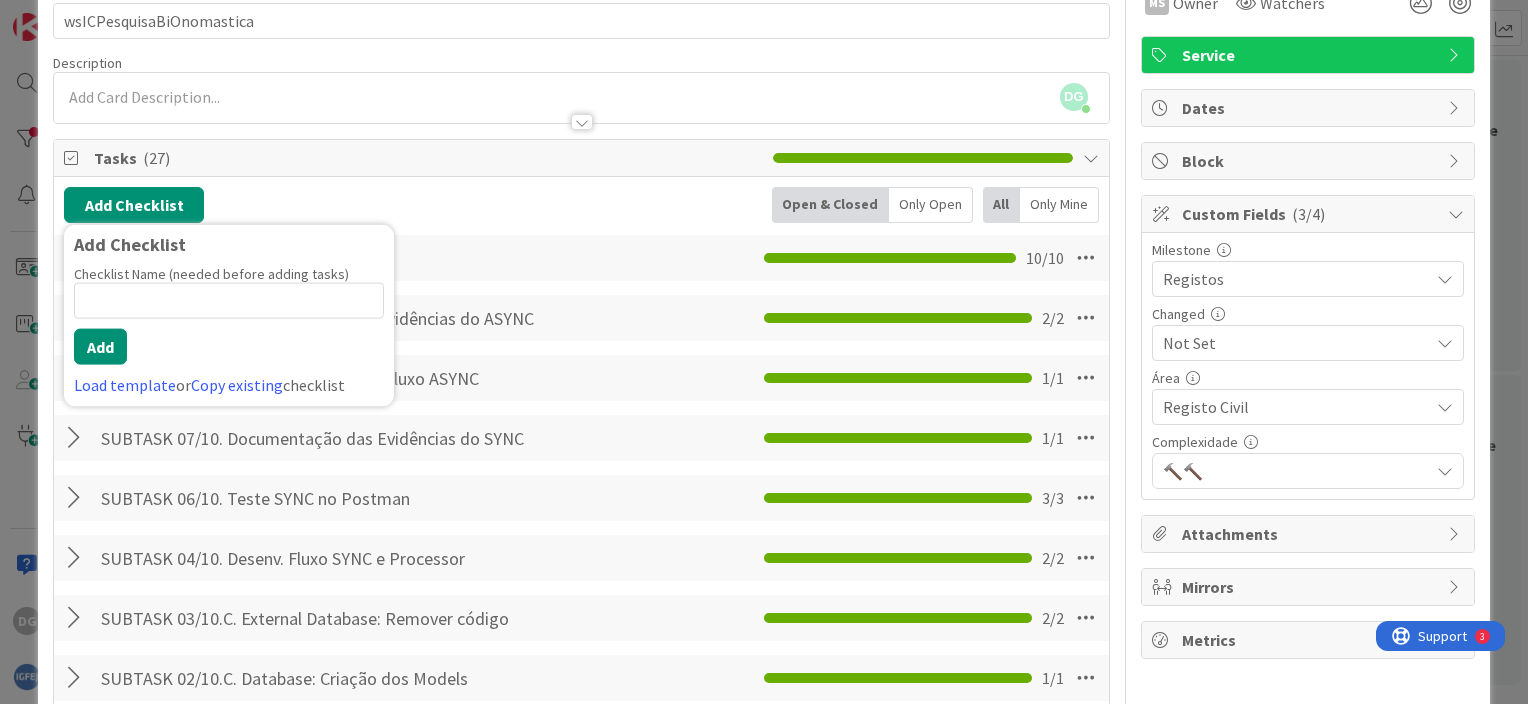 click on "Add Checklist Checklist Name (needed before adding tasks) 0 / 64 Add Load template  or  Copy existing  checklist" at bounding box center [229, 316] 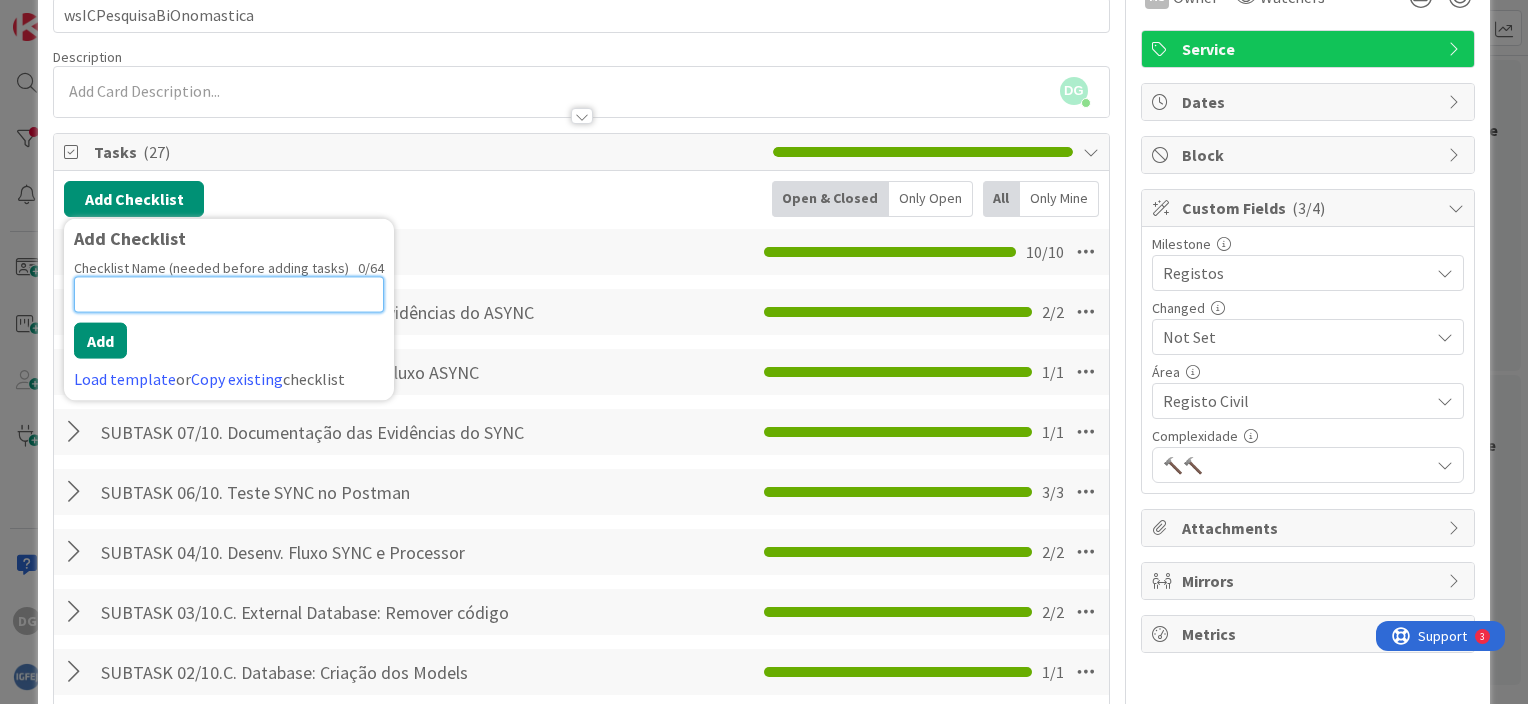 click at bounding box center [229, 295] 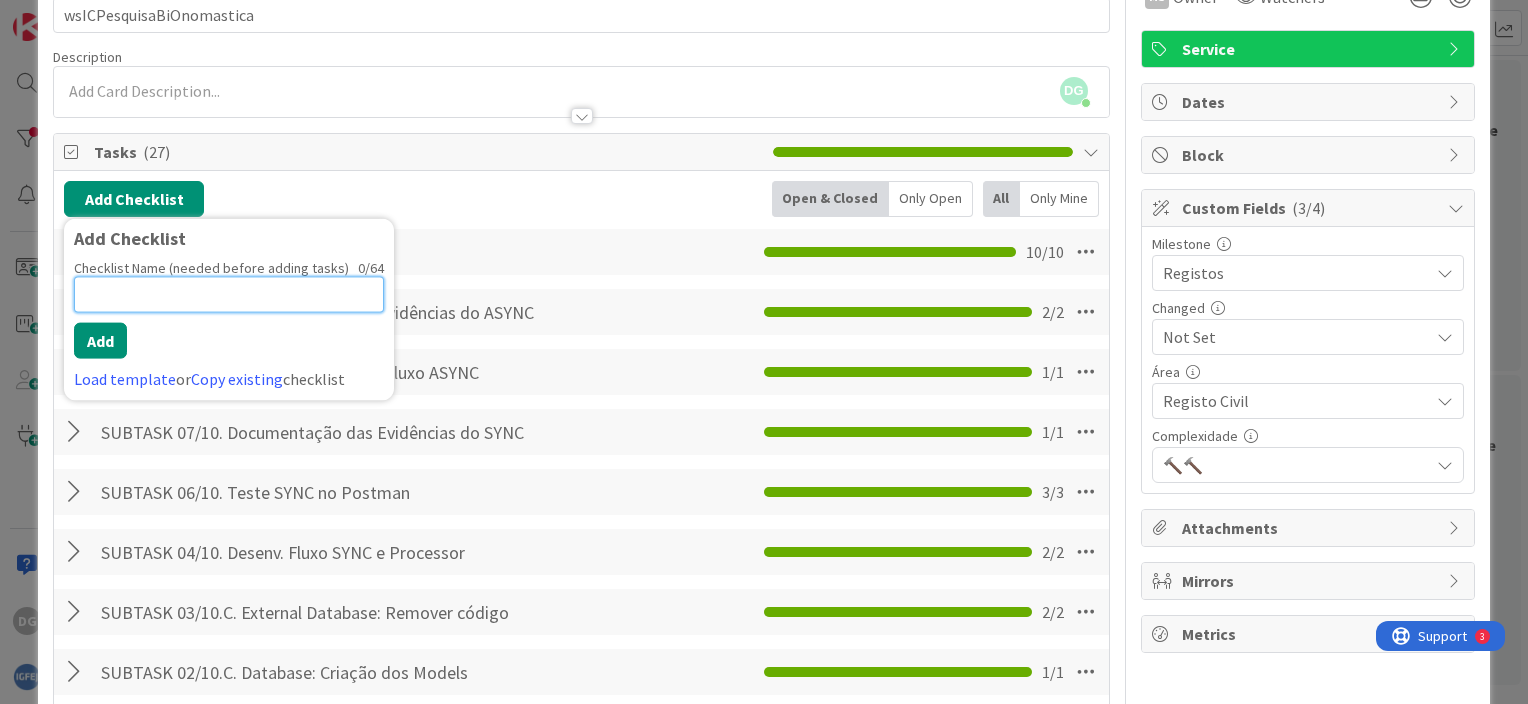 scroll, scrollTop: 14, scrollLeft: 0, axis: vertical 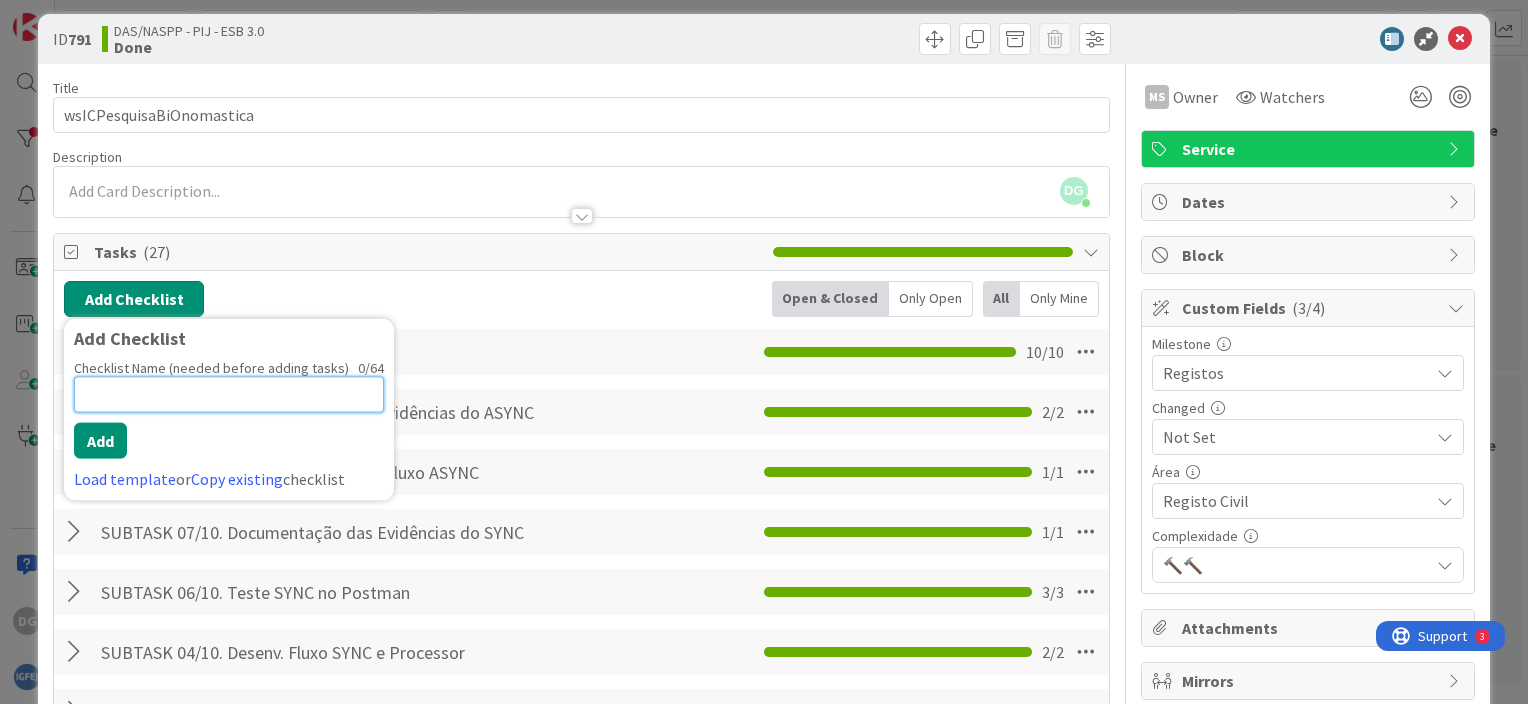 type on "T" 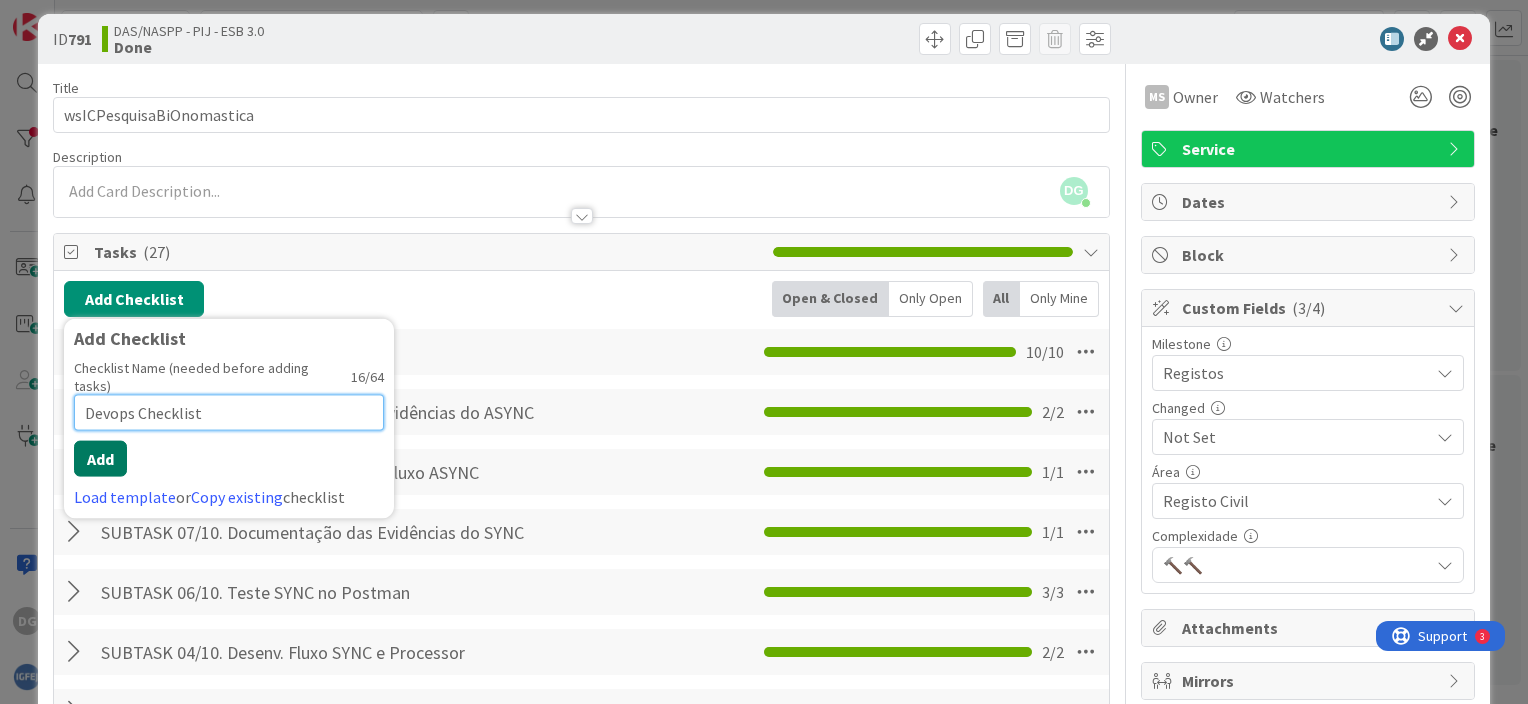 type on "Devops Checklist" 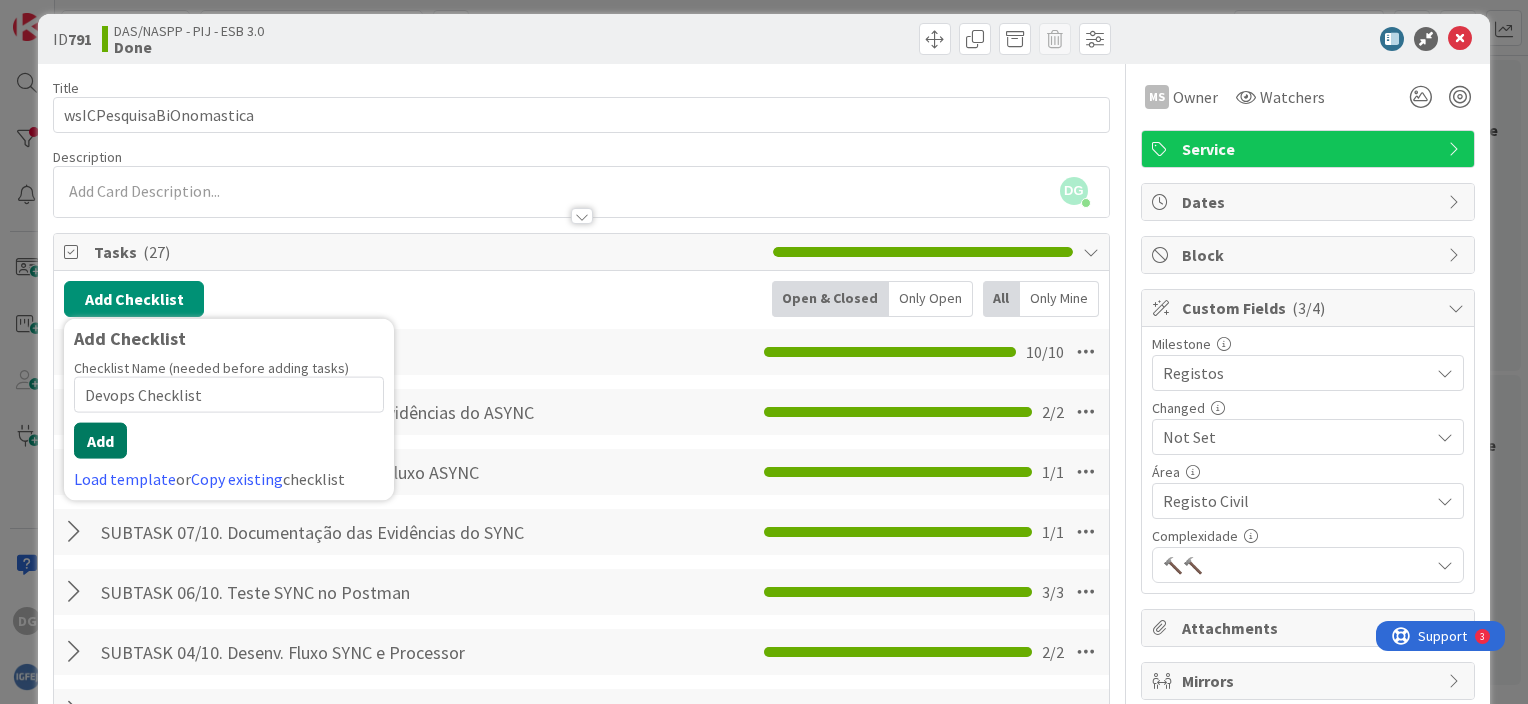 click on "Add" at bounding box center [100, 441] 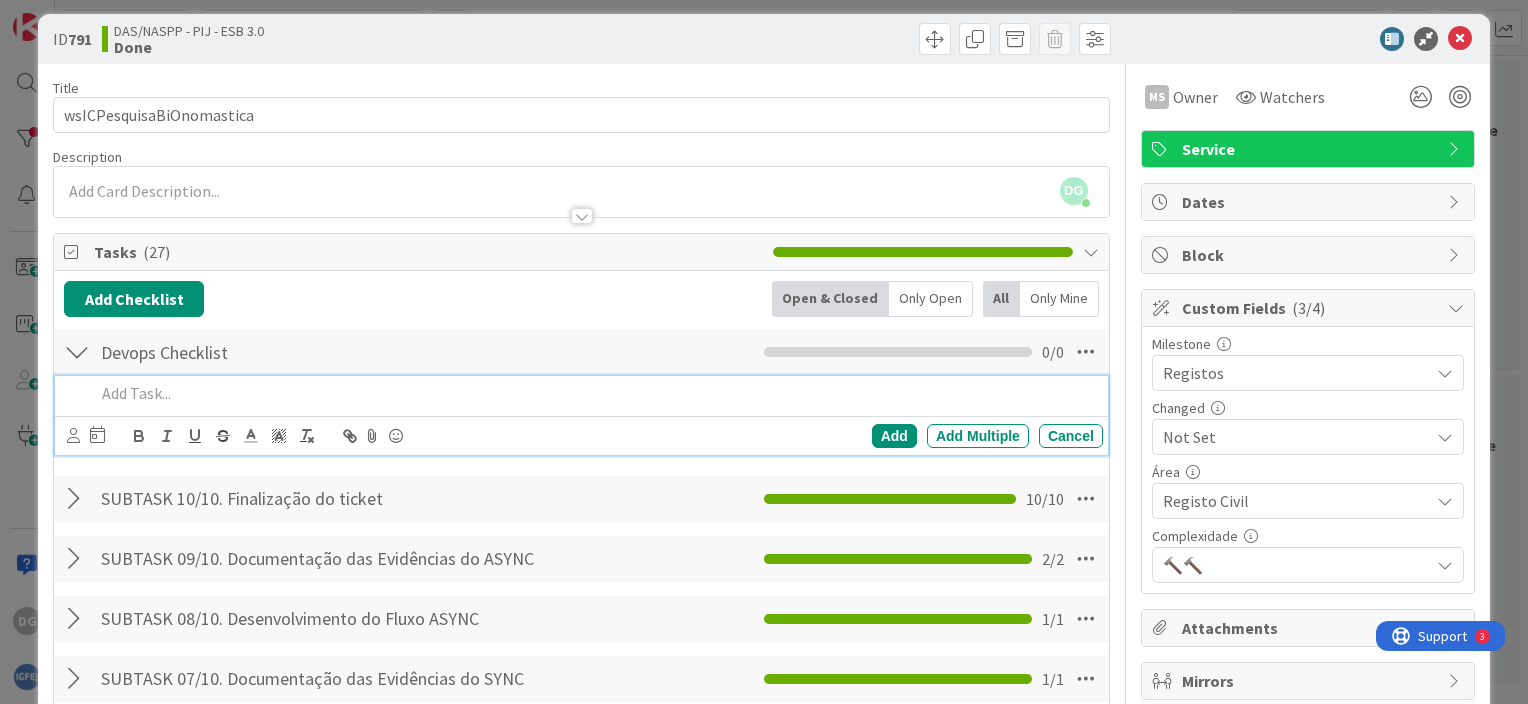 click at bounding box center (595, 393) 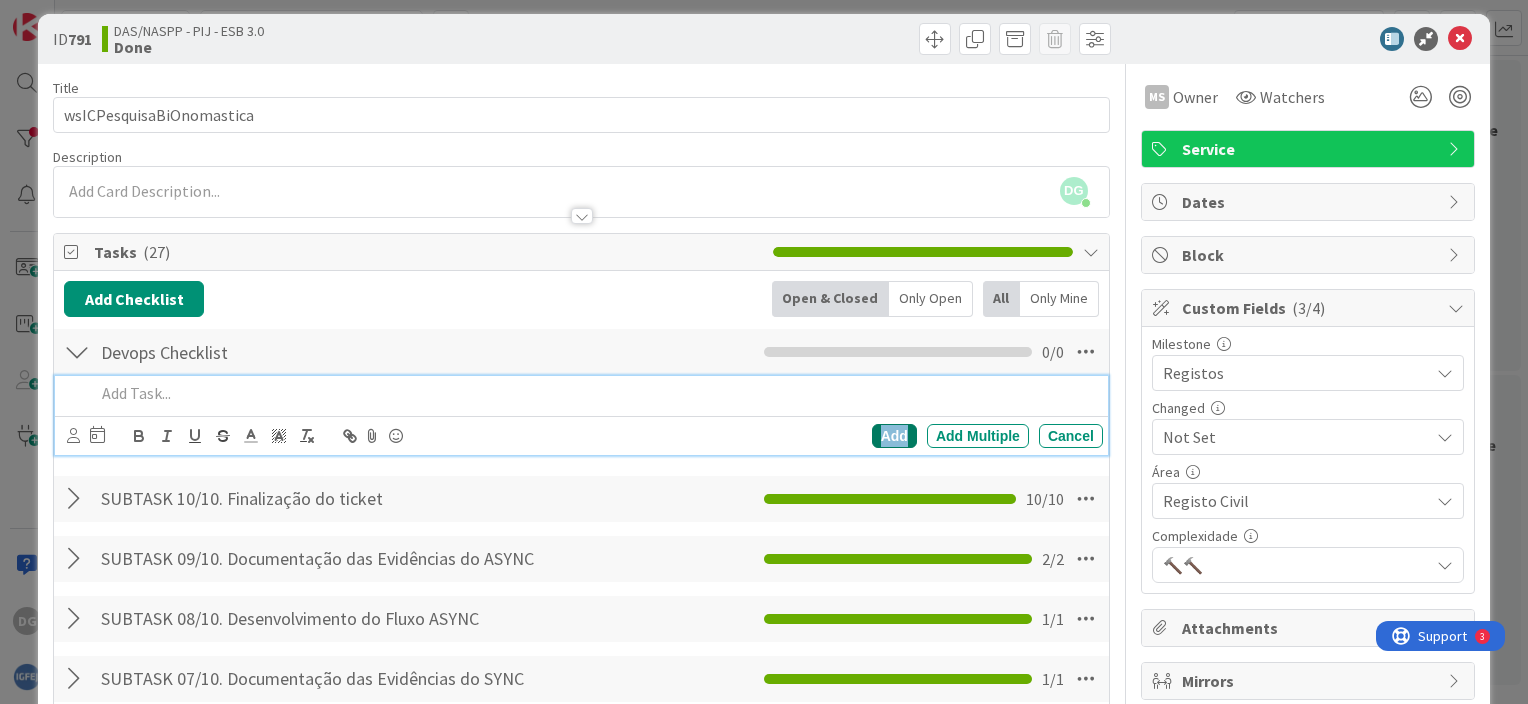 click on "Add" at bounding box center (894, 436) 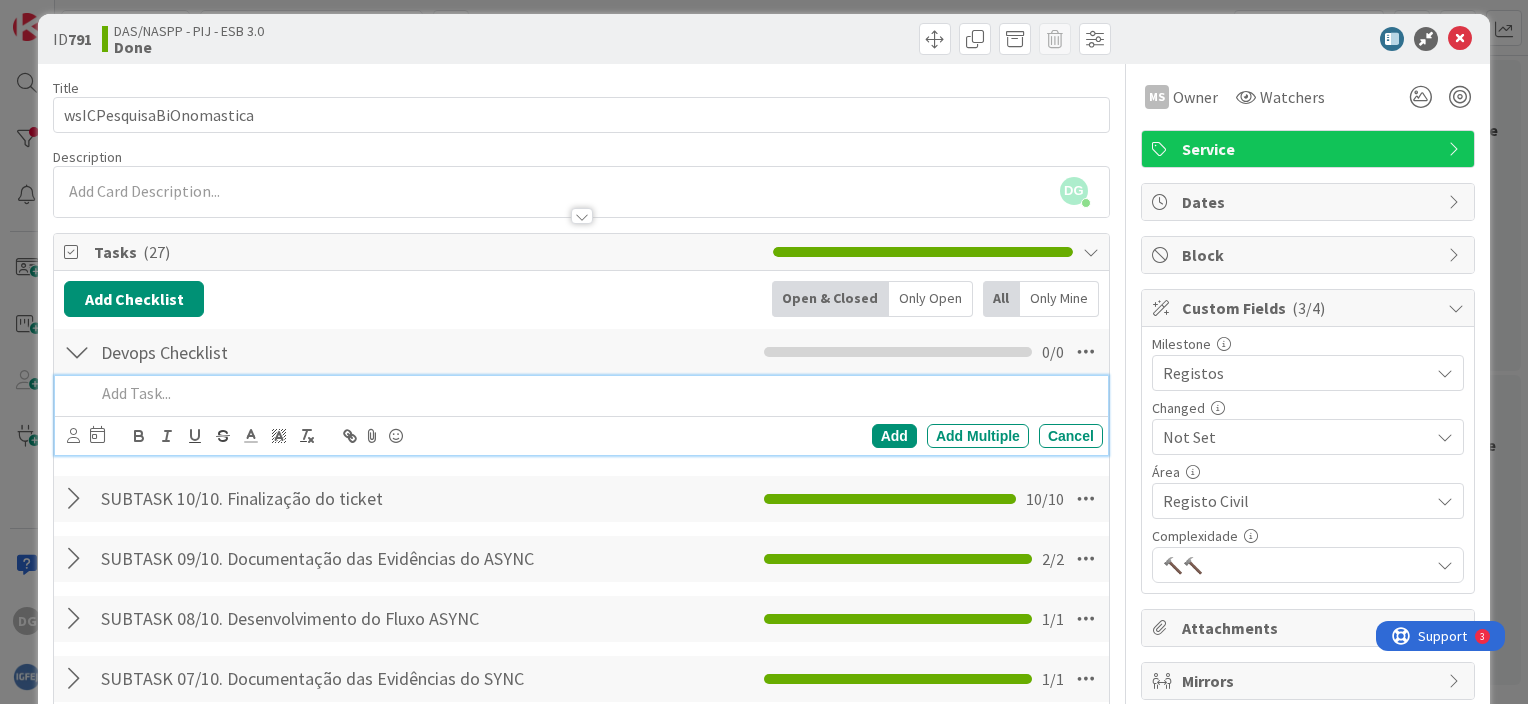 click at bounding box center [595, 393] 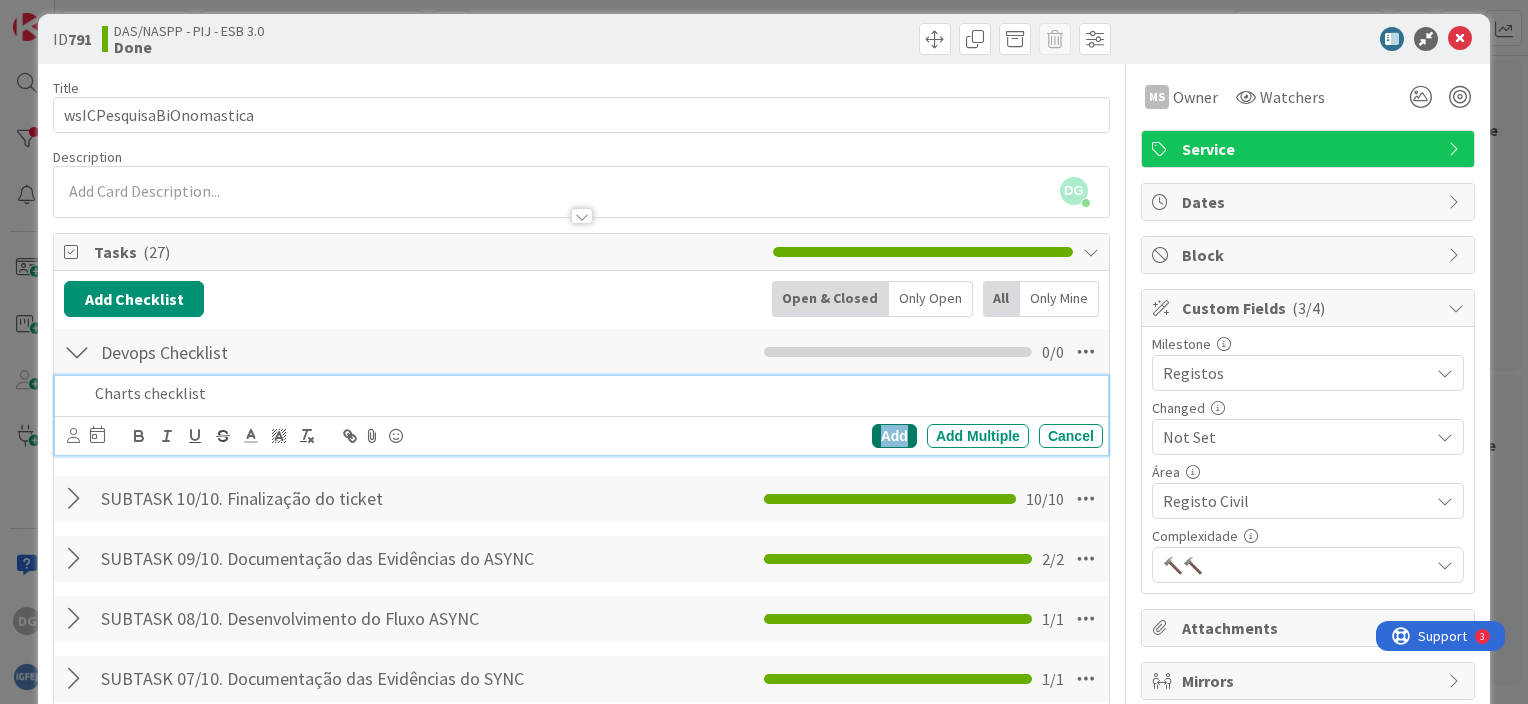 click on "Add" at bounding box center [894, 436] 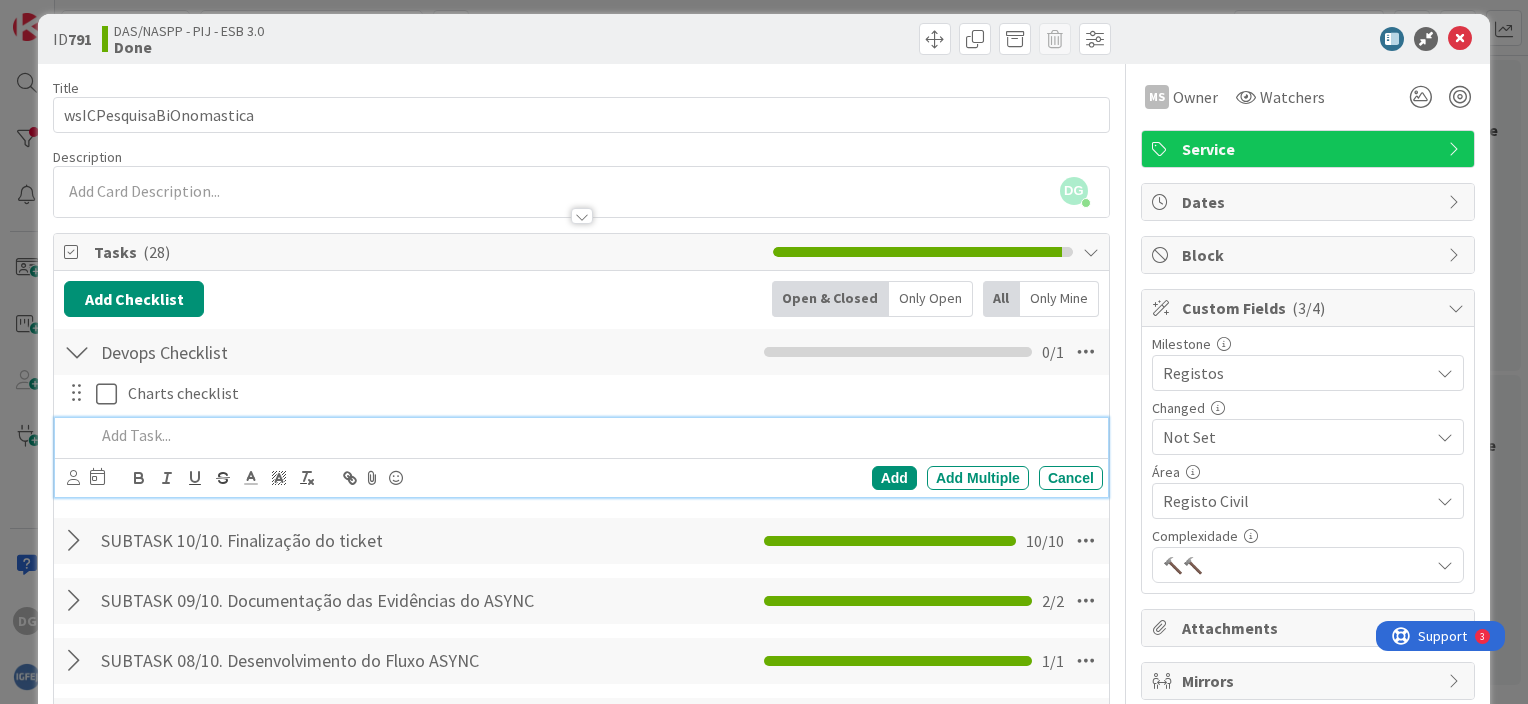 click at bounding box center (595, 435) 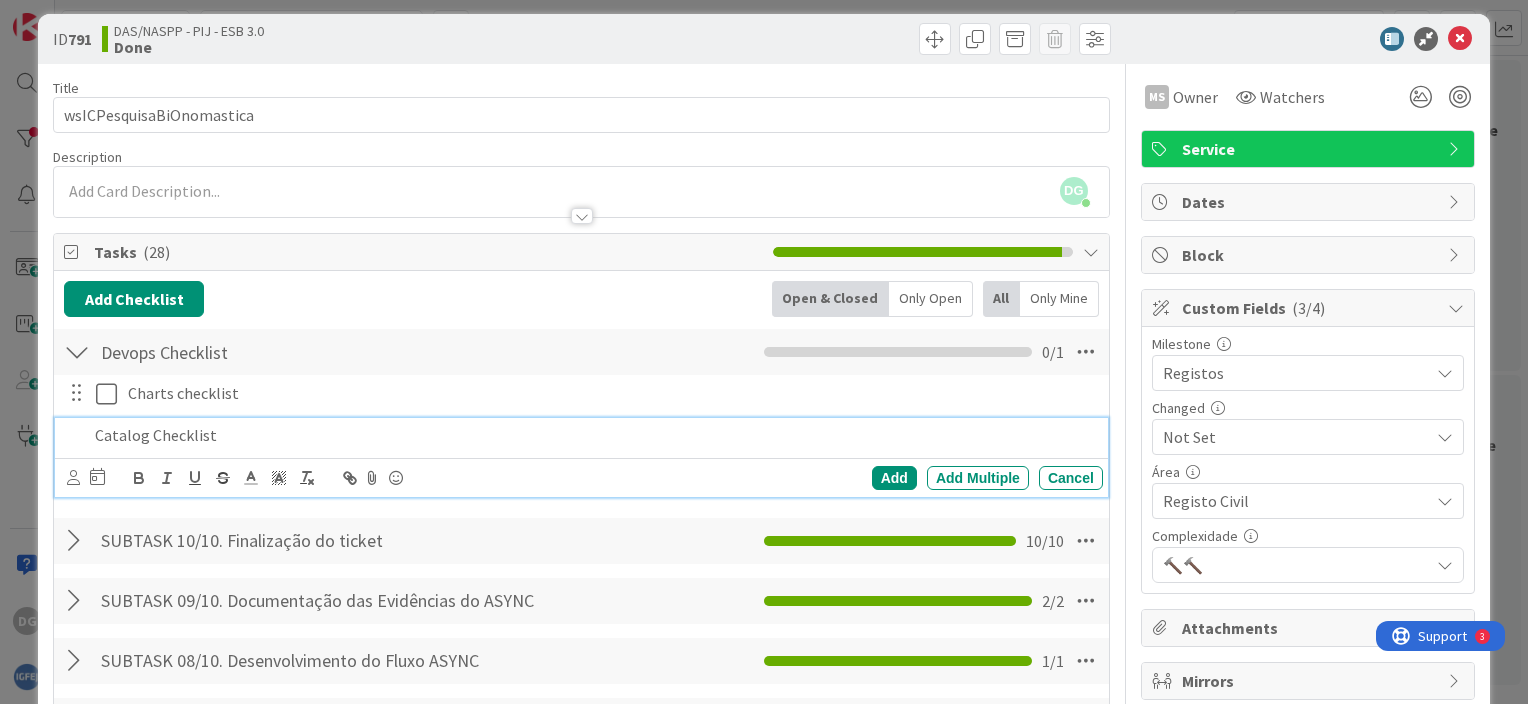 scroll, scrollTop: 56, scrollLeft: 0, axis: vertical 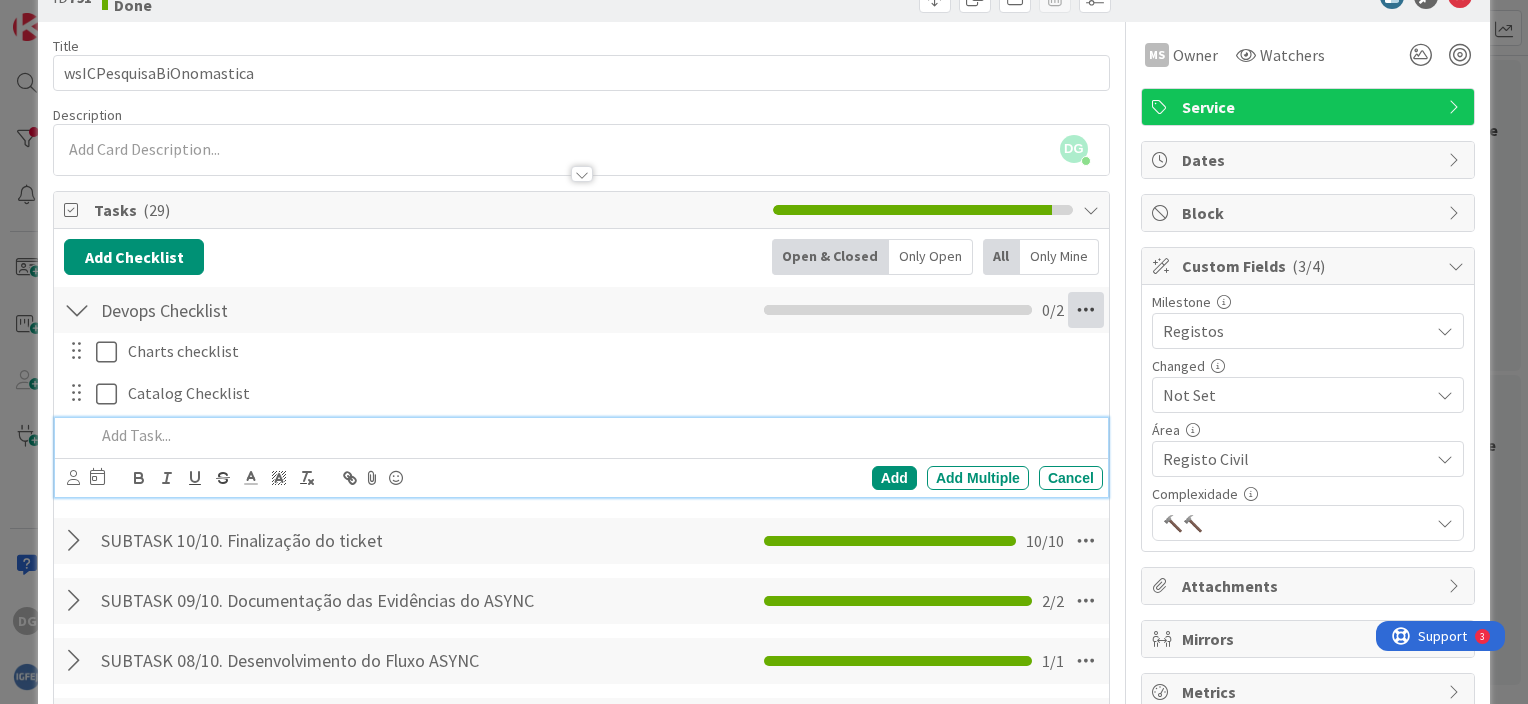 click at bounding box center (1086, 310) 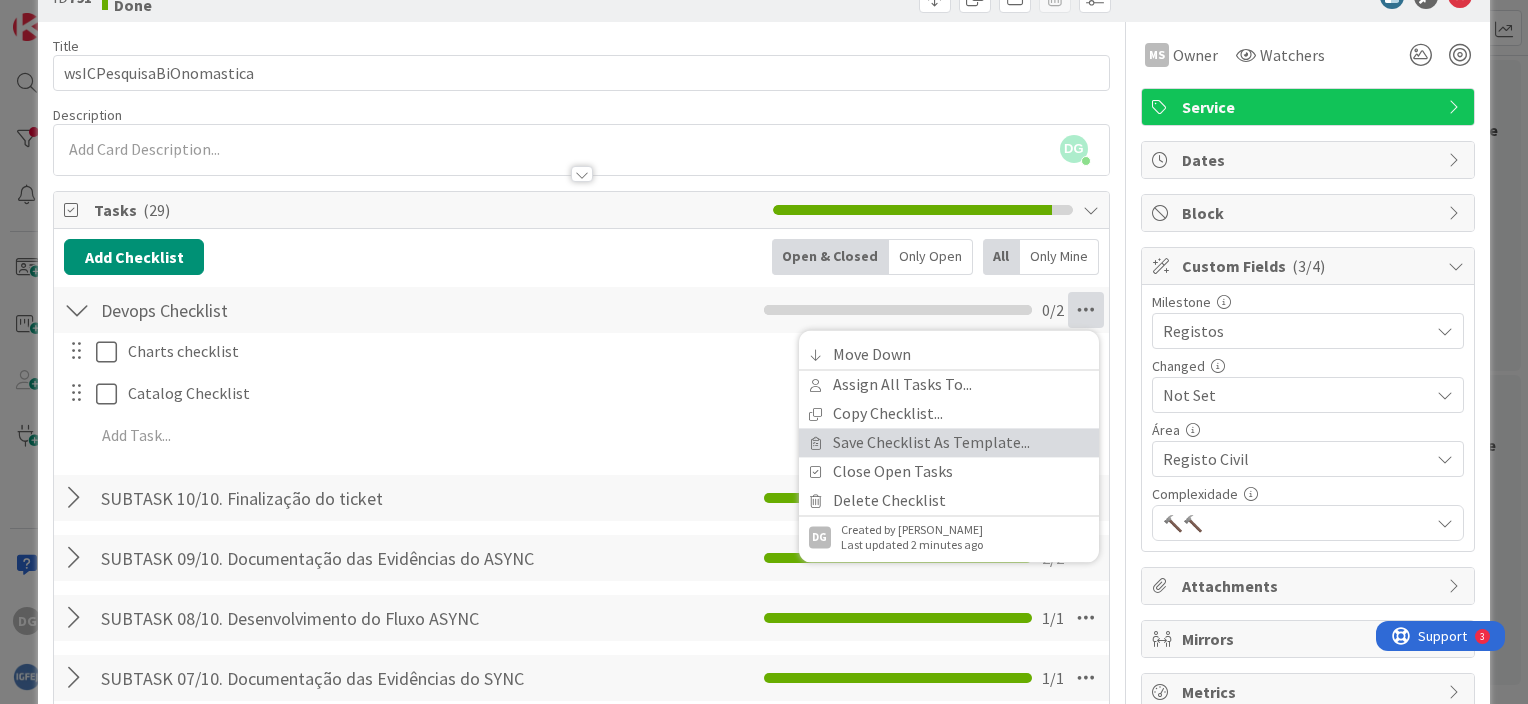 click on "Save Checklist As Template..." at bounding box center [949, 442] 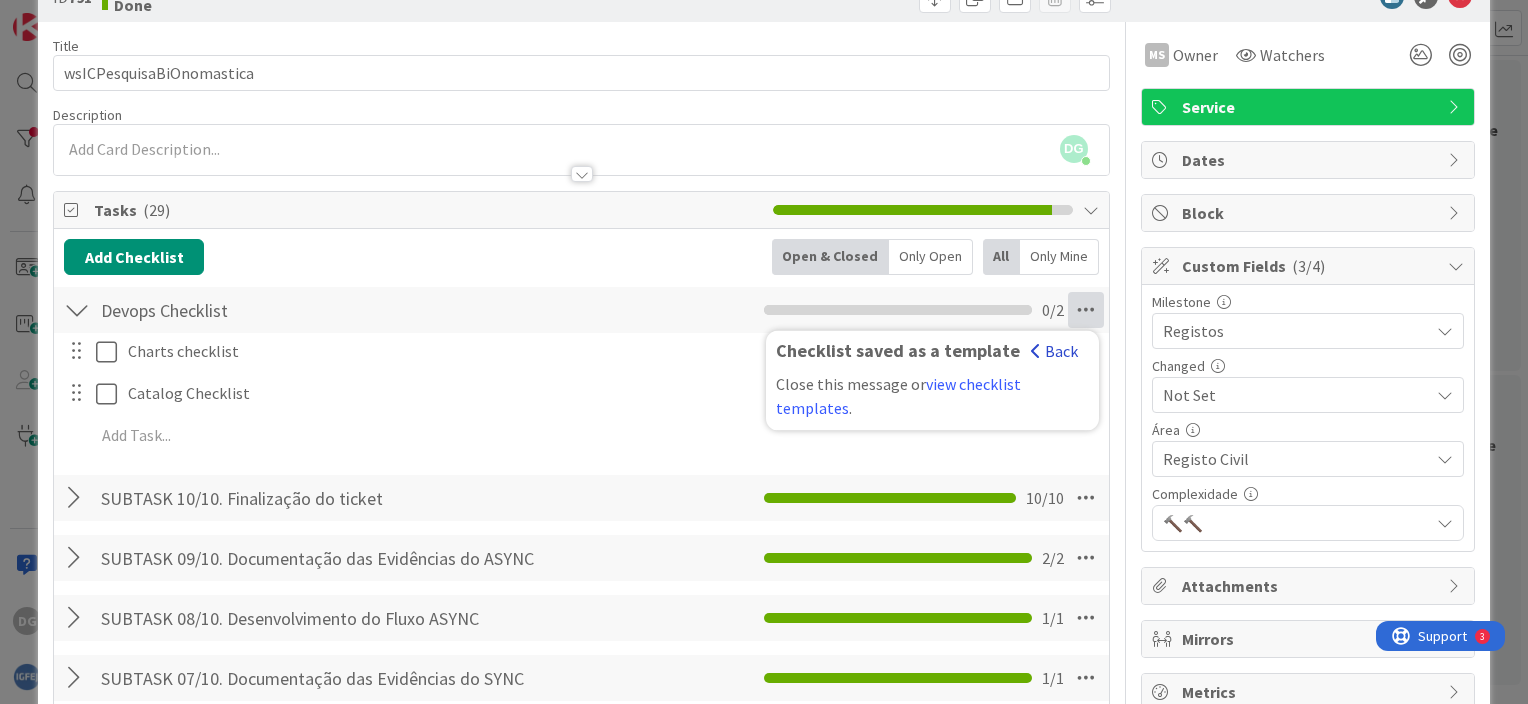 click on "Back" at bounding box center [1054, 351] 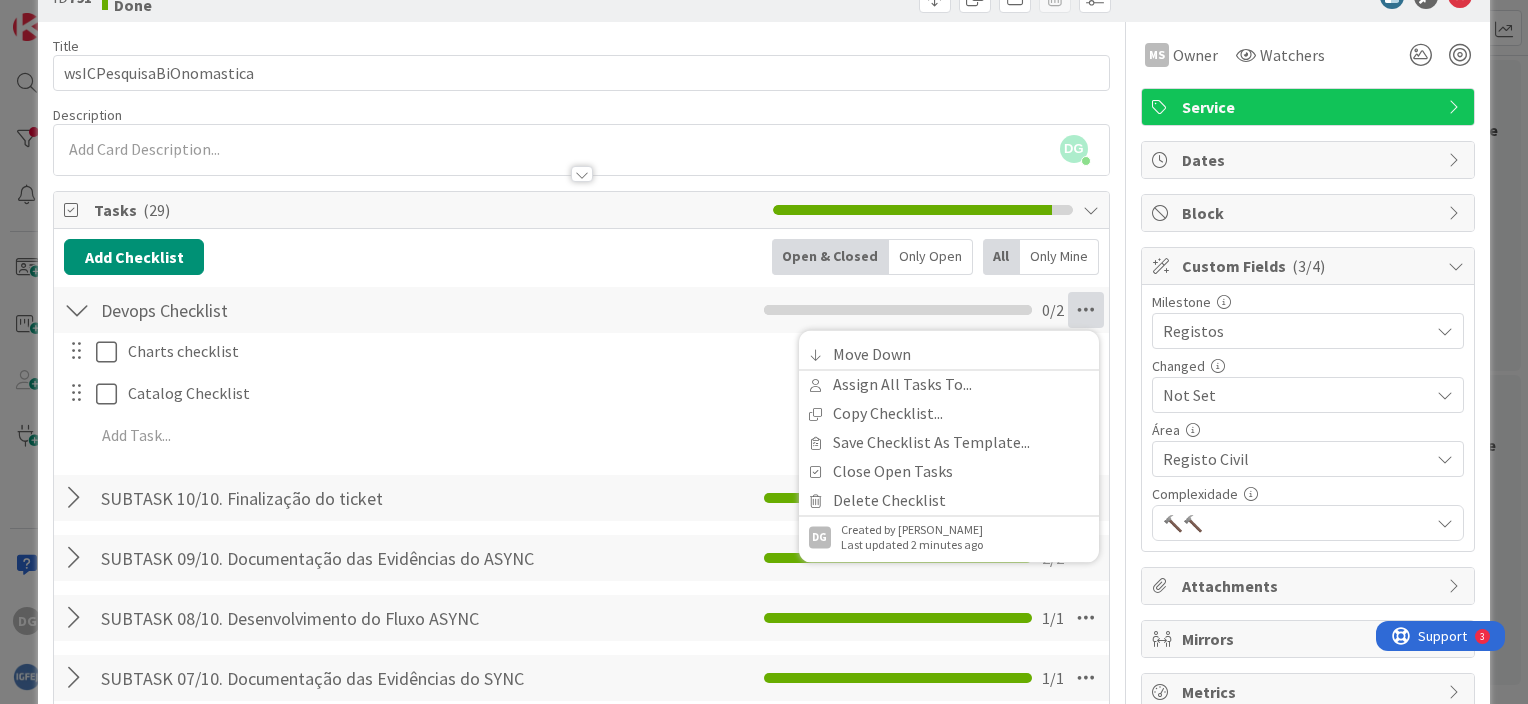click on "ID  791 DAS/NASPP - PIJ - ESB 3.0 Done Title 24 / 128 wsICPesquisaBiOnomastica Description DG   [PERSON_NAME] joined  3 m ago MS Owner Watchers Service Tasks ( 29 ) Add Checklist Back Open & Closed Only Open All Only Mine Devops Checklist Checklist Name 16 / 64 Devops Checklist Move Down Assign All Tasks To... Copy Checklist... Save Checklist As Template... Close Open Tasks Delete Checklist DG Created by [PERSON_NAME] Last updated 2 minutes ago 0 / 2 Charts checklist Navigate forward to interact with the calendar and select a date. Press the question mark key to get the keyboard shortcuts for changing dates. Update Cancel Catalog Checklist Navigate forward to interact with the calendar and select a date. Press the question mark key to get the keyboard shortcuts for changing dates. Update Cancel Navigate forward to interact with the calendar and select a date. Press the question mark key to get the keyboard shortcuts for changing dates. Add Add Multiple Cancel SUBTASK 10/10. Finalização do ticket Checklist Name" at bounding box center (764, 352) 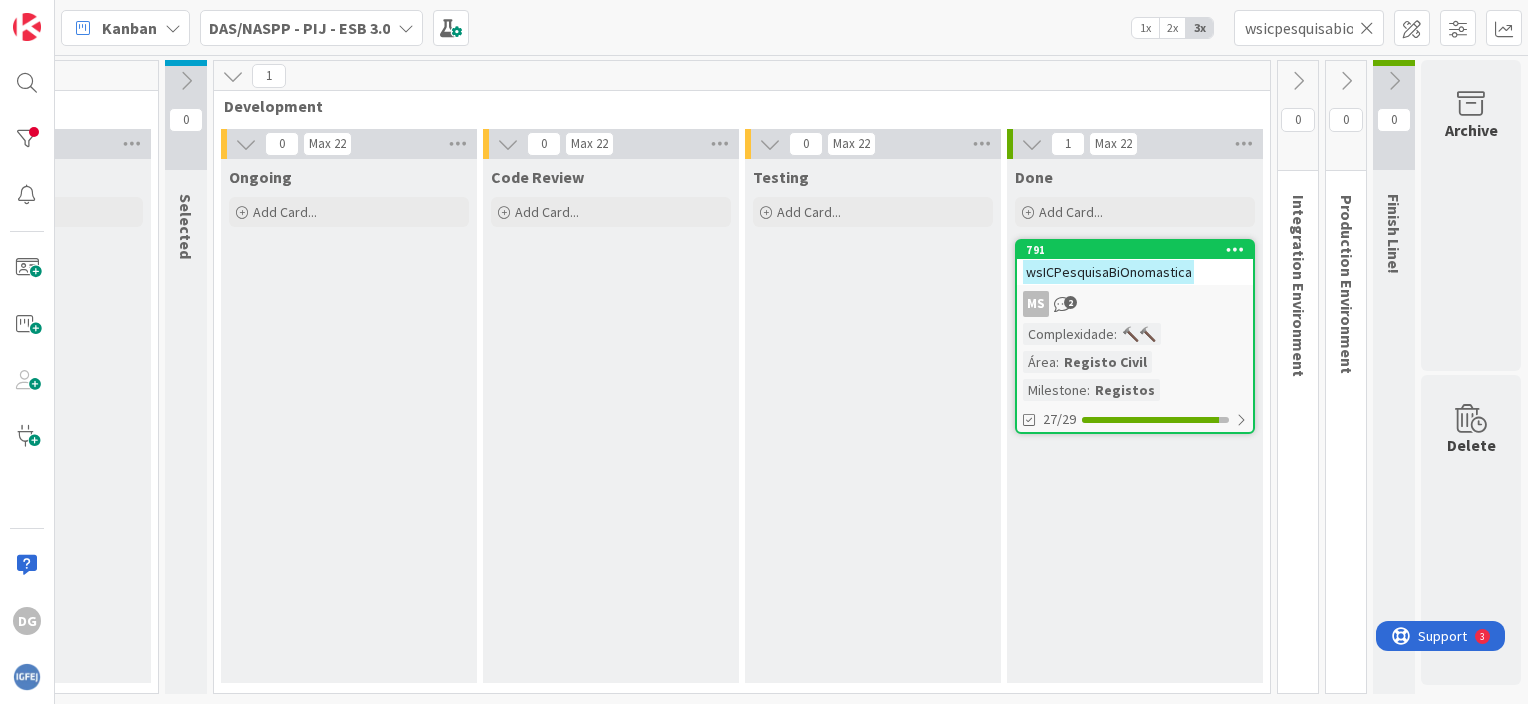 scroll, scrollTop: 0, scrollLeft: 0, axis: both 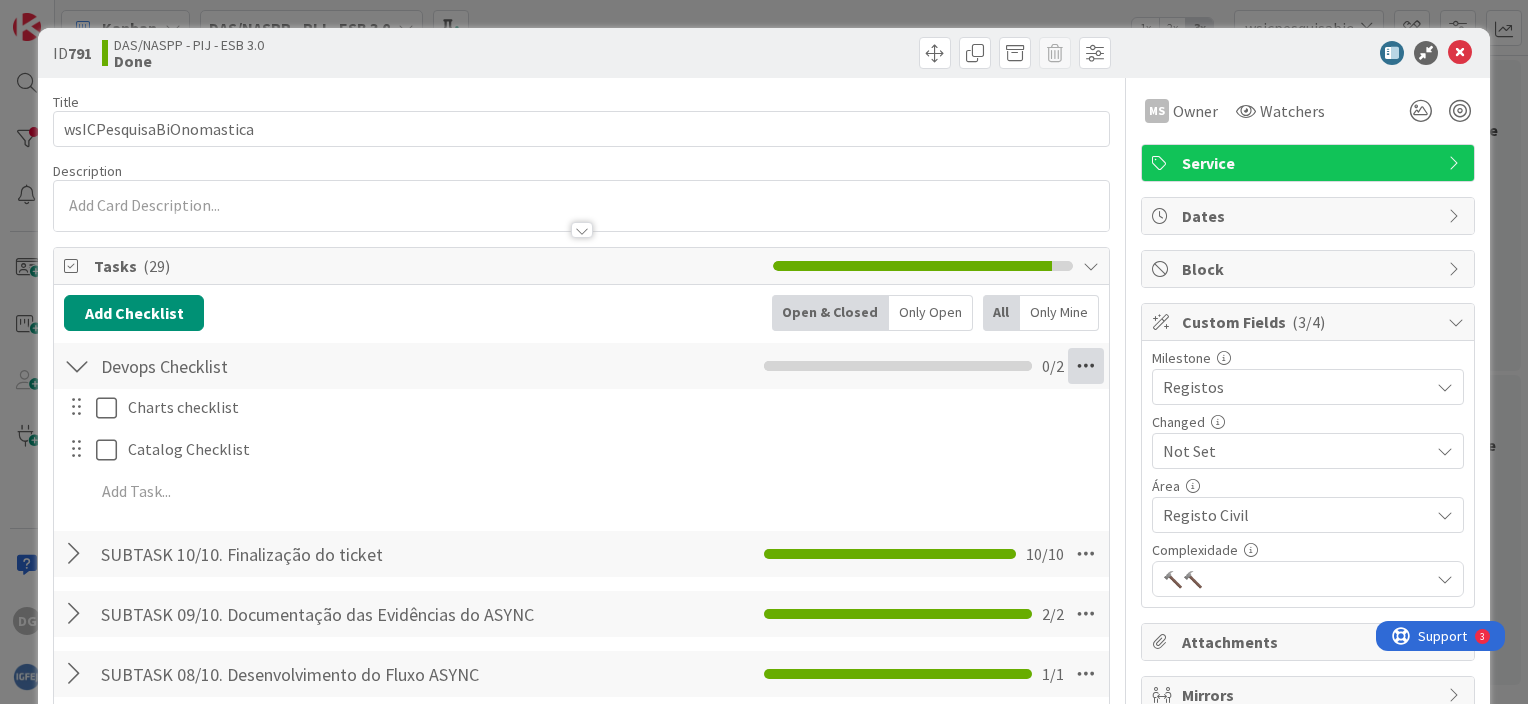 click at bounding box center [1086, 366] 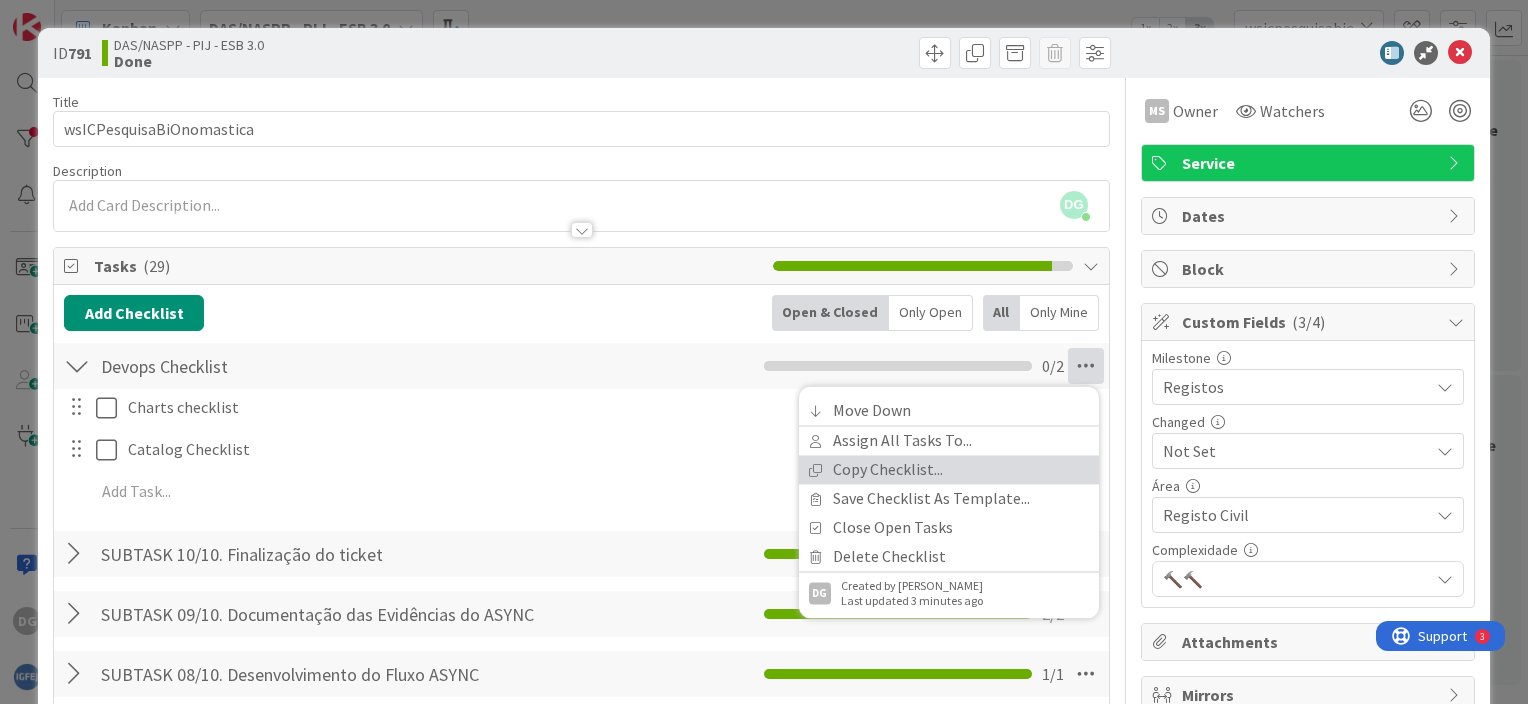 click on "Copy Checklist..." at bounding box center [949, 469] 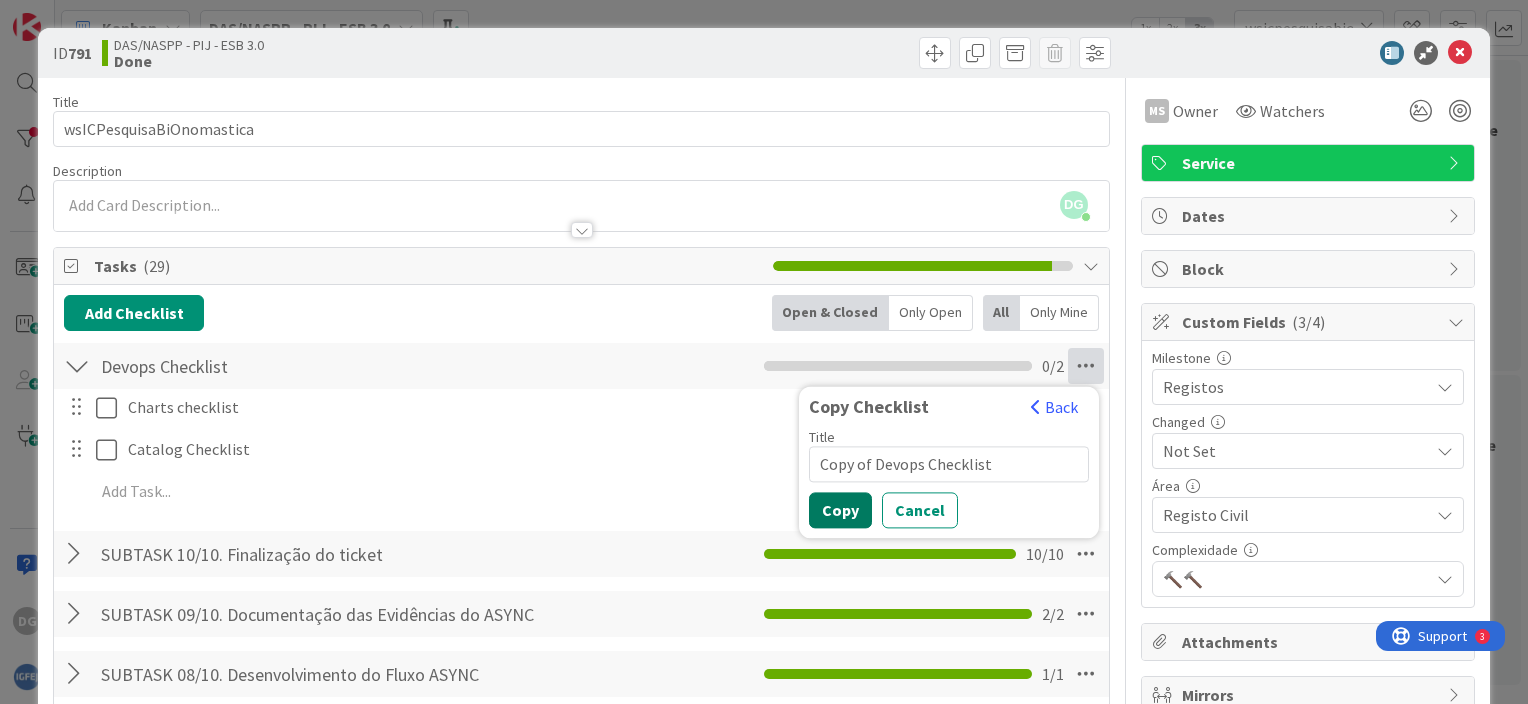 click on "Copy" at bounding box center (840, 510) 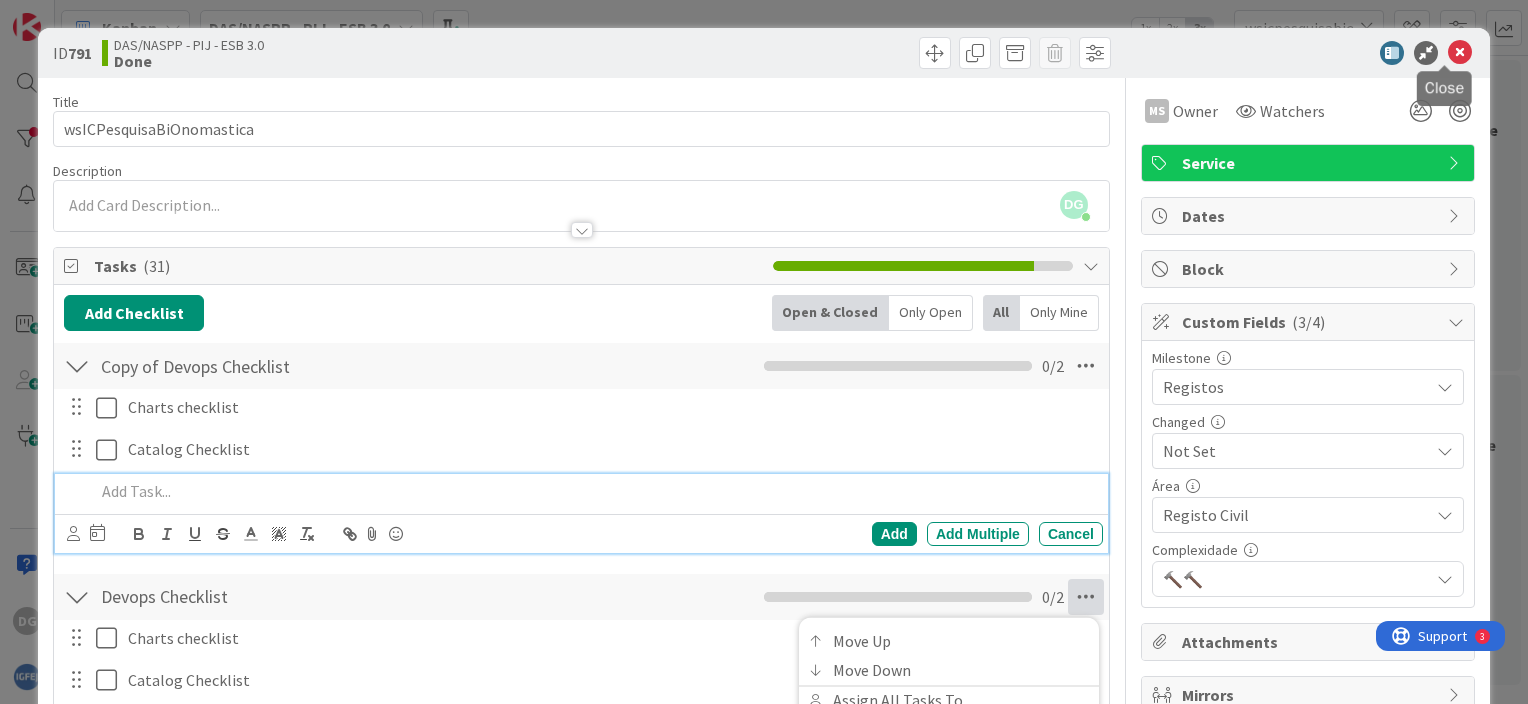 click at bounding box center [1460, 53] 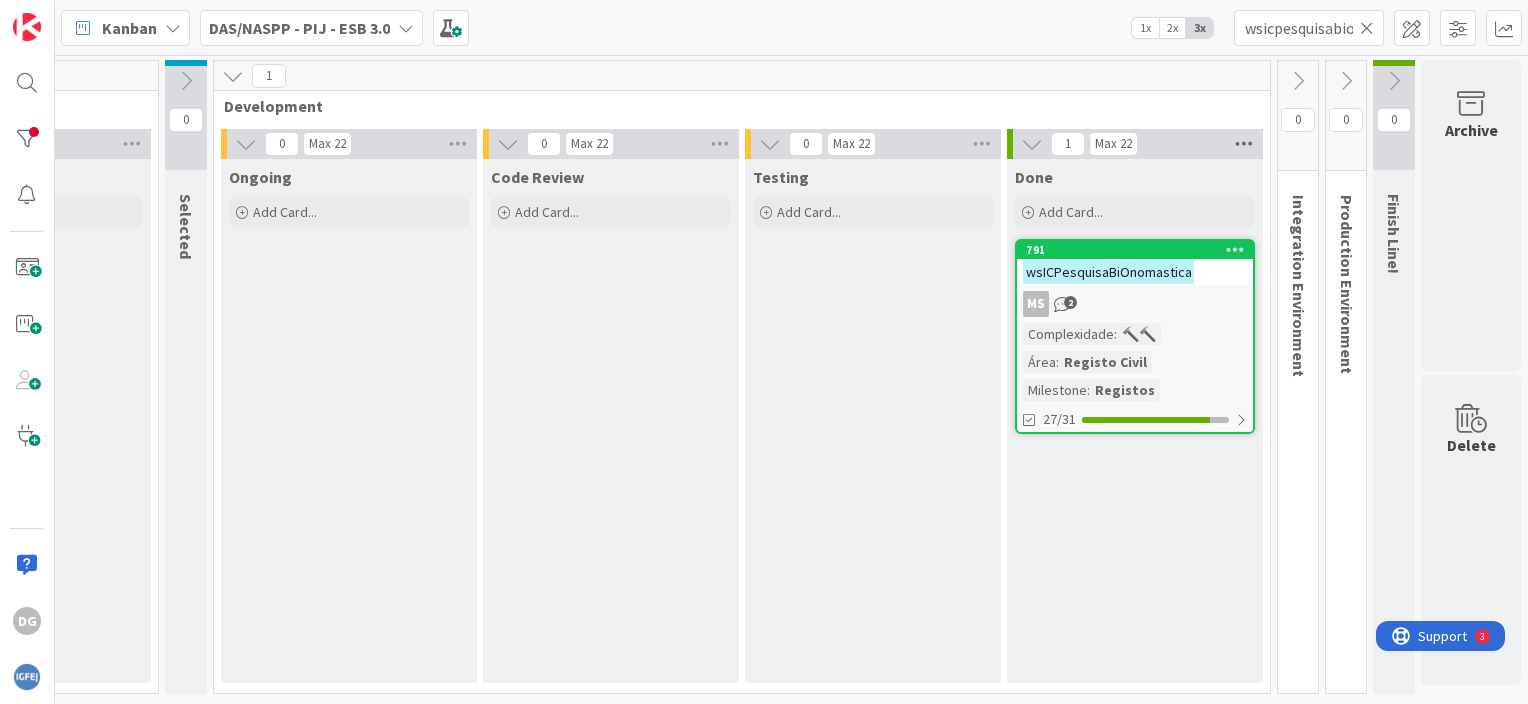 click on "1 Max 22" at bounding box center (1135, 144) 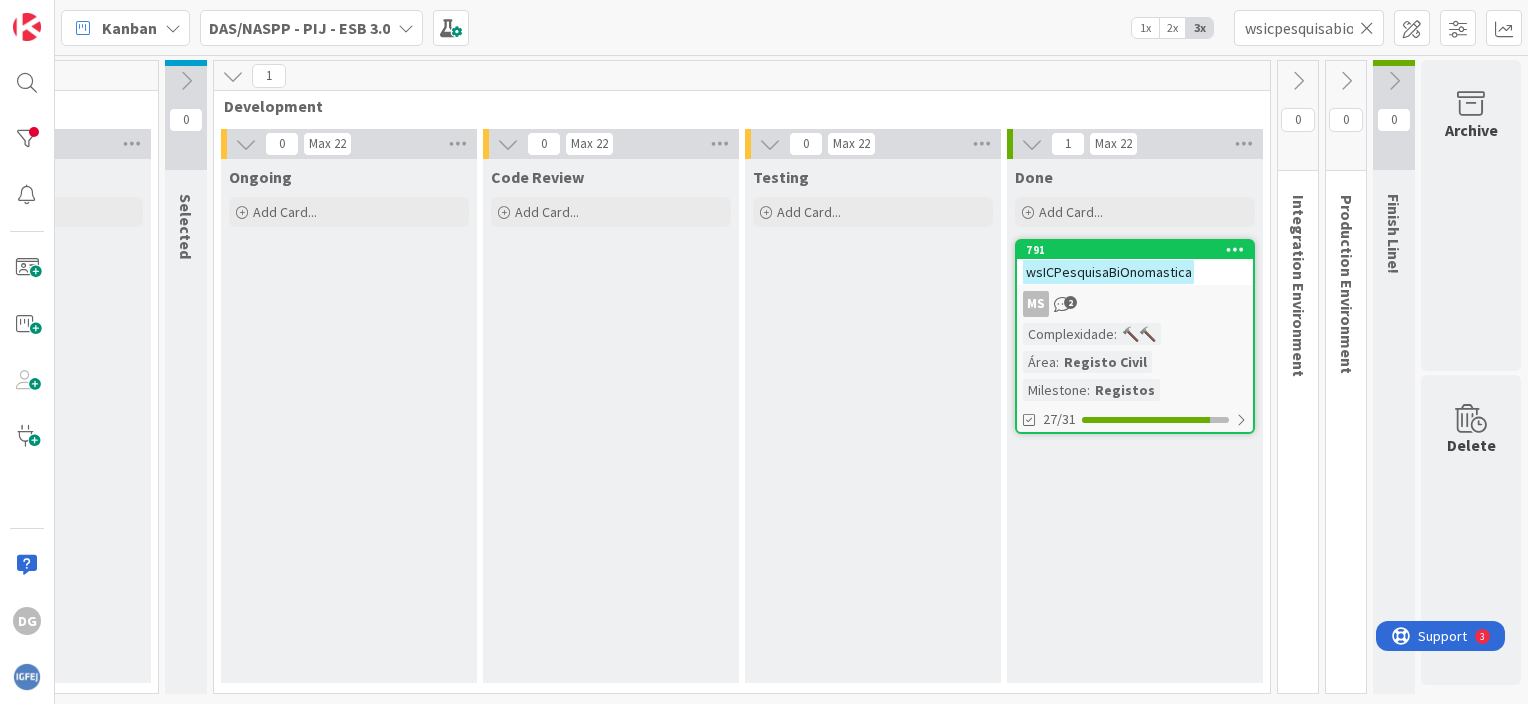 scroll, scrollTop: 0, scrollLeft: 0, axis: both 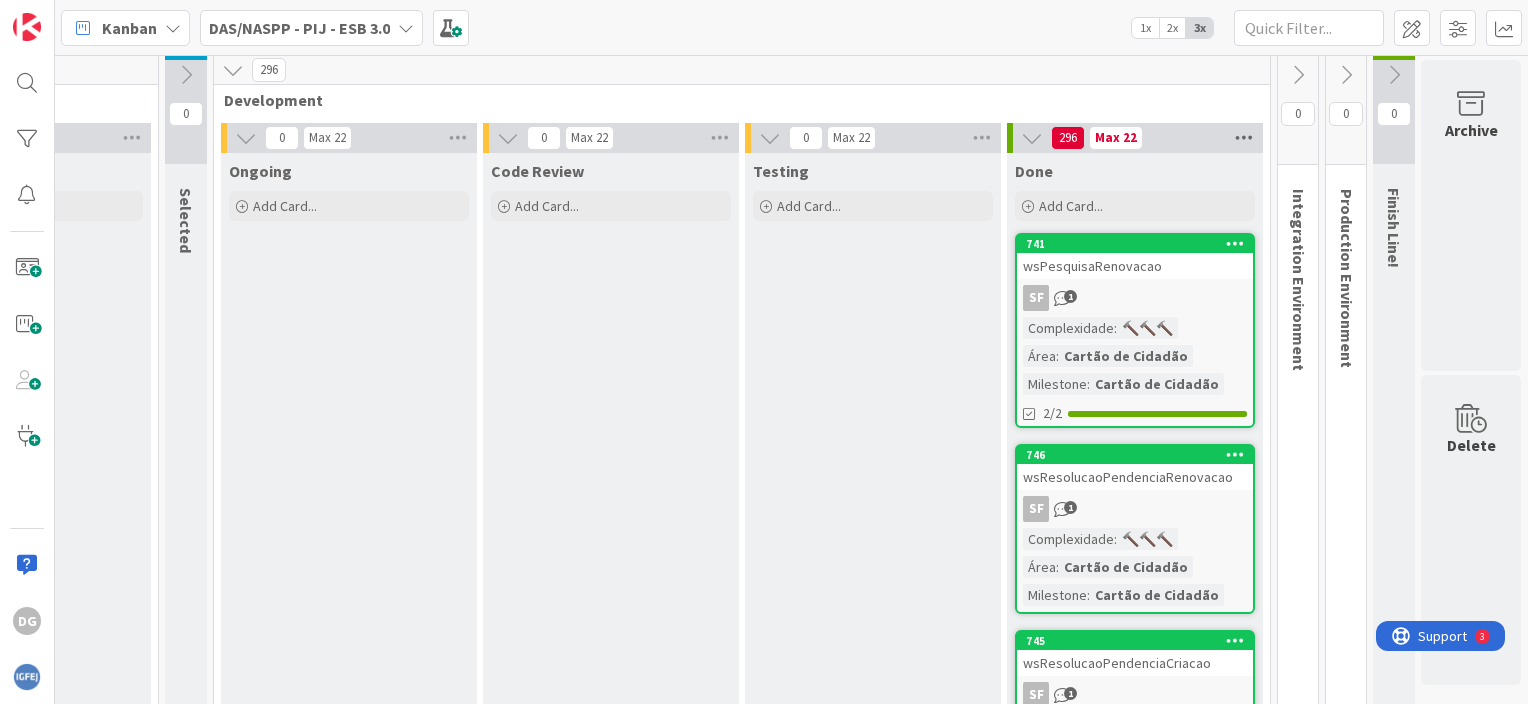 click at bounding box center [1244, 138] 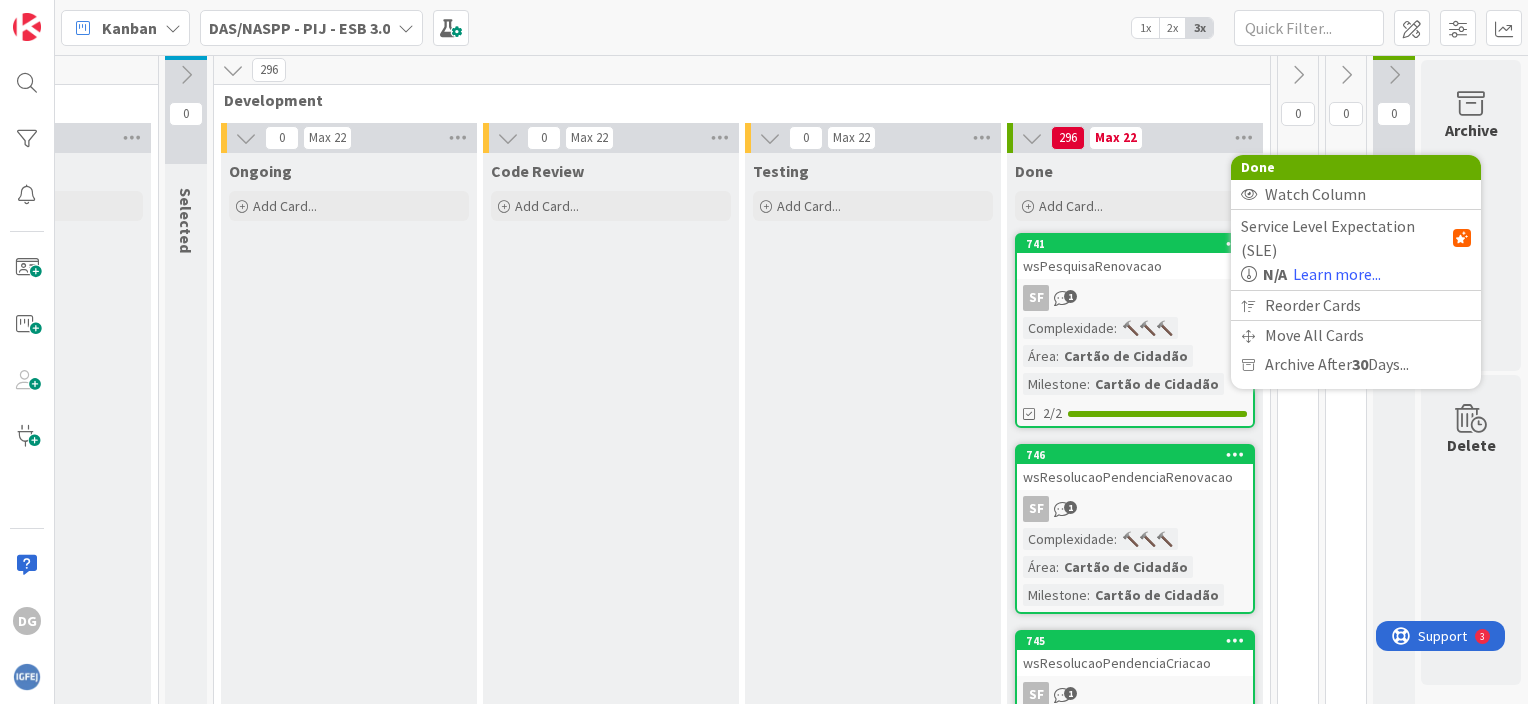 click on "wsPesquisaRenovacao" at bounding box center [1135, 266] 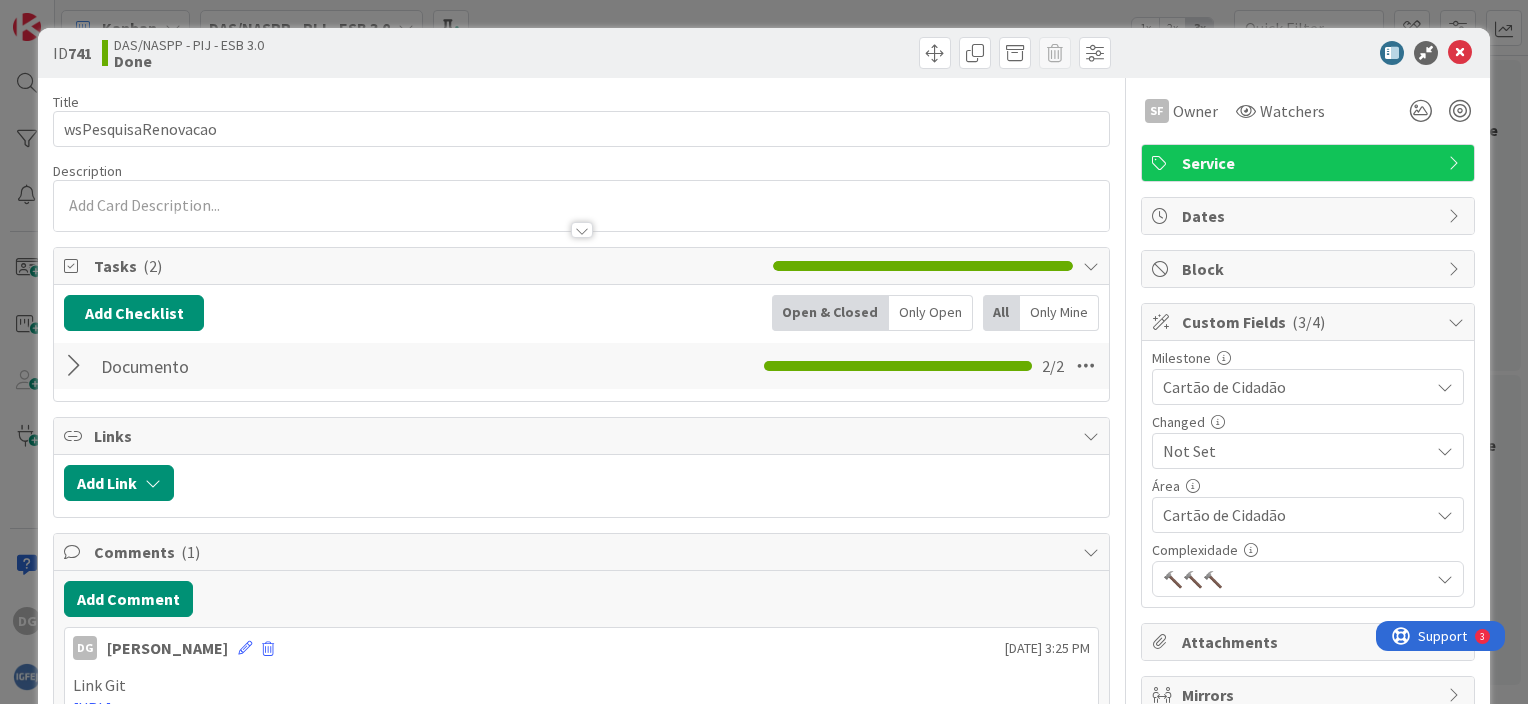 scroll, scrollTop: 0, scrollLeft: 0, axis: both 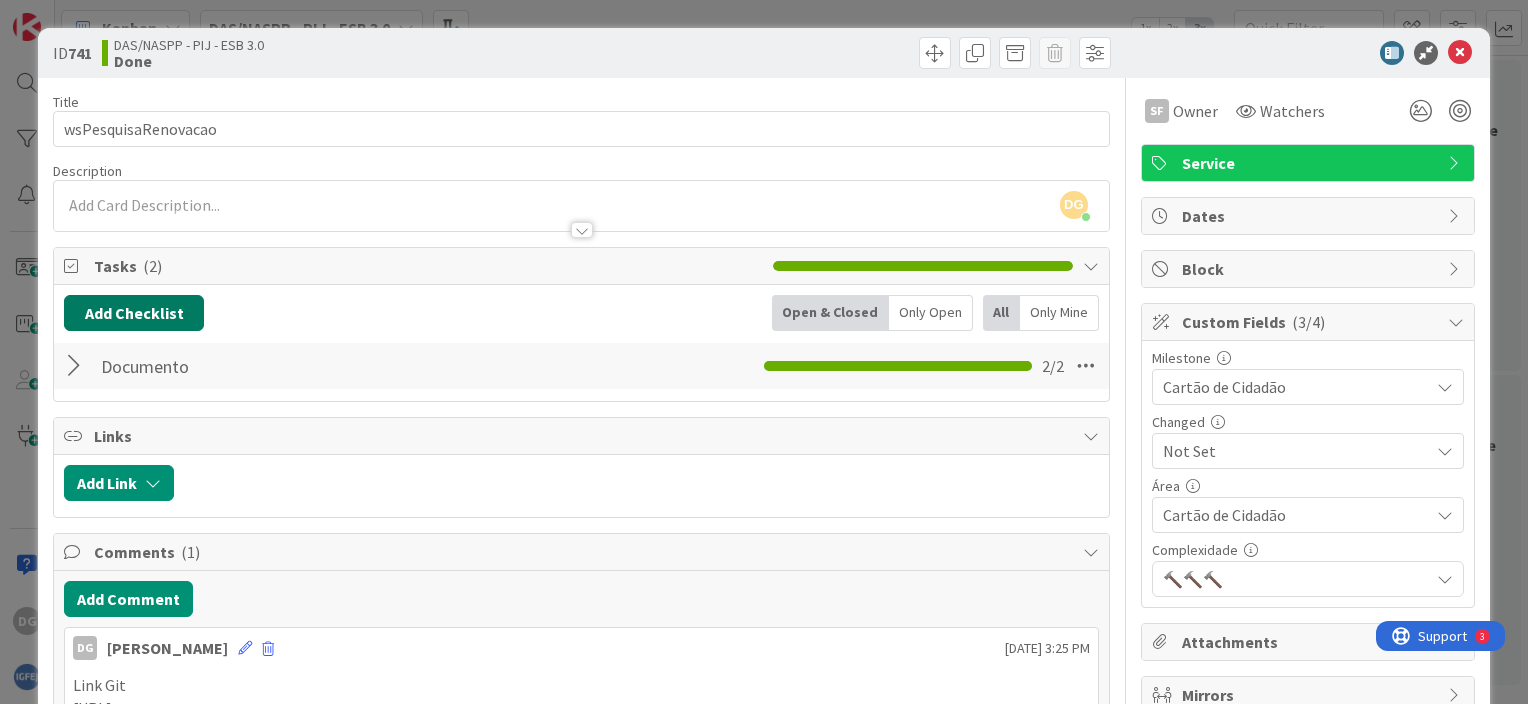click on "Add Checklist" at bounding box center (134, 313) 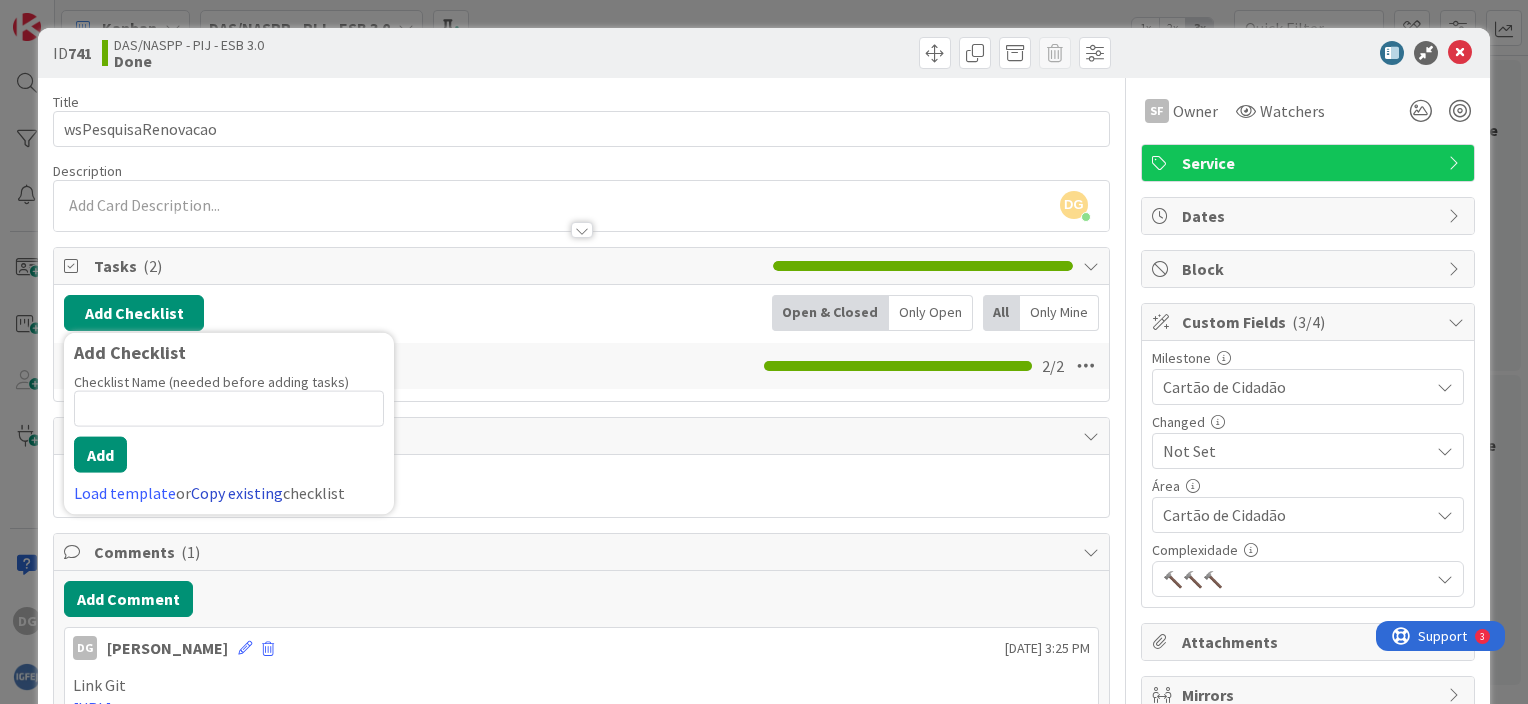 click on "Copy existing" at bounding box center [237, 493] 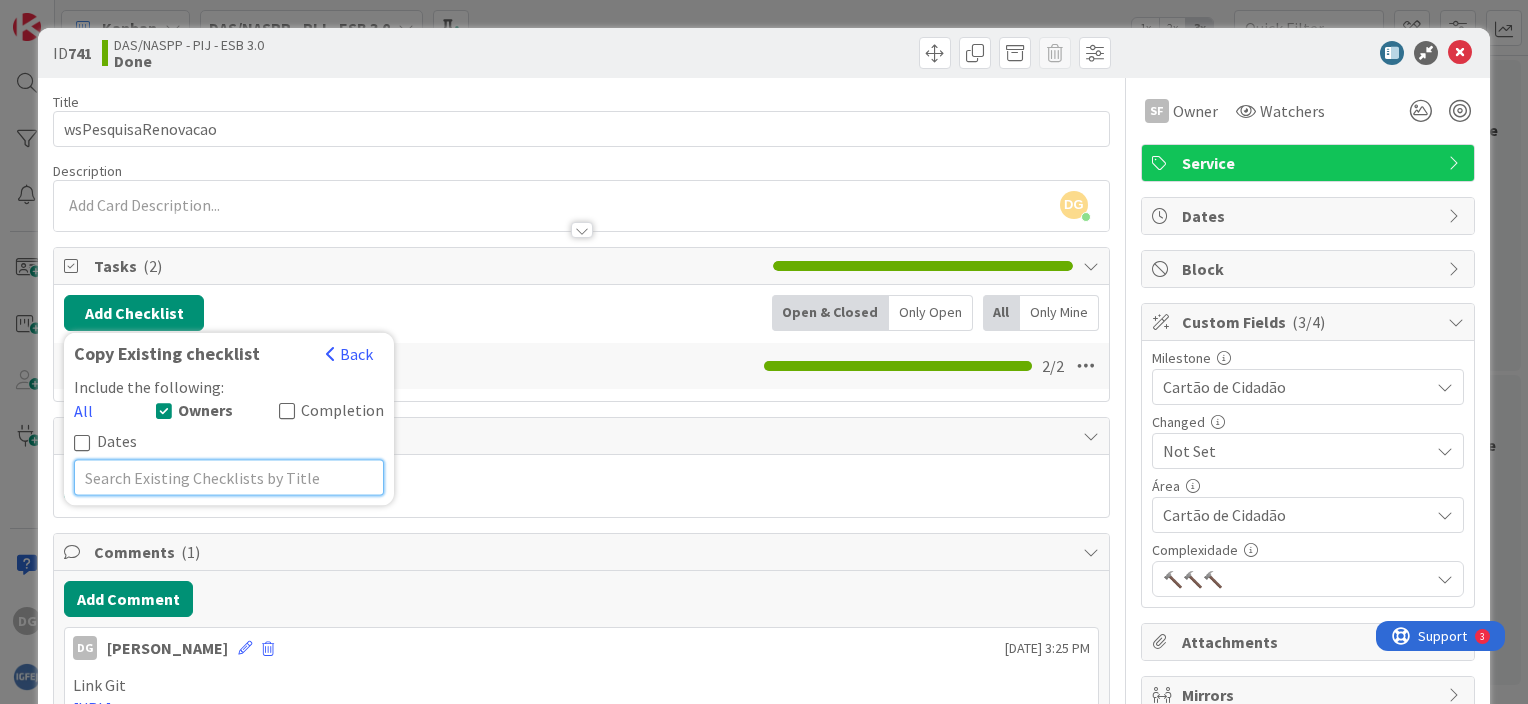 click at bounding box center [229, 477] 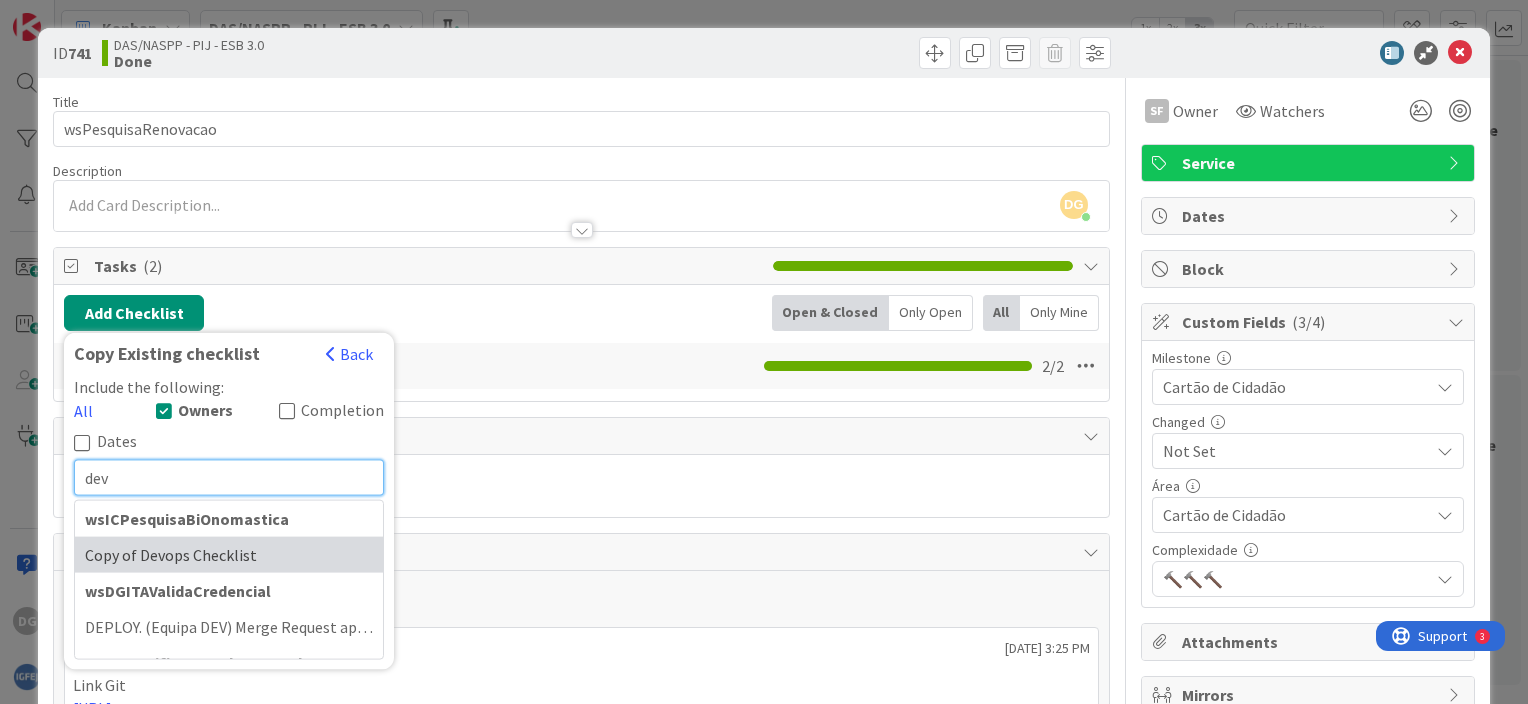 type on "dev" 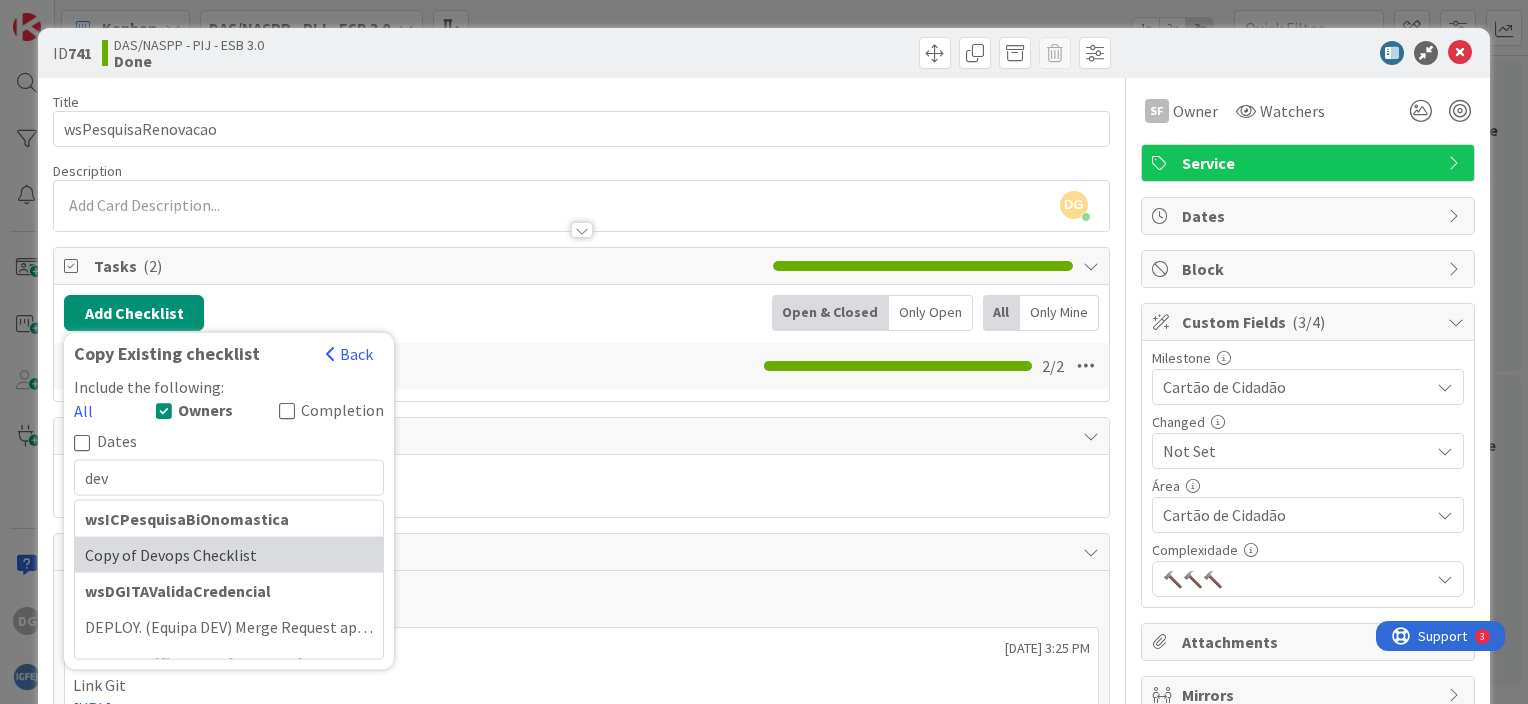 click on "Copy of Devops Checklist" at bounding box center (229, 554) 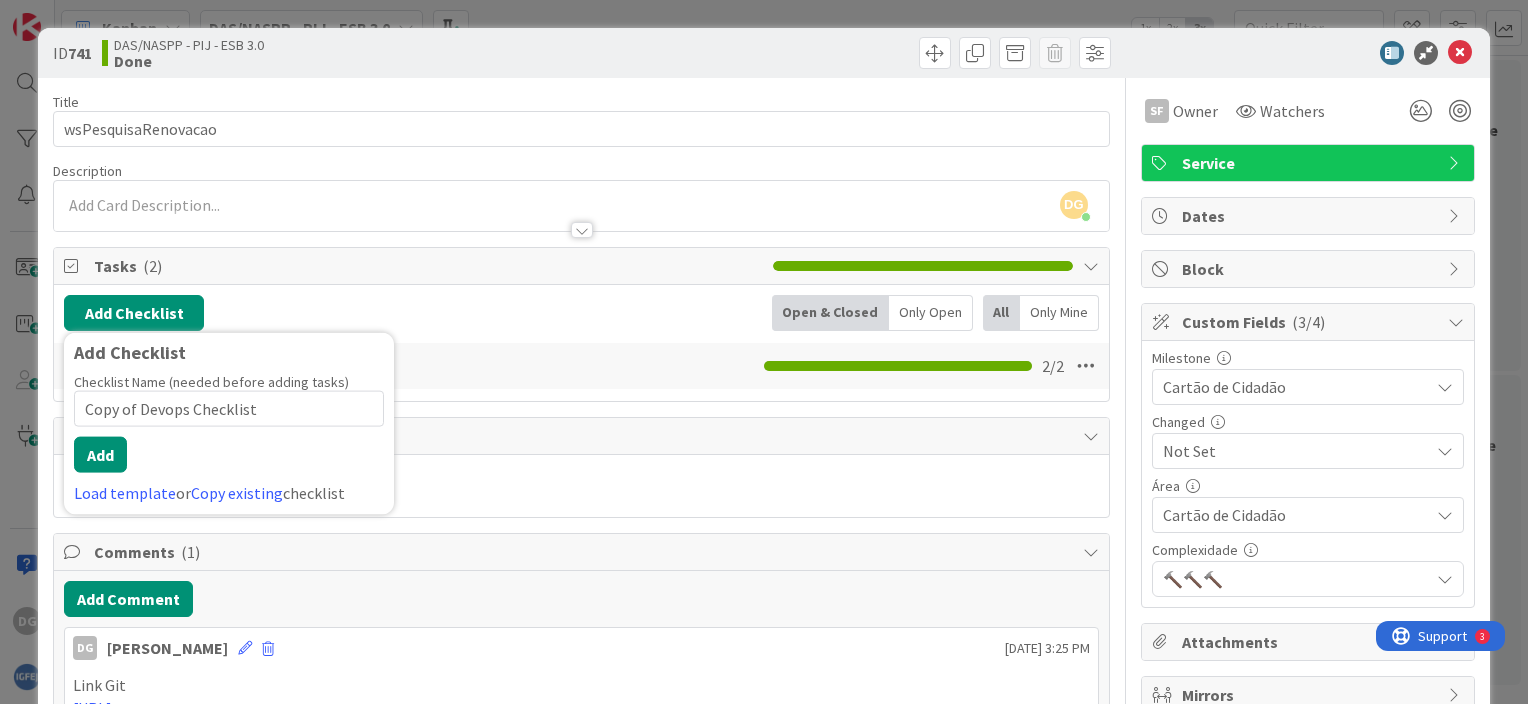 drag, startPoint x: 138, startPoint y: 408, endPoint x: -72, endPoint y: 369, distance: 213.59073 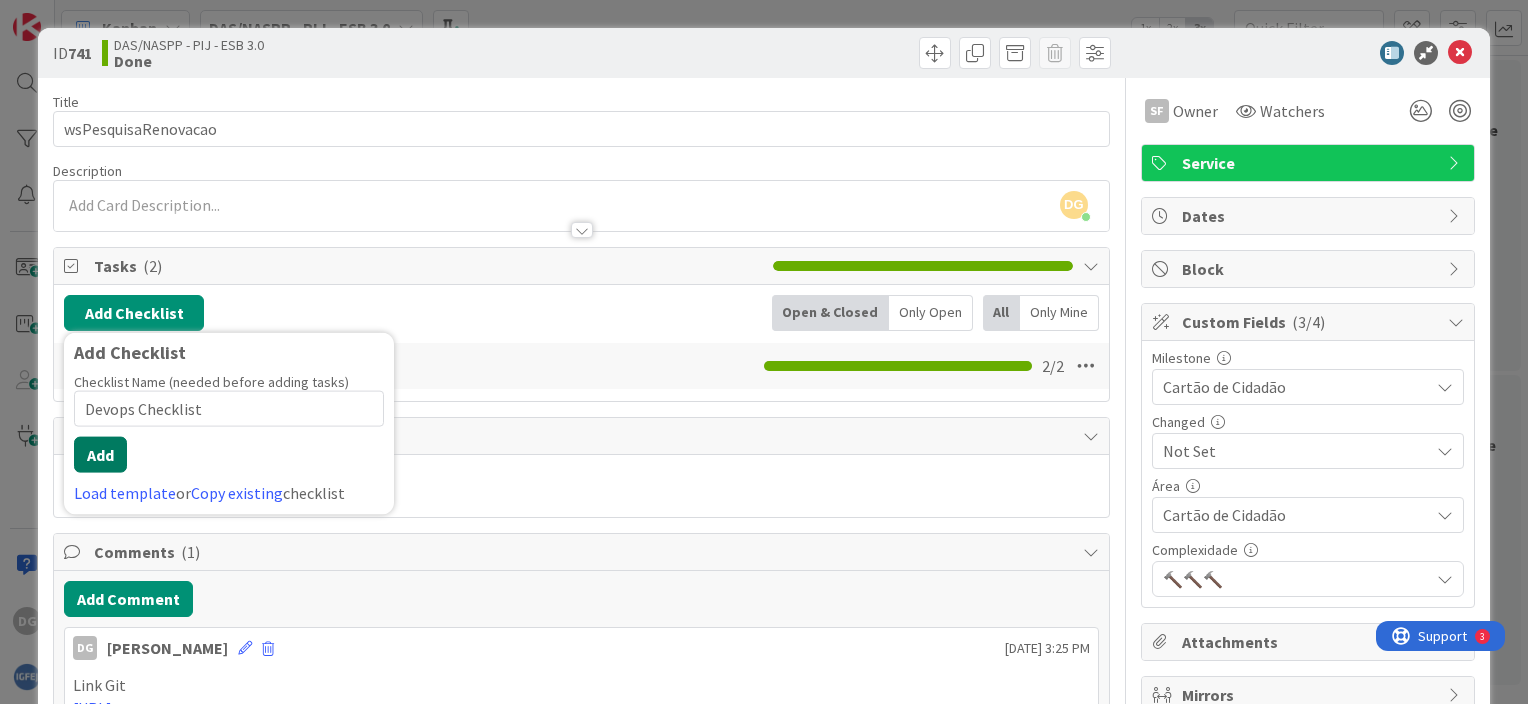 type on "Devops Checklist" 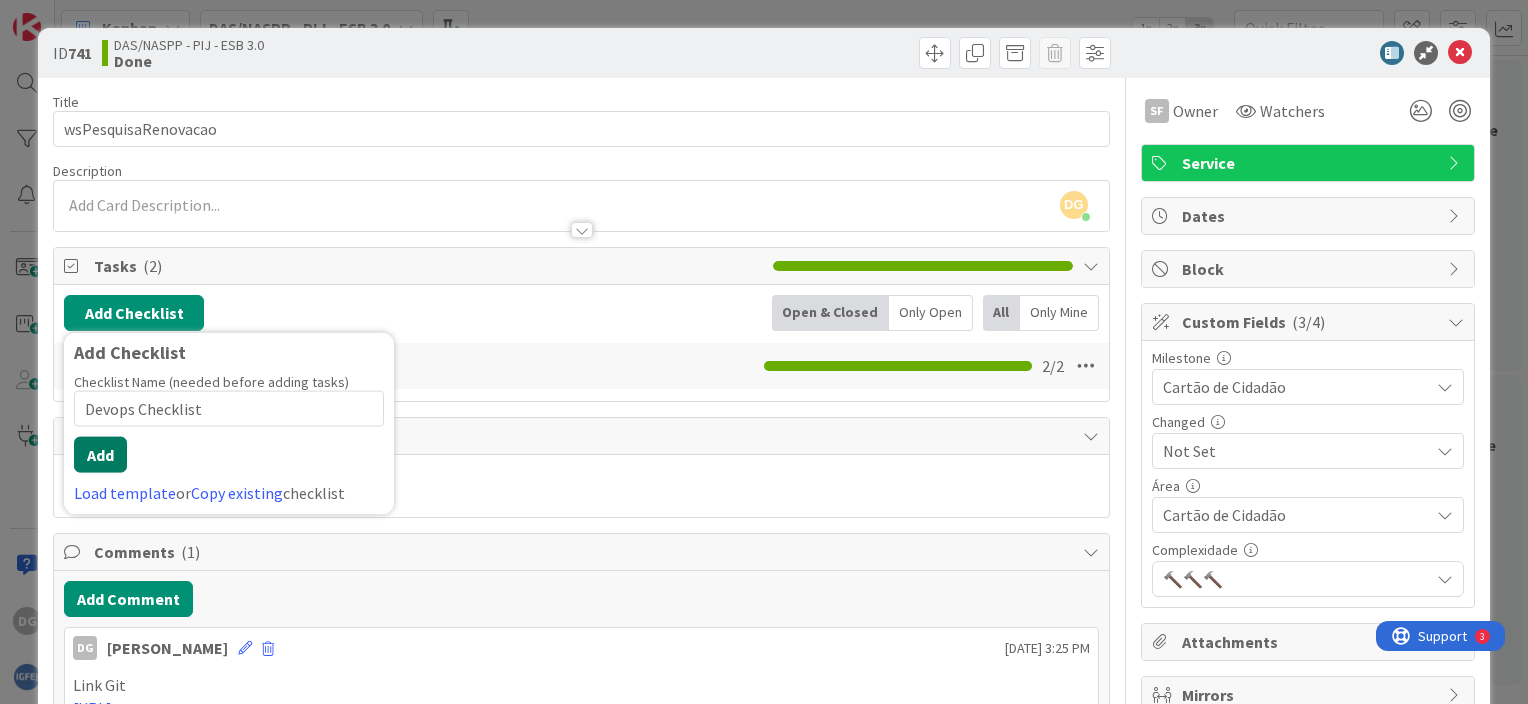click on "Add" at bounding box center [100, 455] 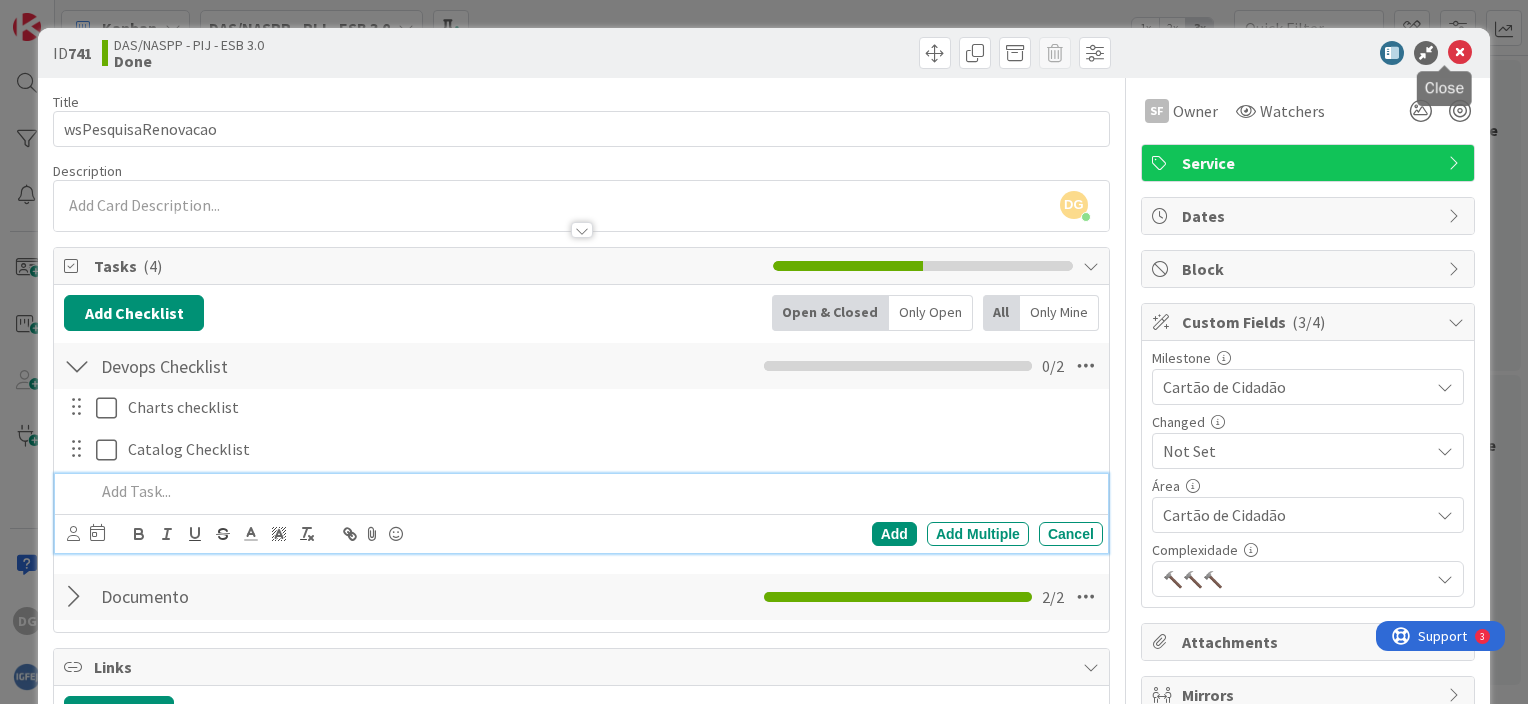 click at bounding box center (1460, 53) 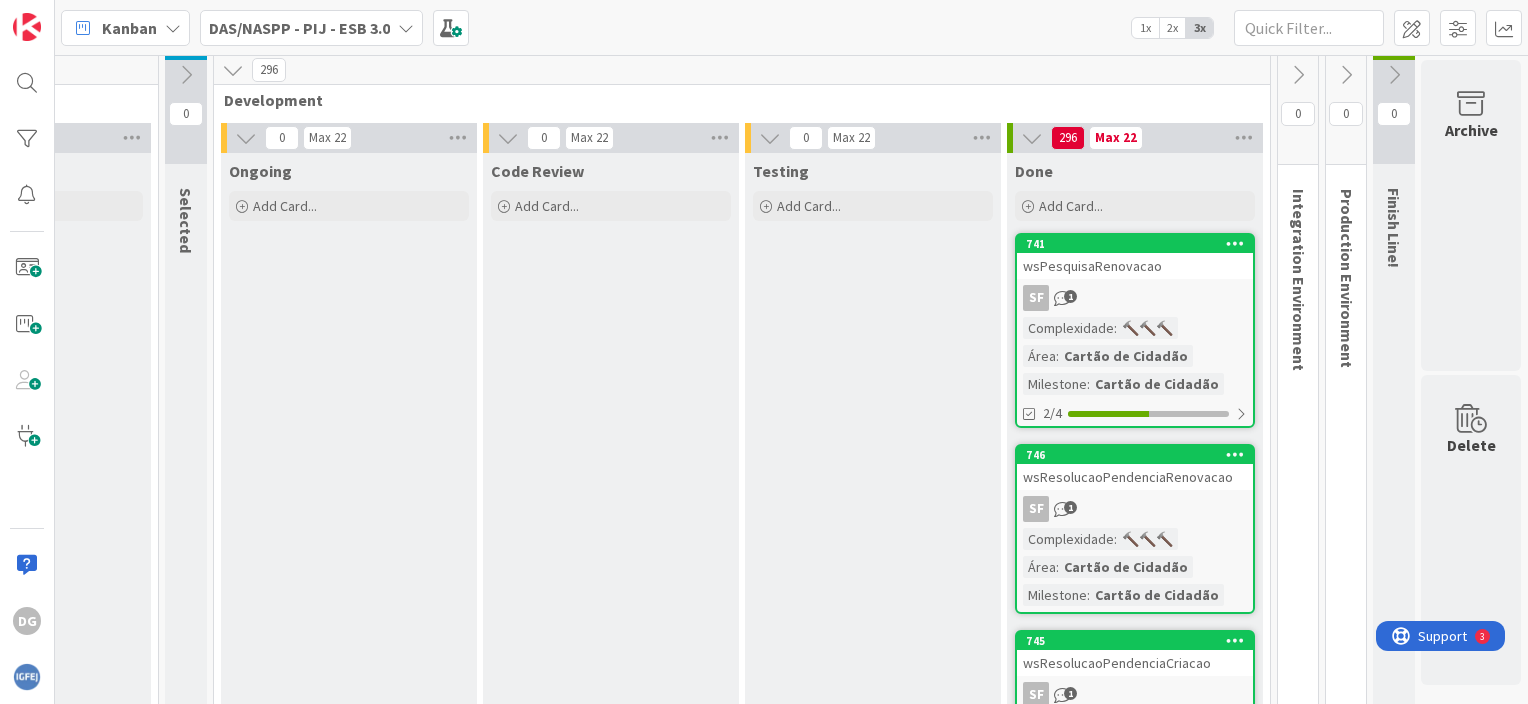 scroll, scrollTop: 0, scrollLeft: 0, axis: both 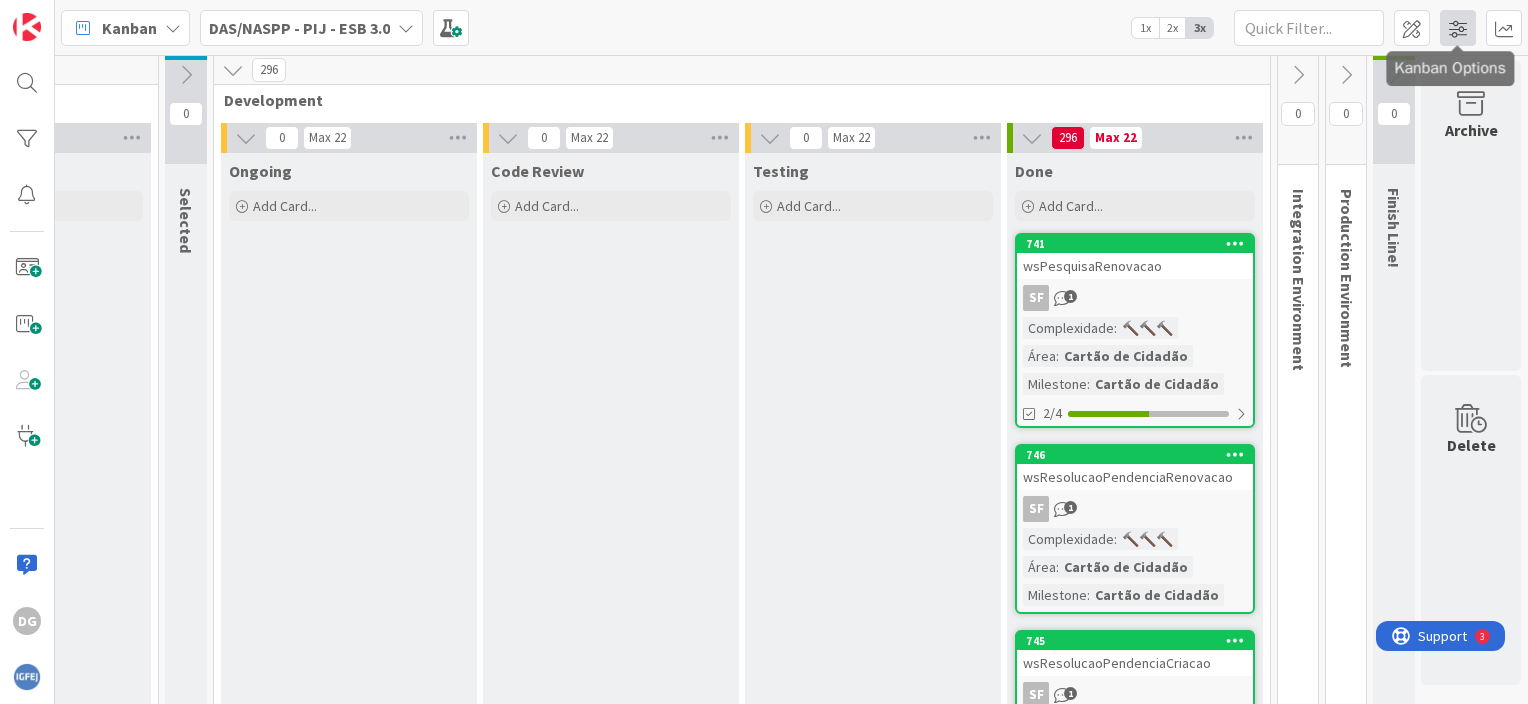 click at bounding box center (1458, 28) 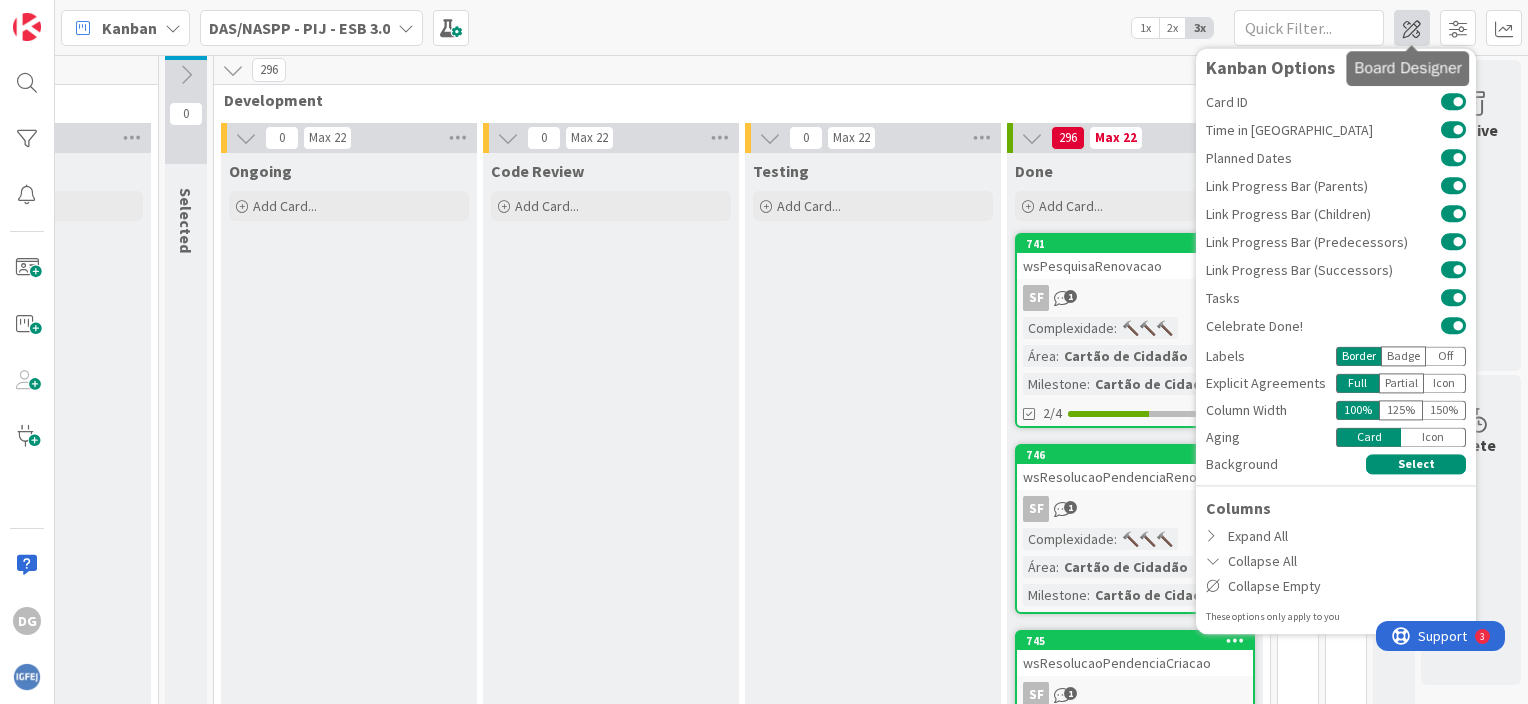 click at bounding box center [1412, 28] 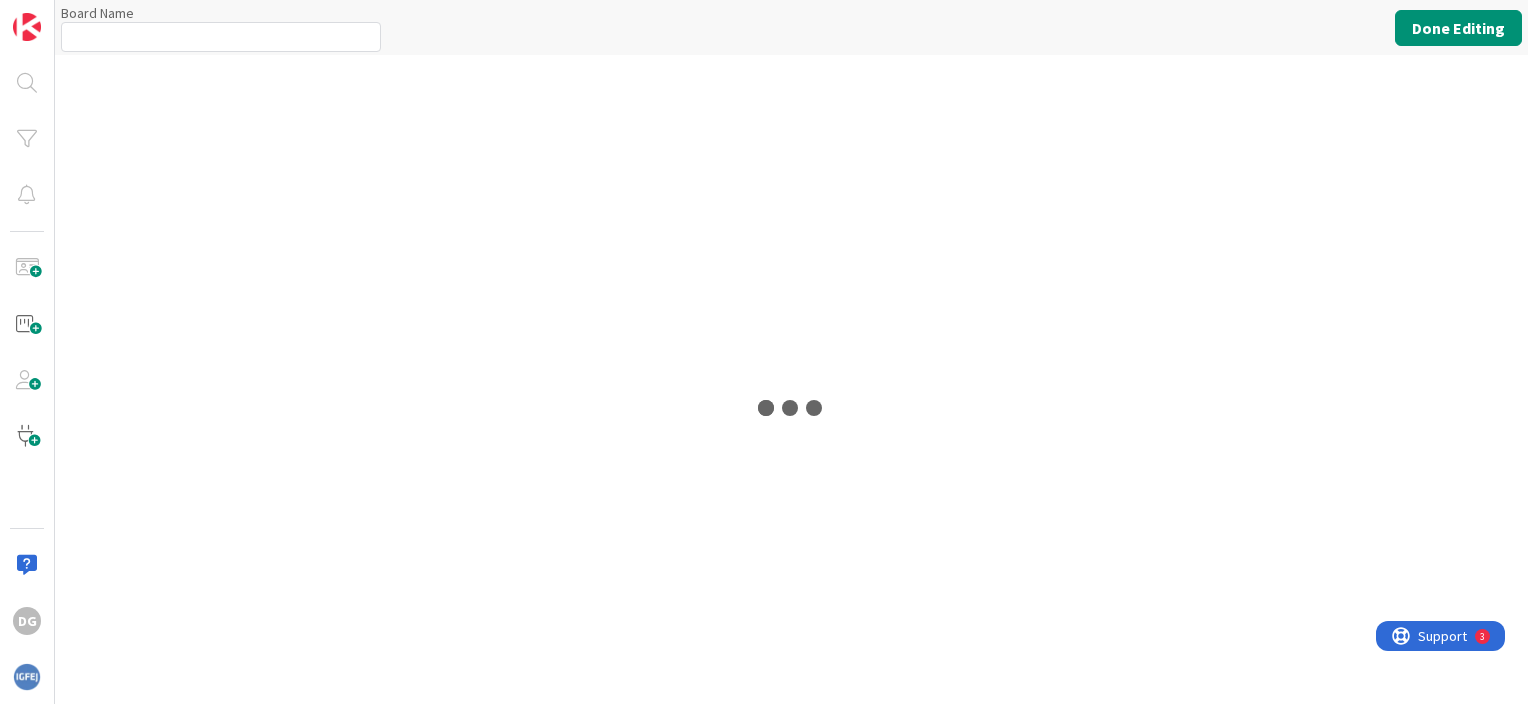 scroll, scrollTop: 0, scrollLeft: 0, axis: both 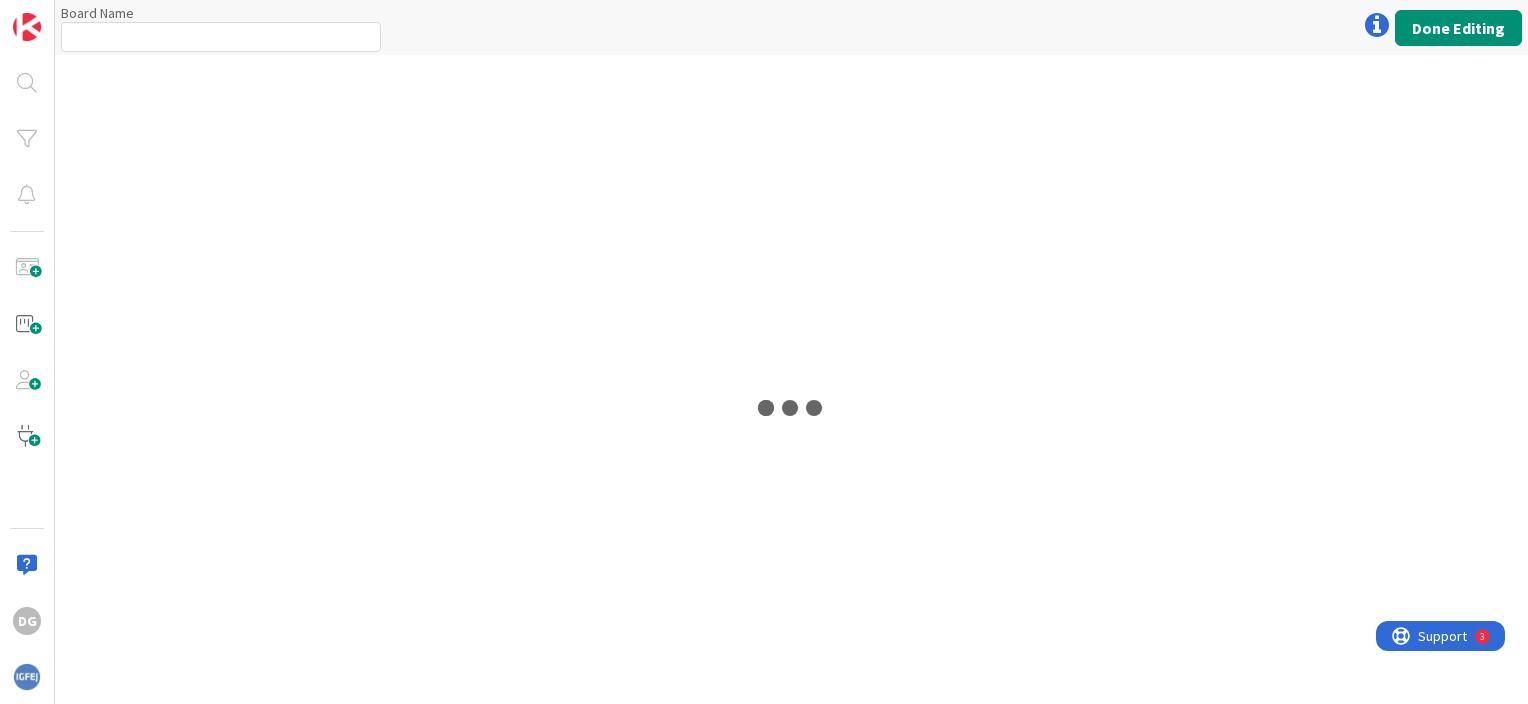 type on "DAS/NASPP - PIJ - ESB 3.0" 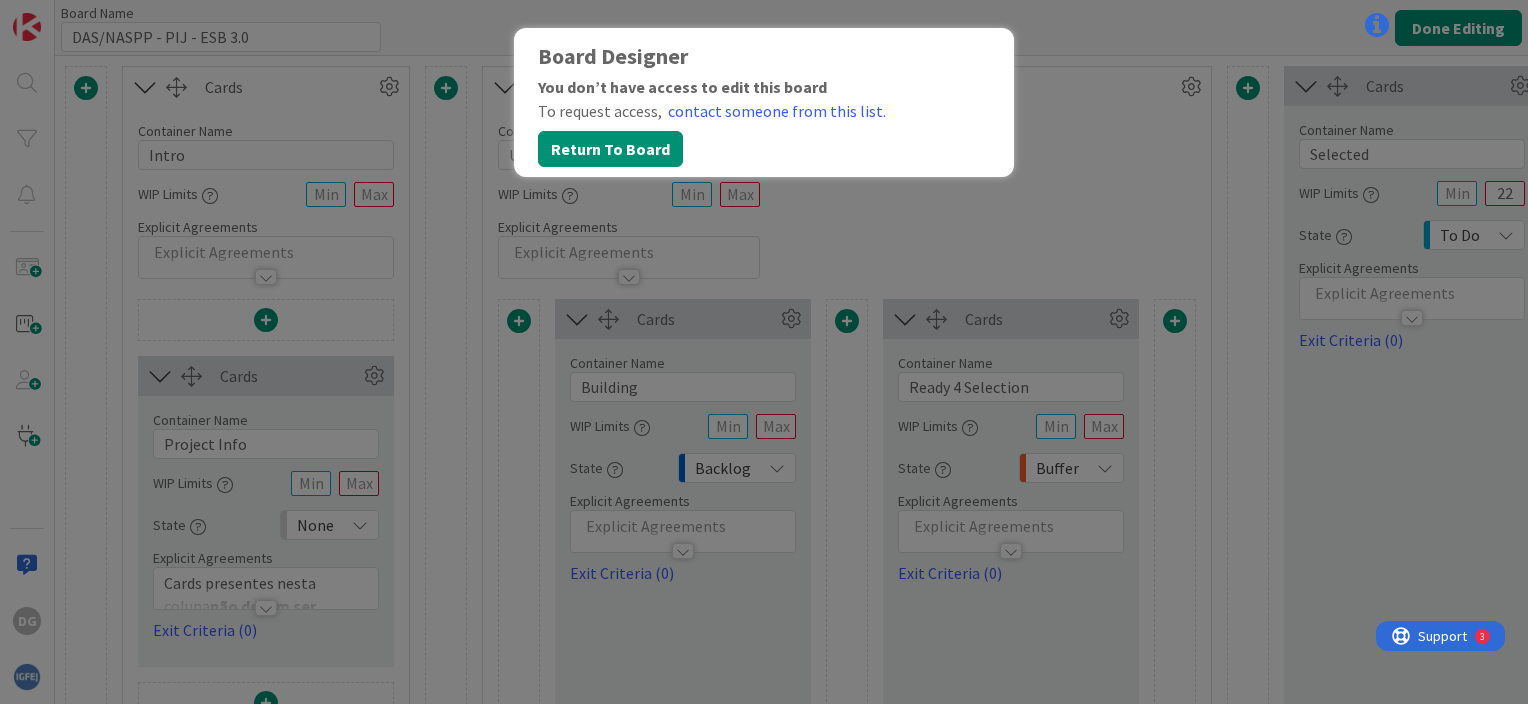 scroll, scrollTop: 0, scrollLeft: 0, axis: both 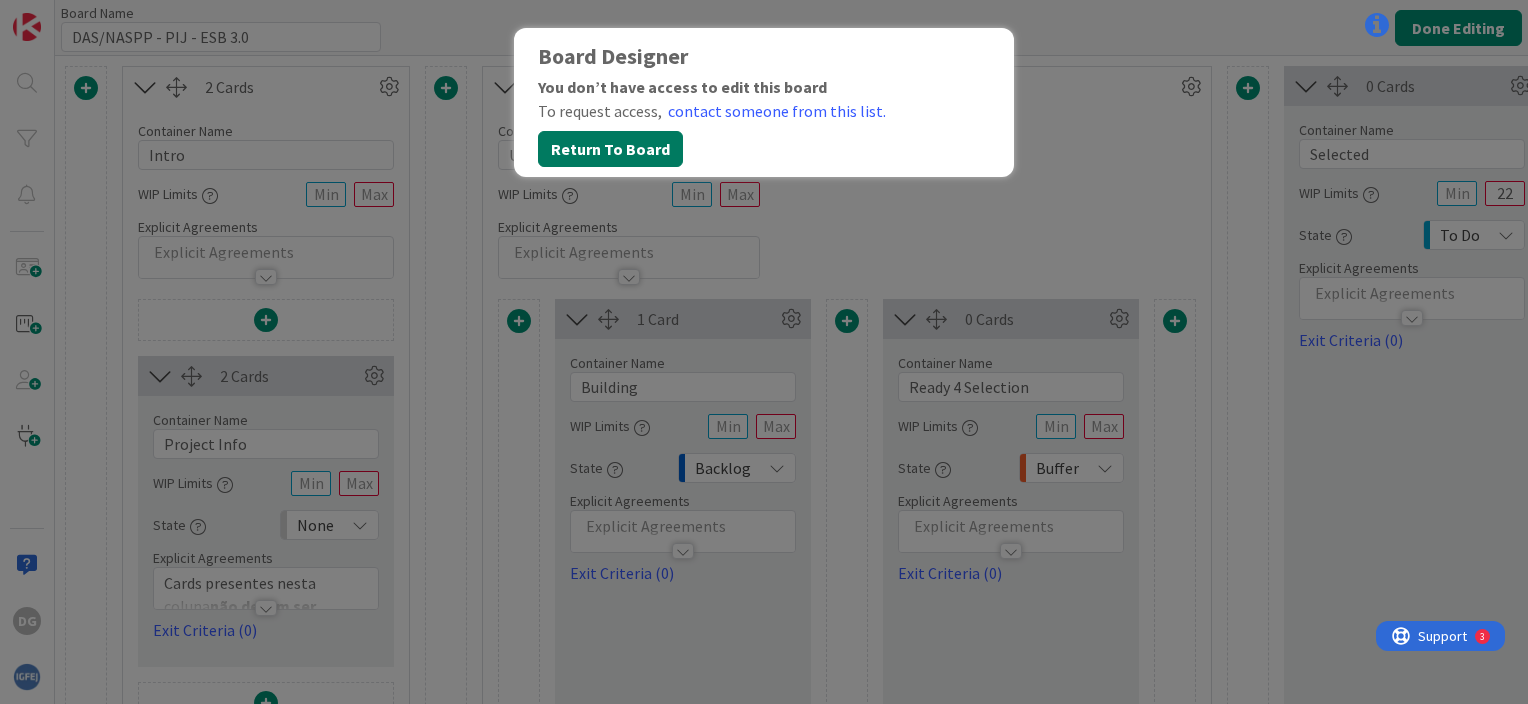 click on "Return To Board" at bounding box center (610, 149) 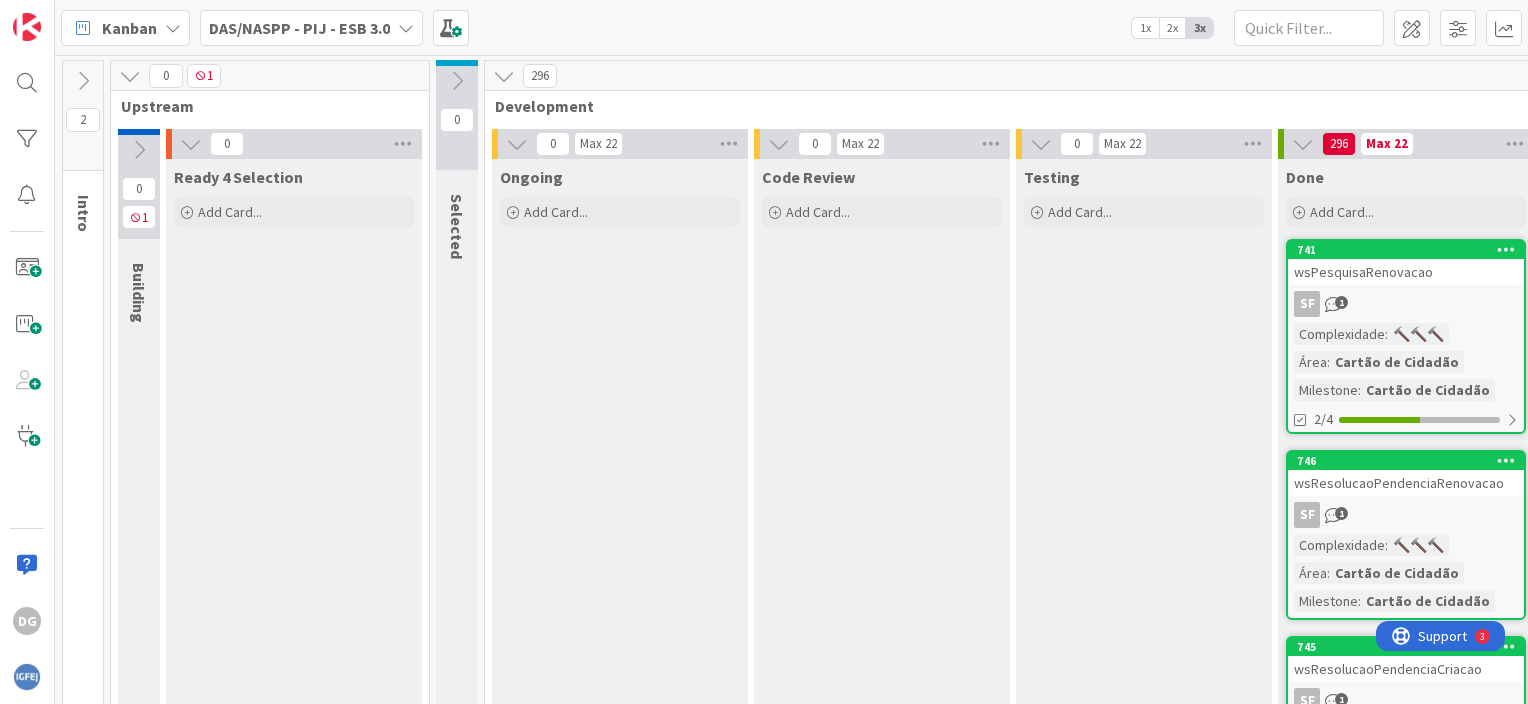 scroll, scrollTop: 0, scrollLeft: 0, axis: both 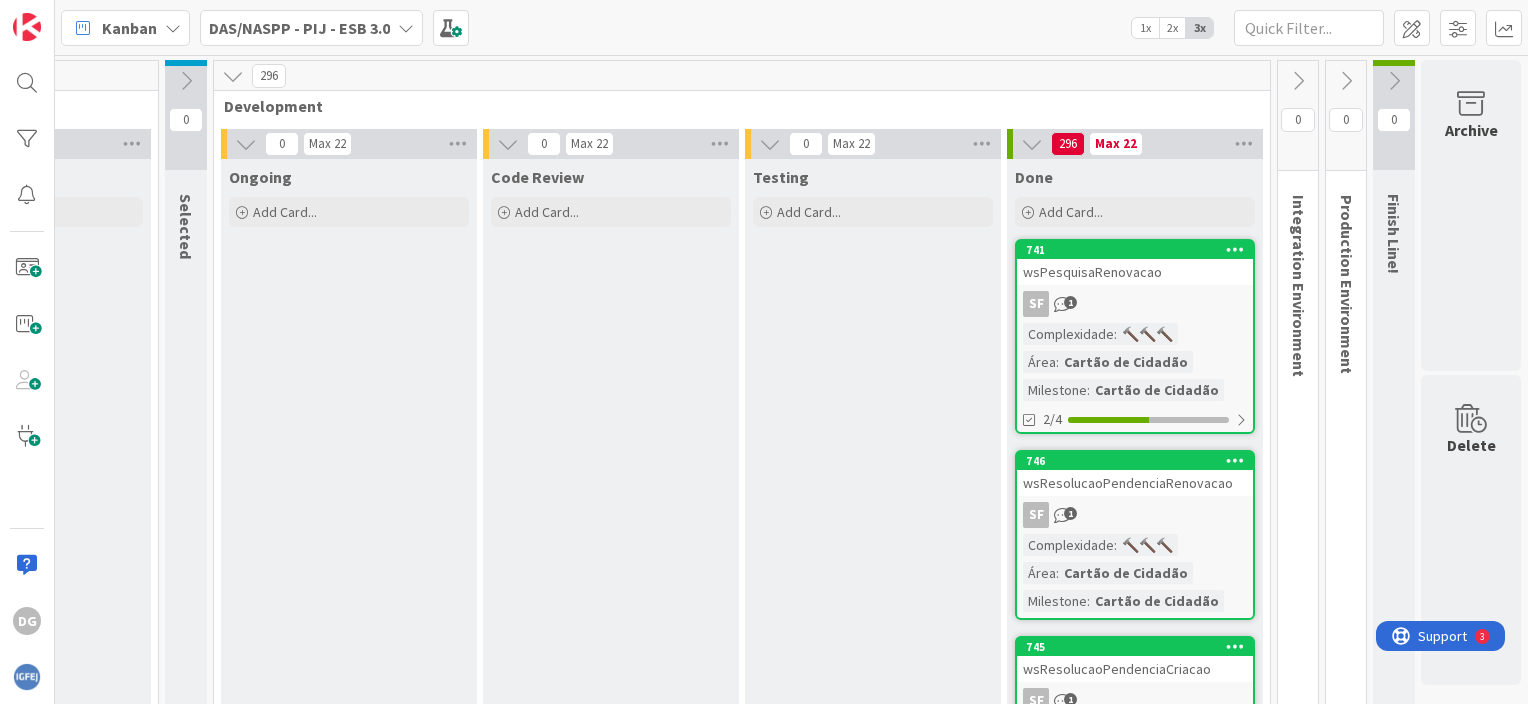click on "SF 1" at bounding box center [1135, 304] 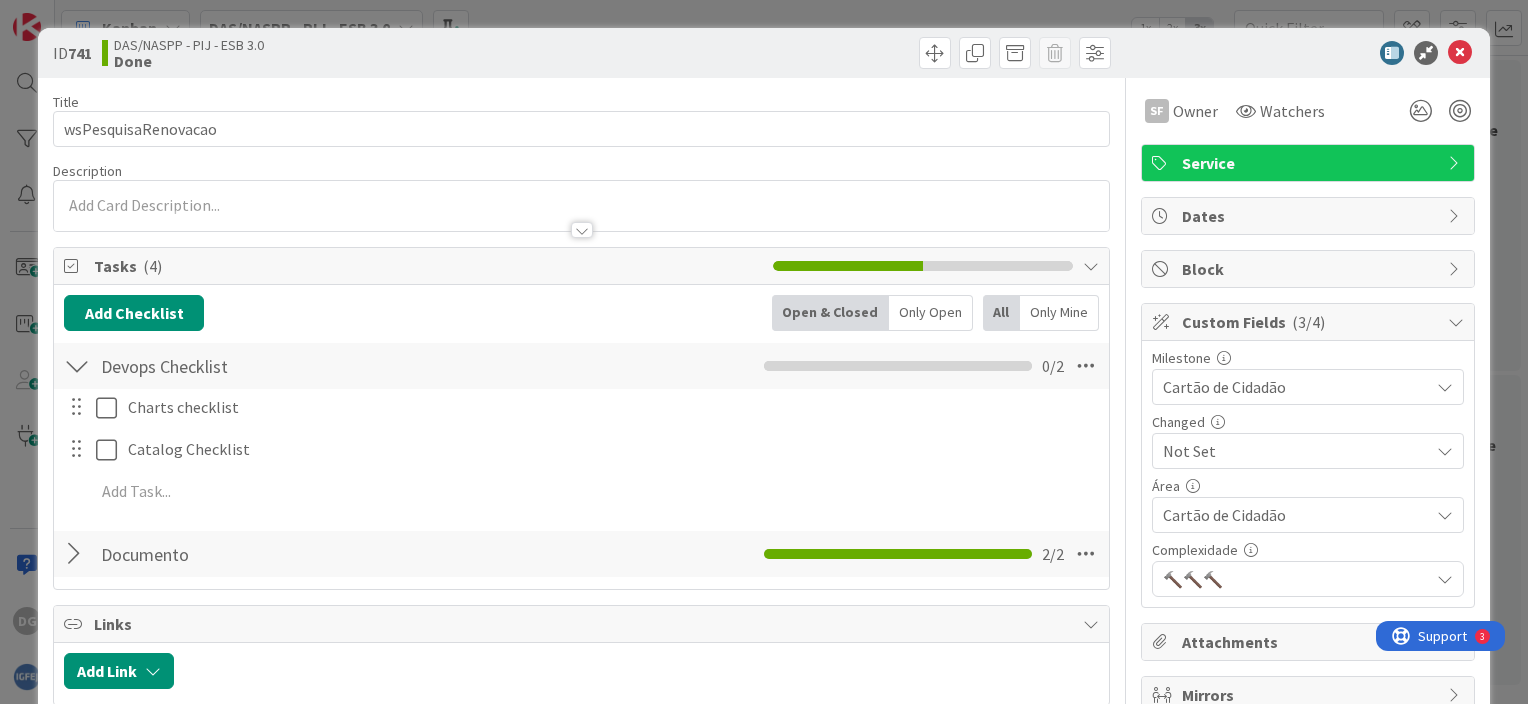 scroll, scrollTop: 0, scrollLeft: 0, axis: both 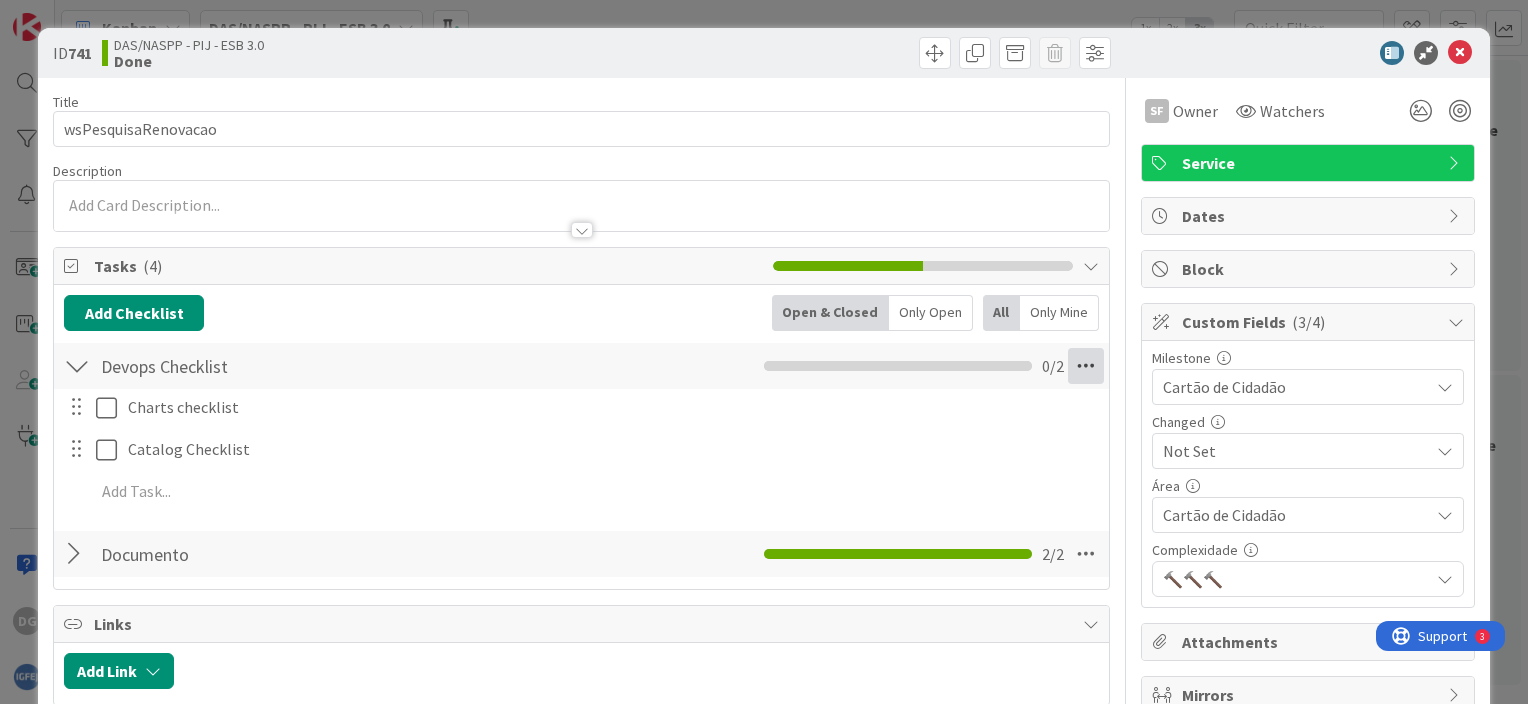 click at bounding box center (1086, 366) 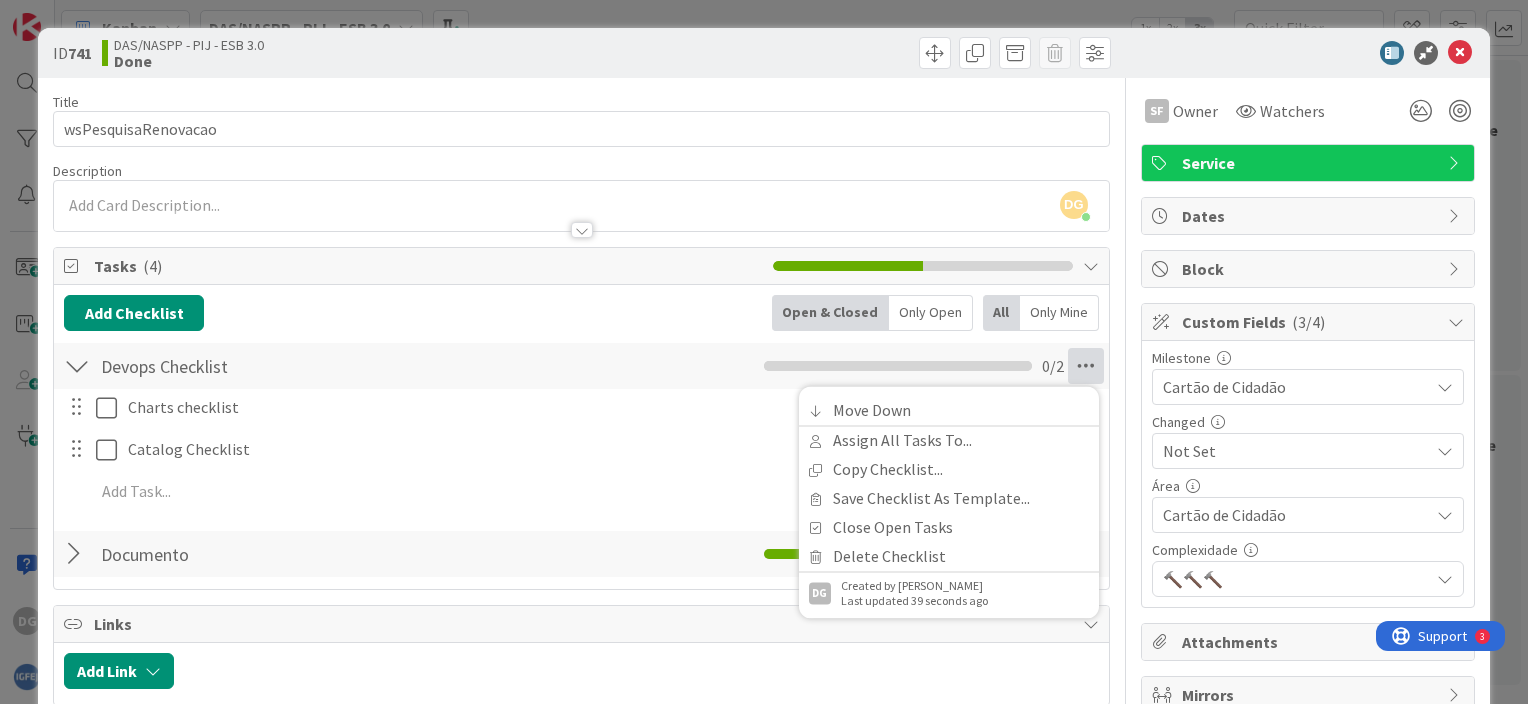 click on "Documento Checklist Name 9 / 64 Documento 2 / 2" at bounding box center [581, 554] 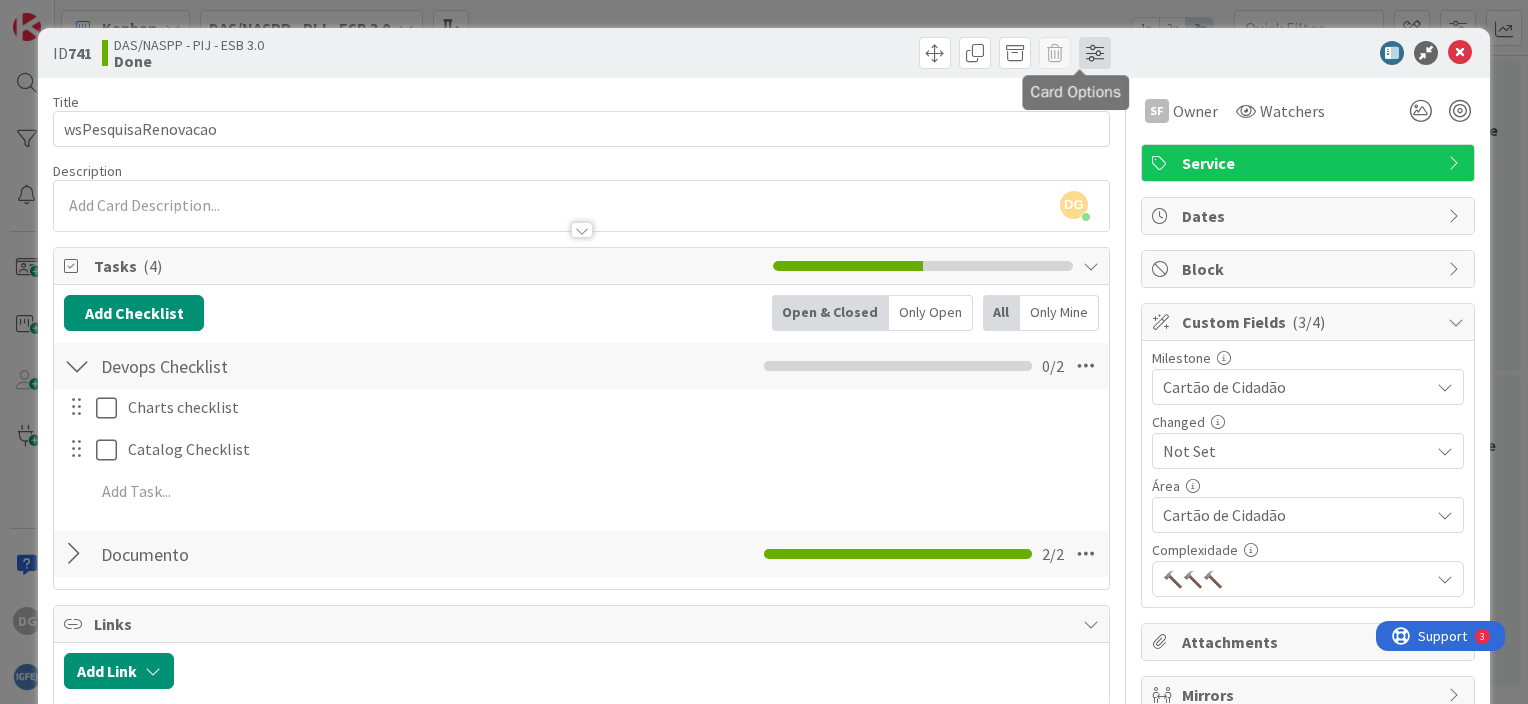 click at bounding box center [1095, 53] 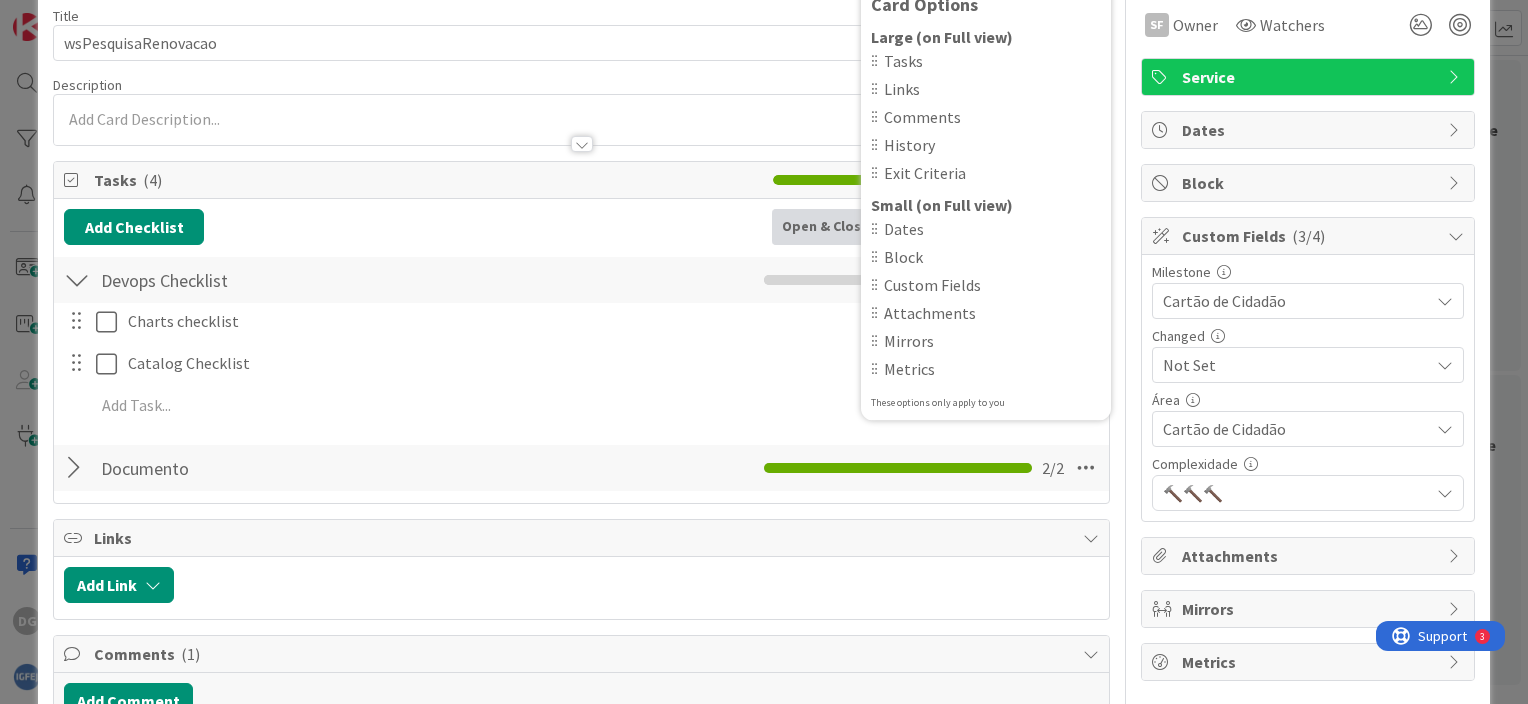 scroll, scrollTop: 0, scrollLeft: 0, axis: both 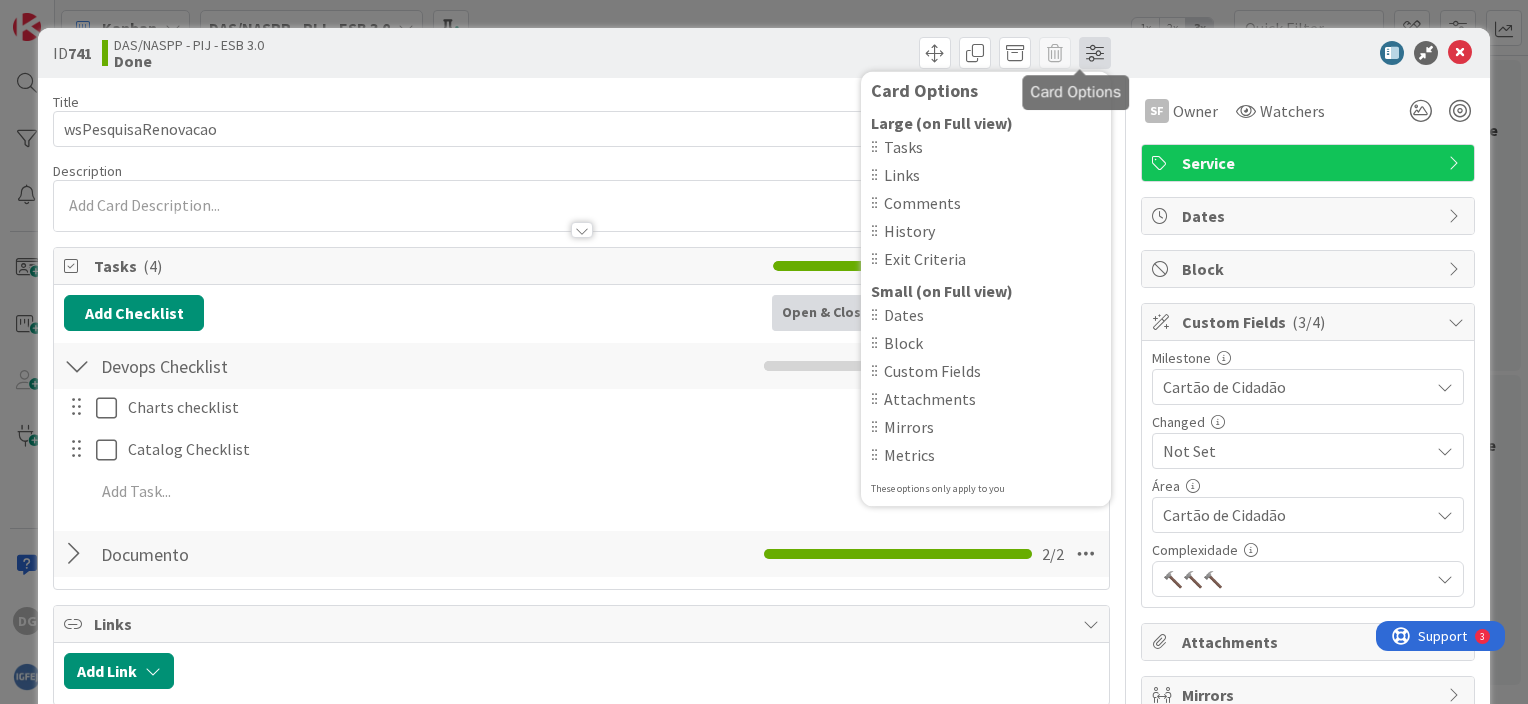click at bounding box center (1095, 53) 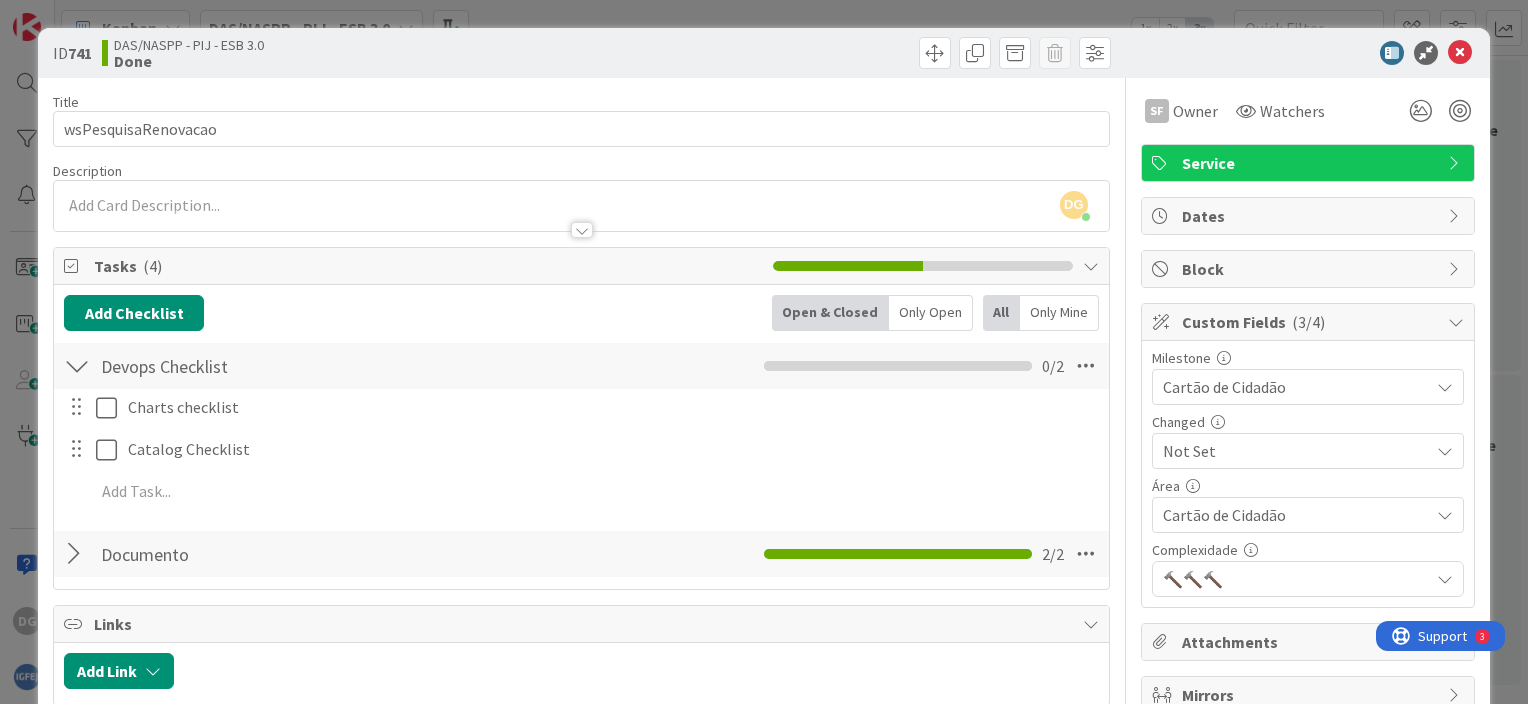 click on "DAS/NASPP - PIJ - ESB 3.0 Done" at bounding box center [339, 53] 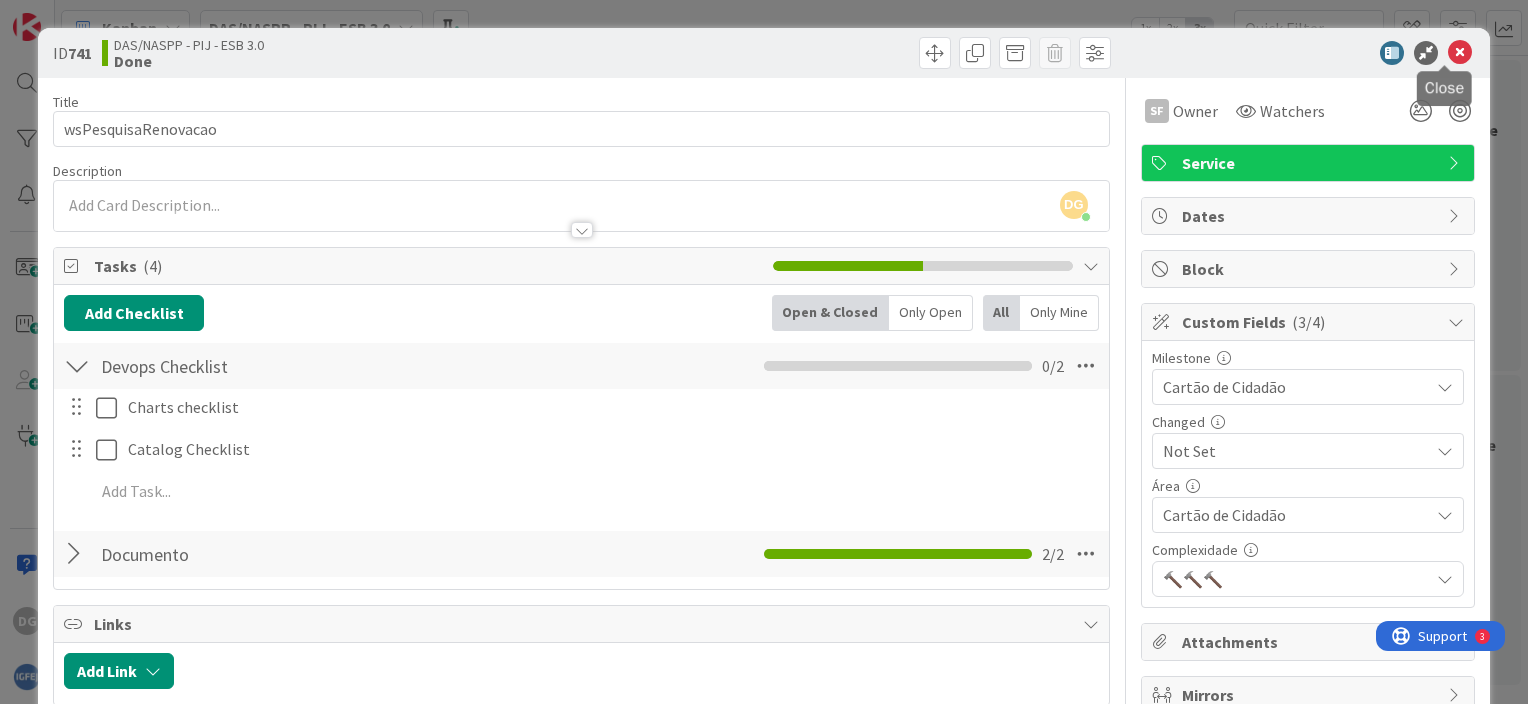 click at bounding box center (1460, 53) 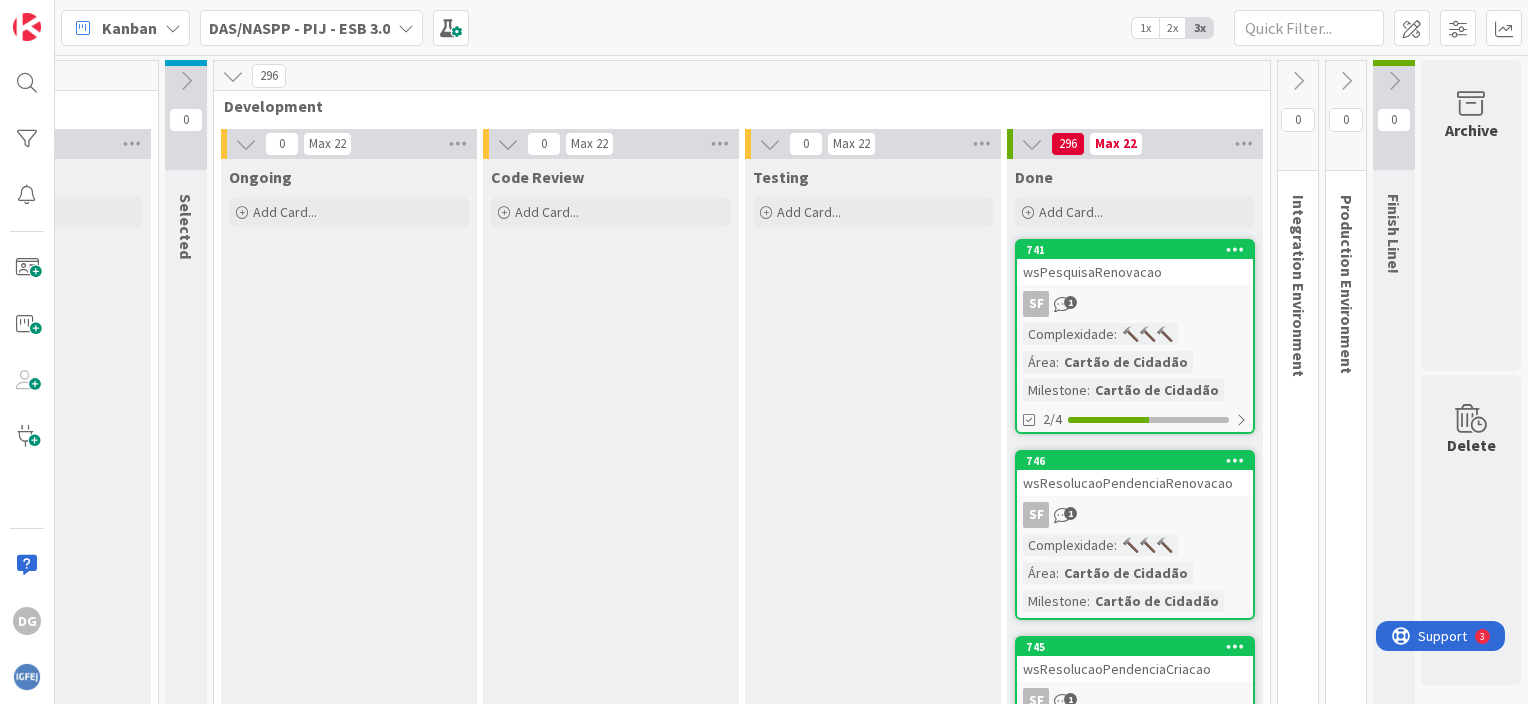 scroll, scrollTop: 0, scrollLeft: 0, axis: both 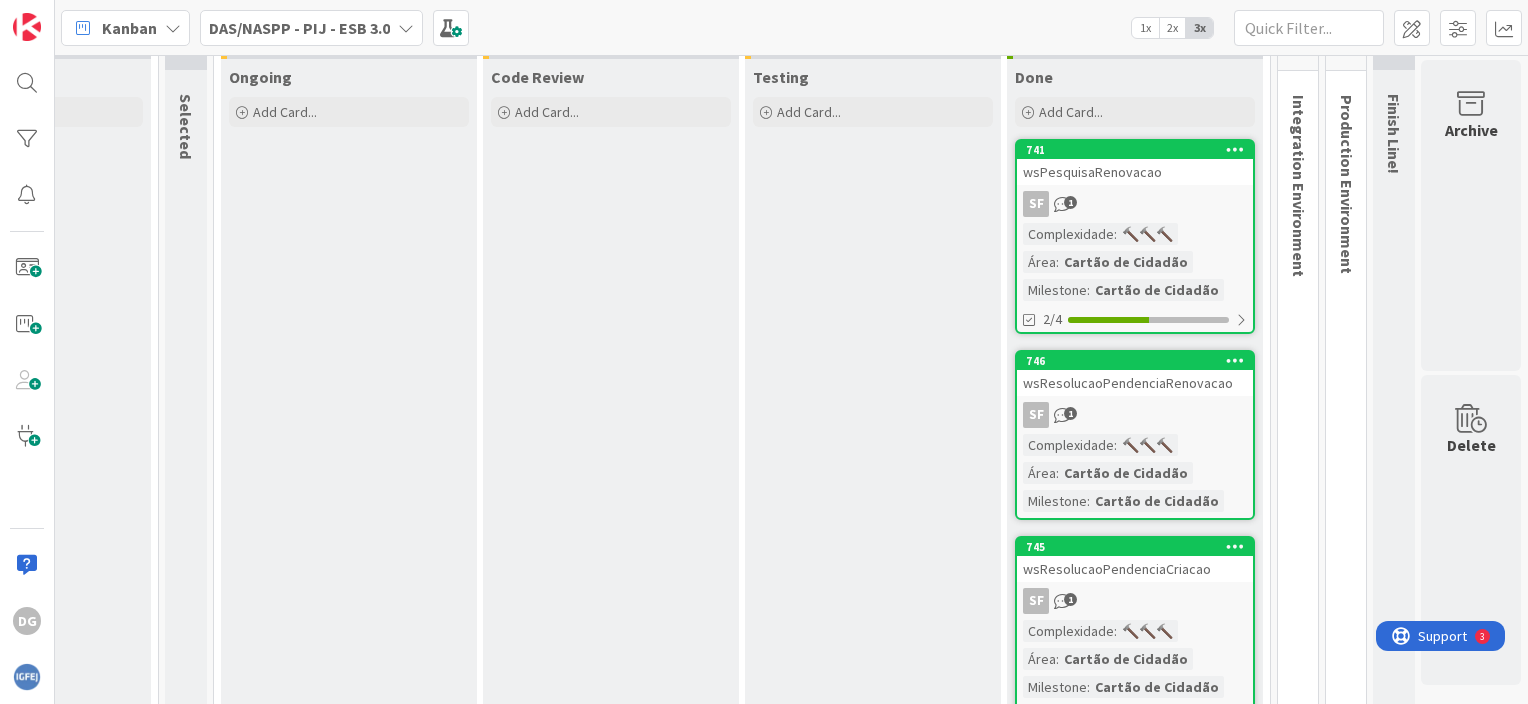 click on "746 wsResolucaoPendenciaRenovacao SF 1 Complexidade : 🔨🔨🔨 Área : Cartão de Cidadão Milestone : Cartão de Cidadão" at bounding box center (1135, 435) 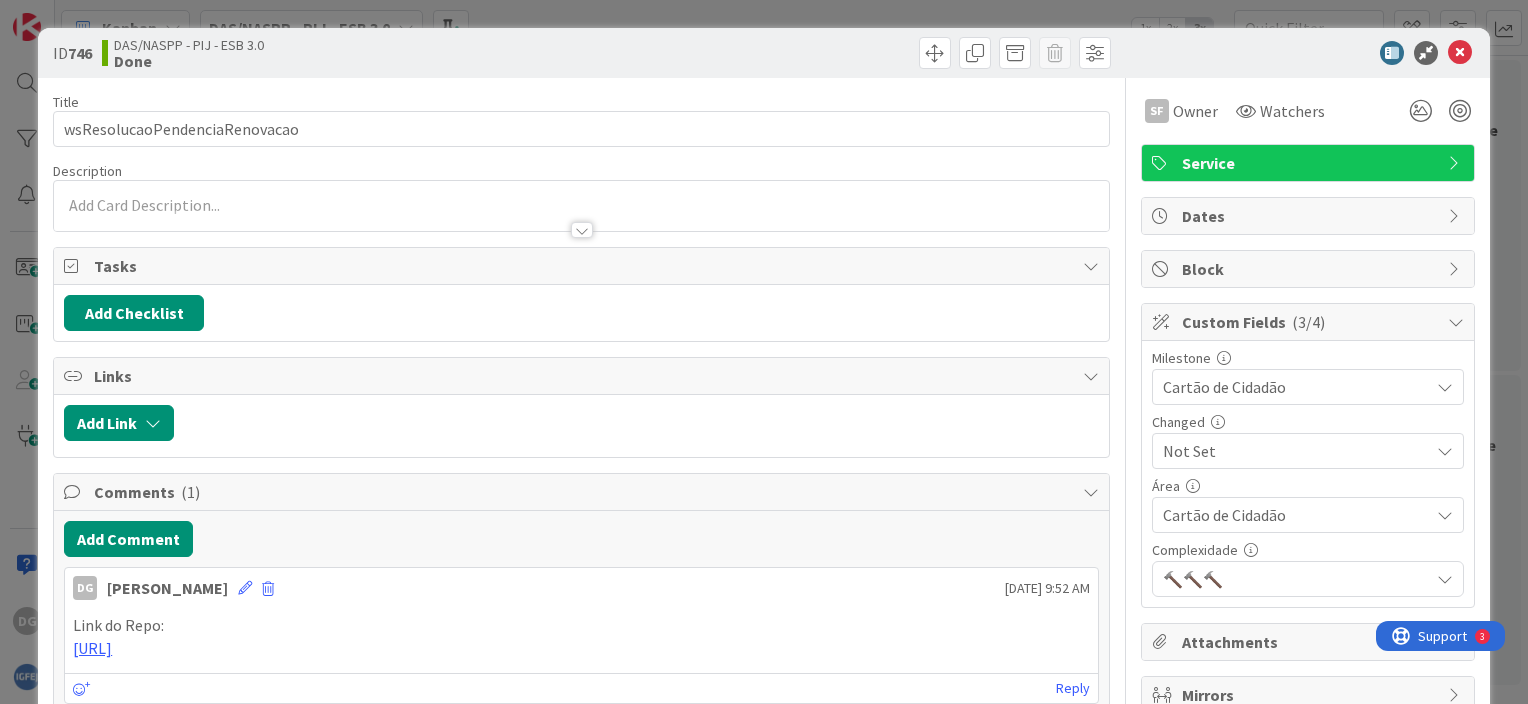 scroll, scrollTop: 0, scrollLeft: 0, axis: both 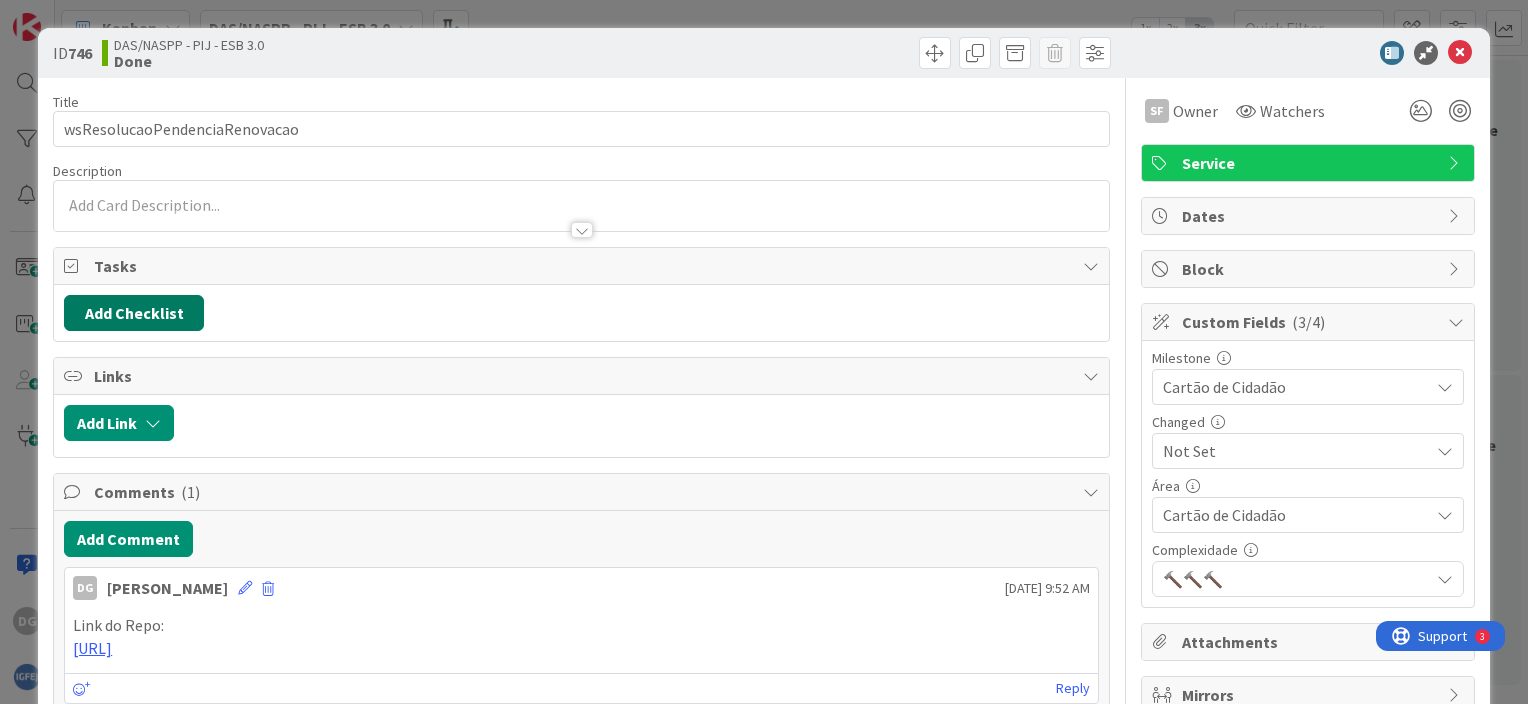 click on "Add Checklist" at bounding box center (134, 313) 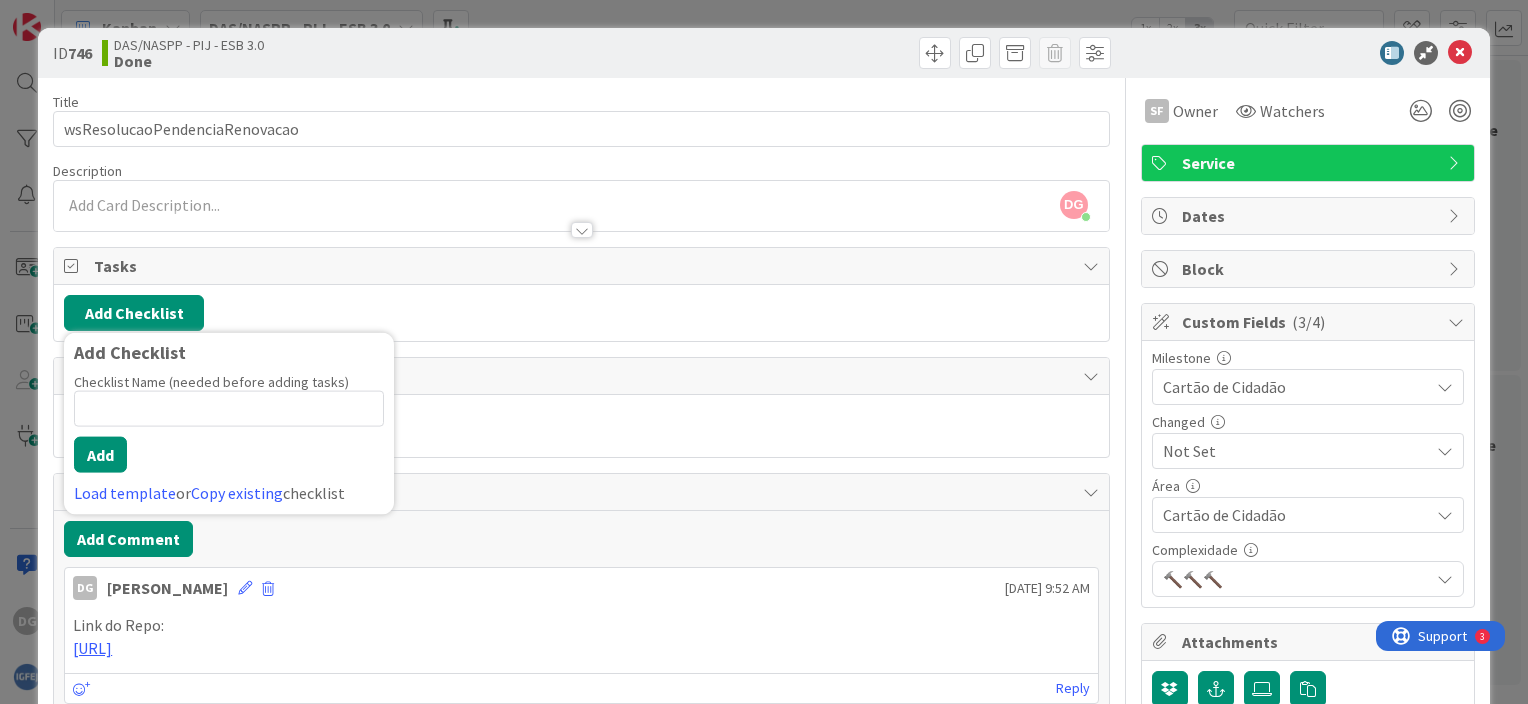 click at bounding box center [229, 409] 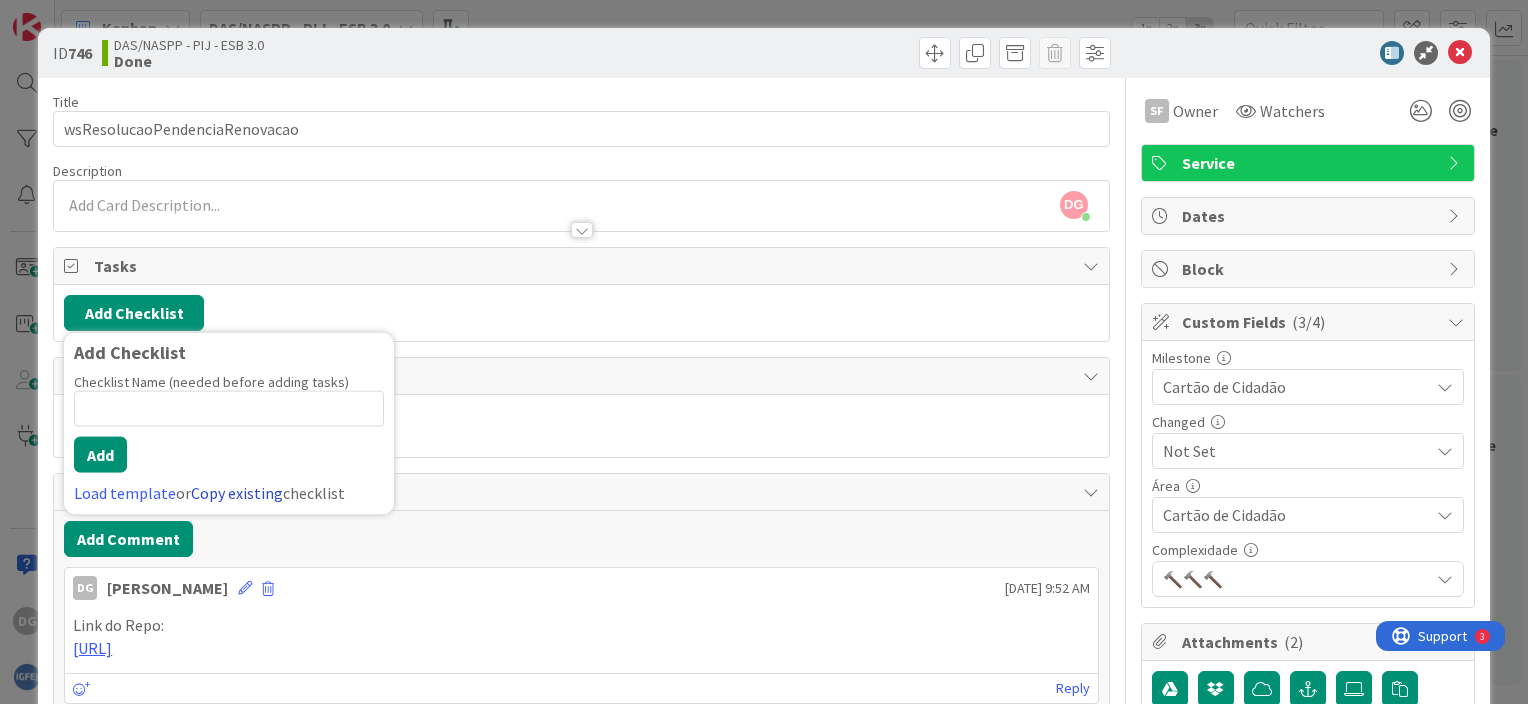 click on "Copy existing" at bounding box center (237, 493) 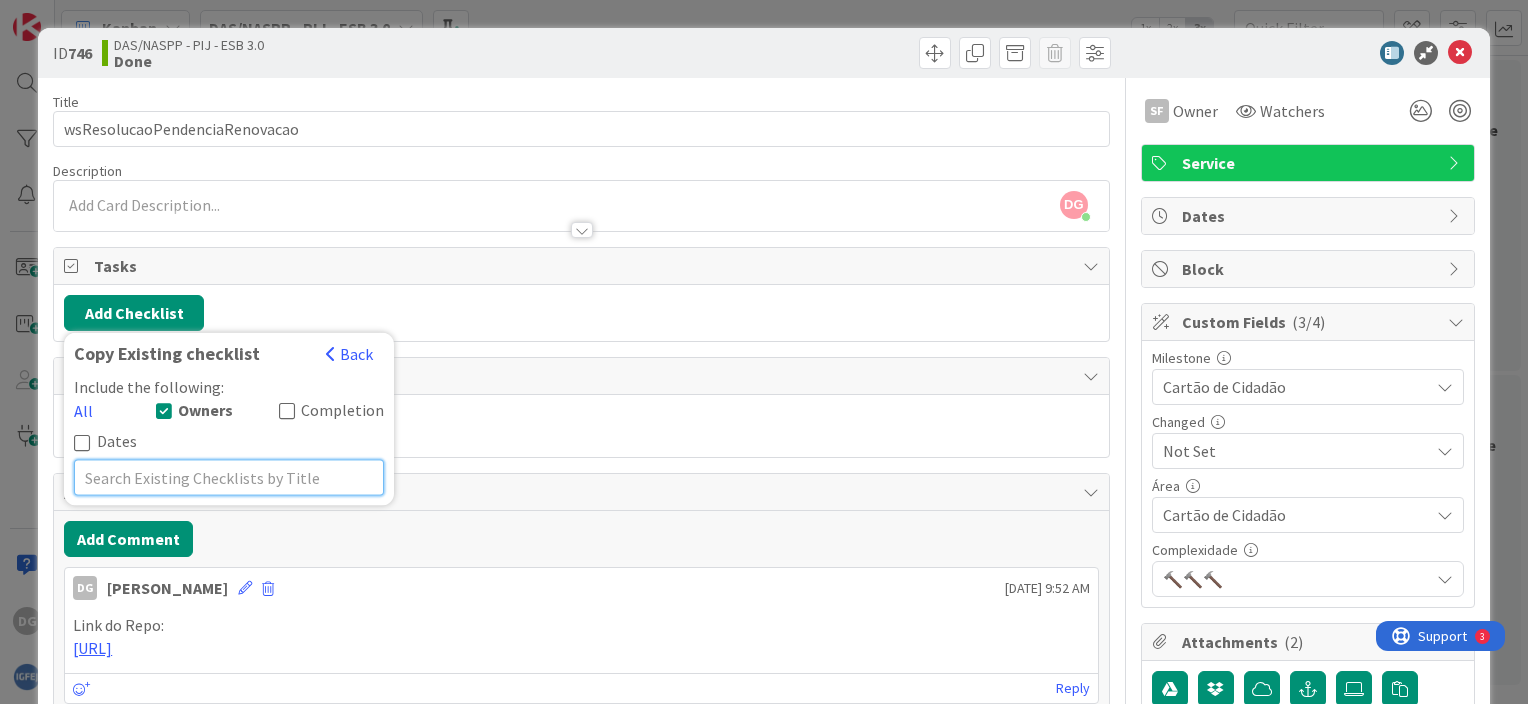 click at bounding box center (229, 477) 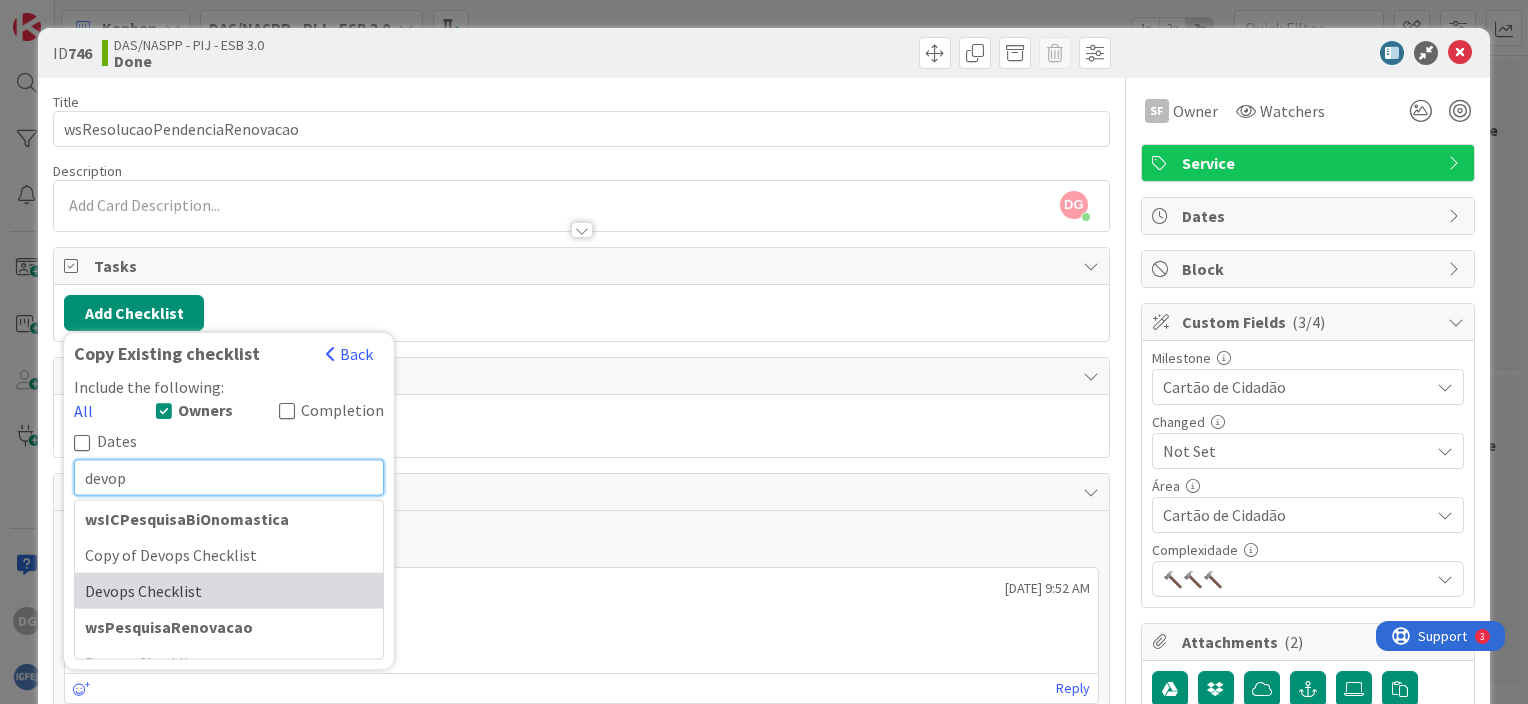 type on "devop" 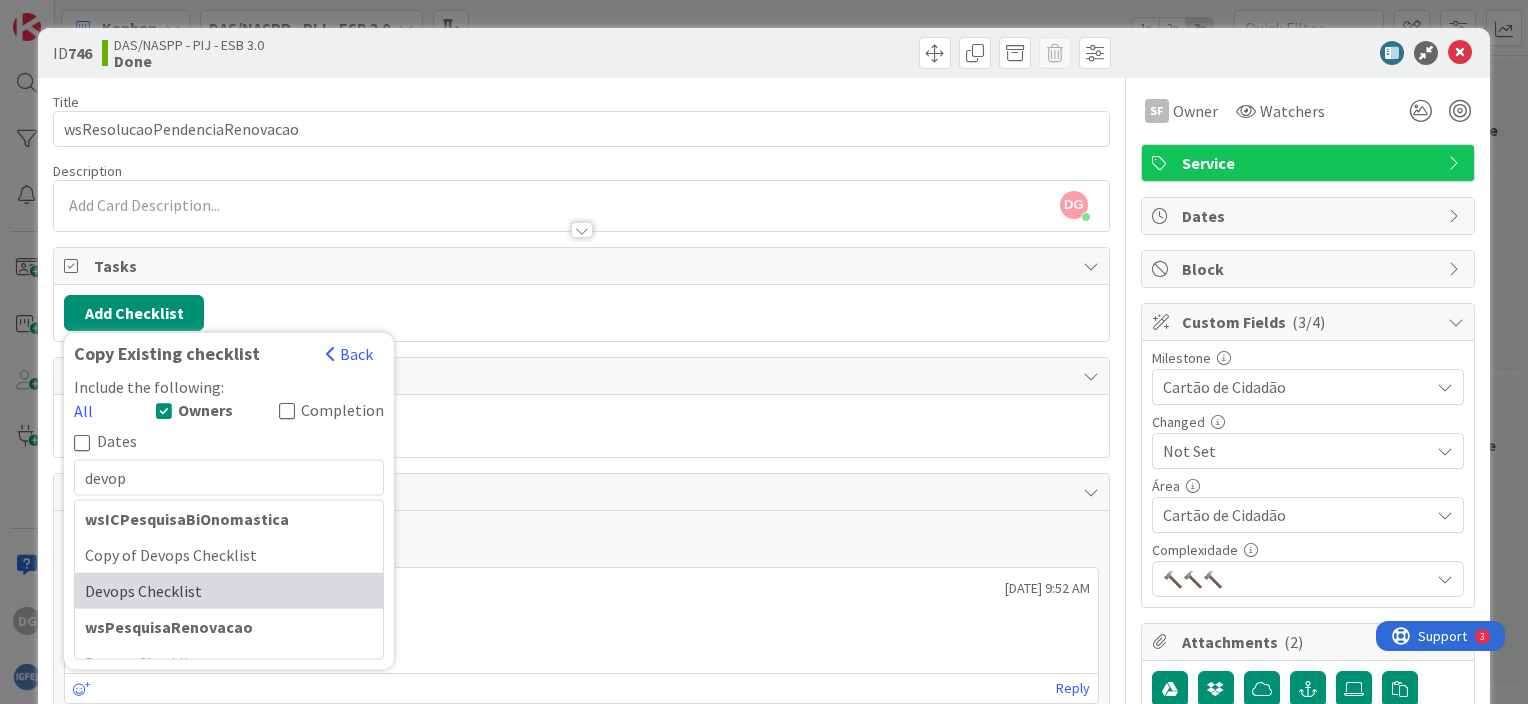 click on "Devops Checklist" at bounding box center [229, 590] 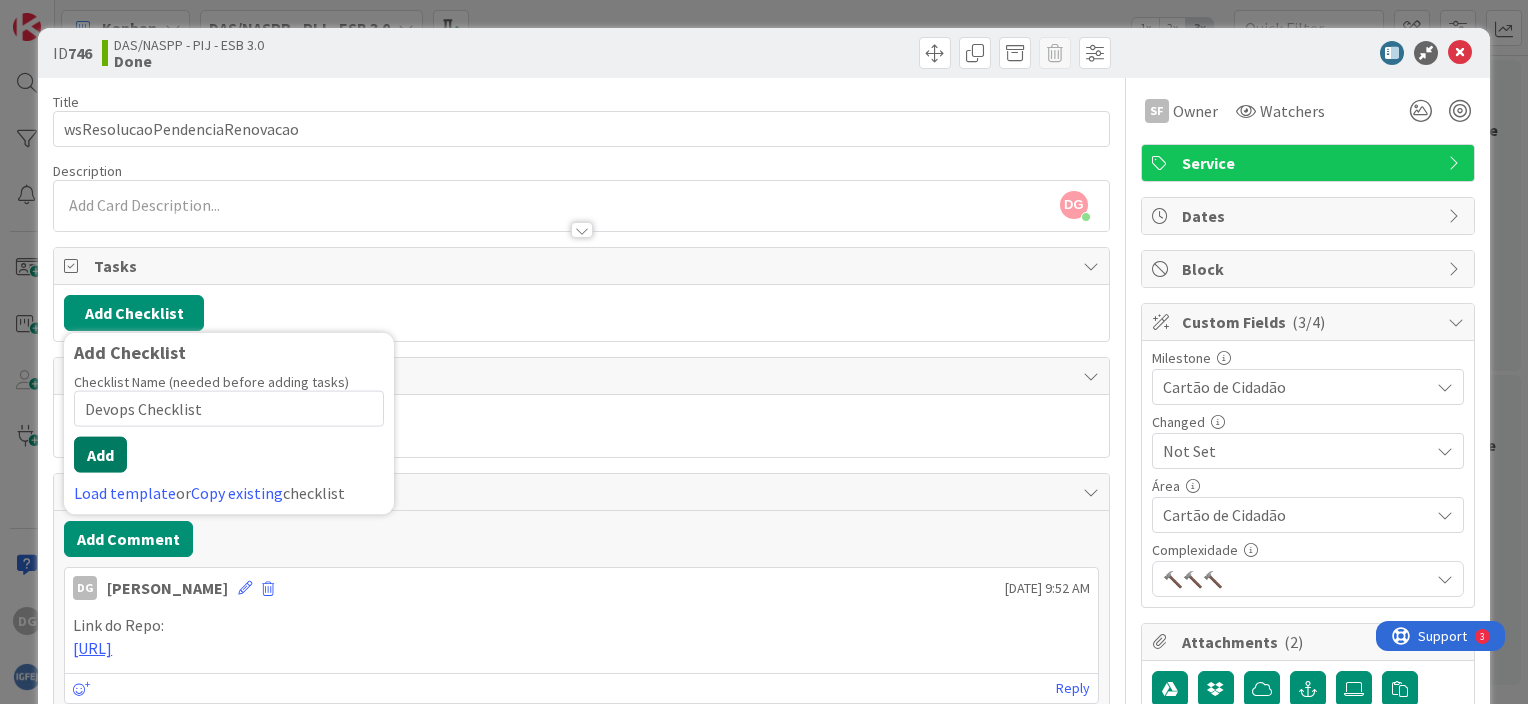 click on "Add" at bounding box center [100, 455] 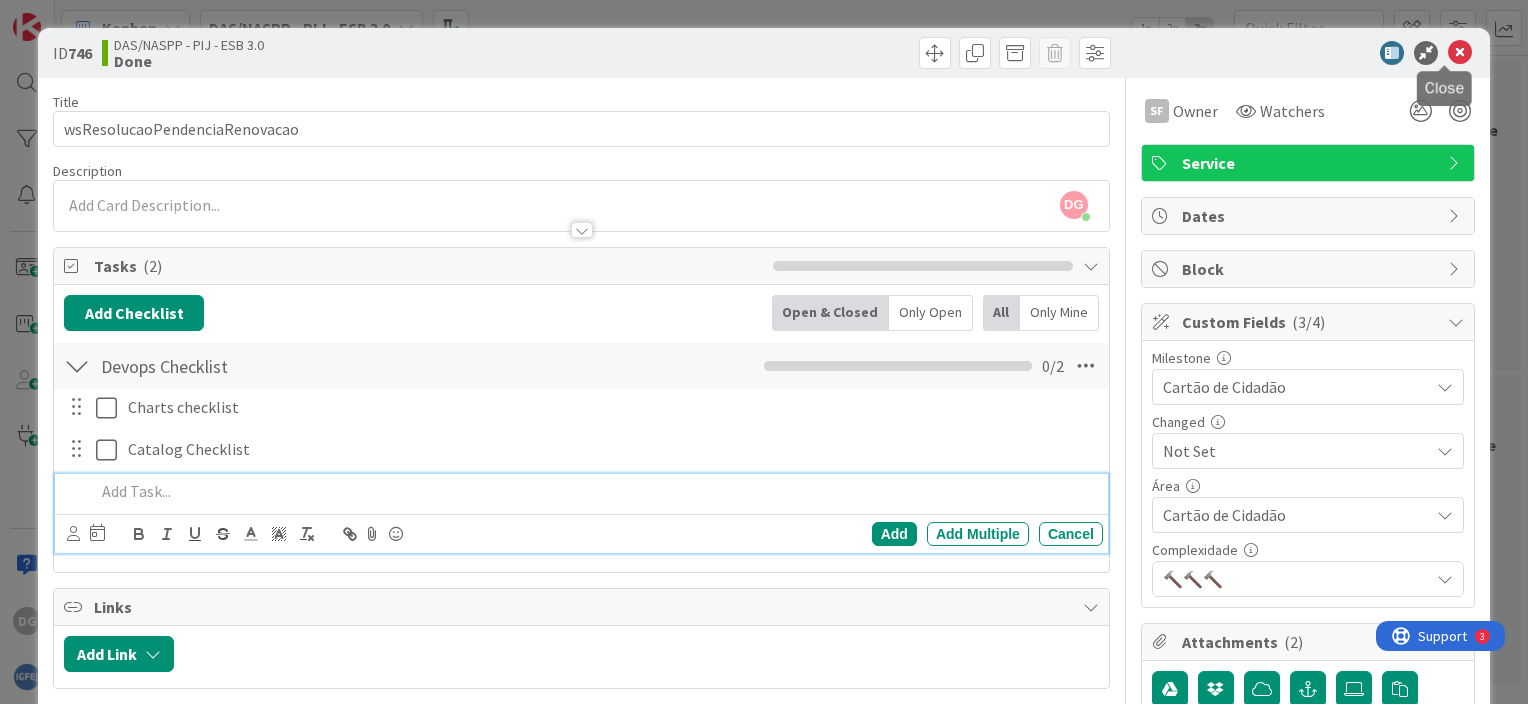 click at bounding box center (1460, 53) 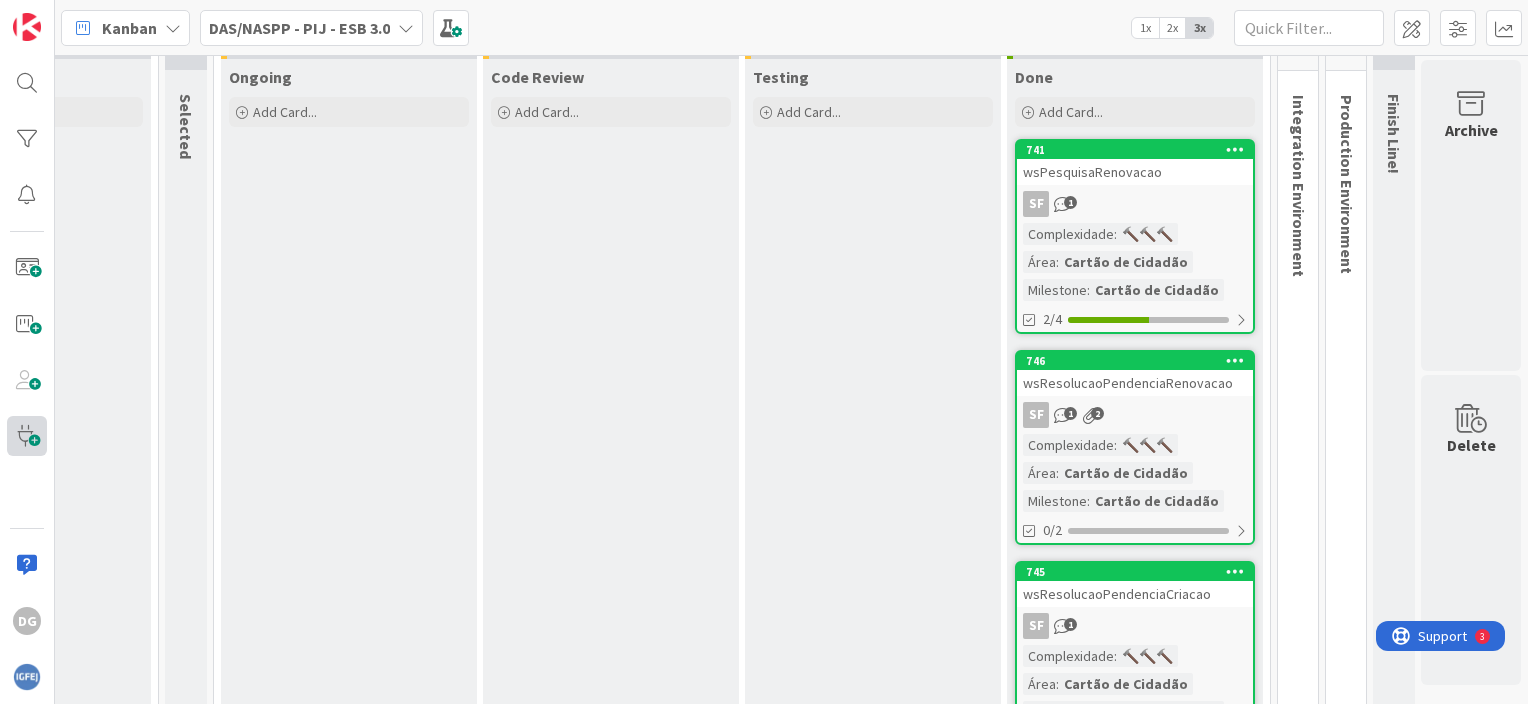scroll, scrollTop: 0, scrollLeft: 0, axis: both 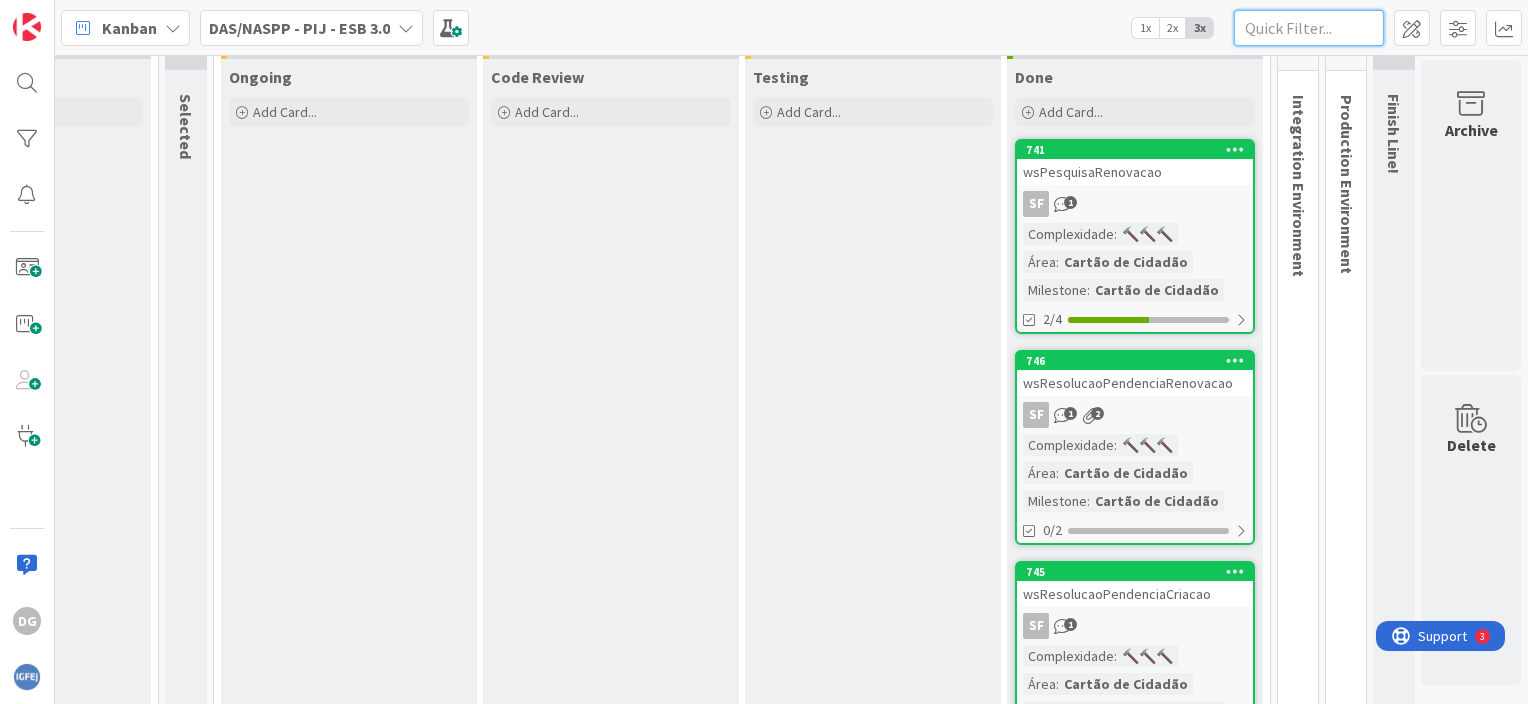 click at bounding box center [1309, 28] 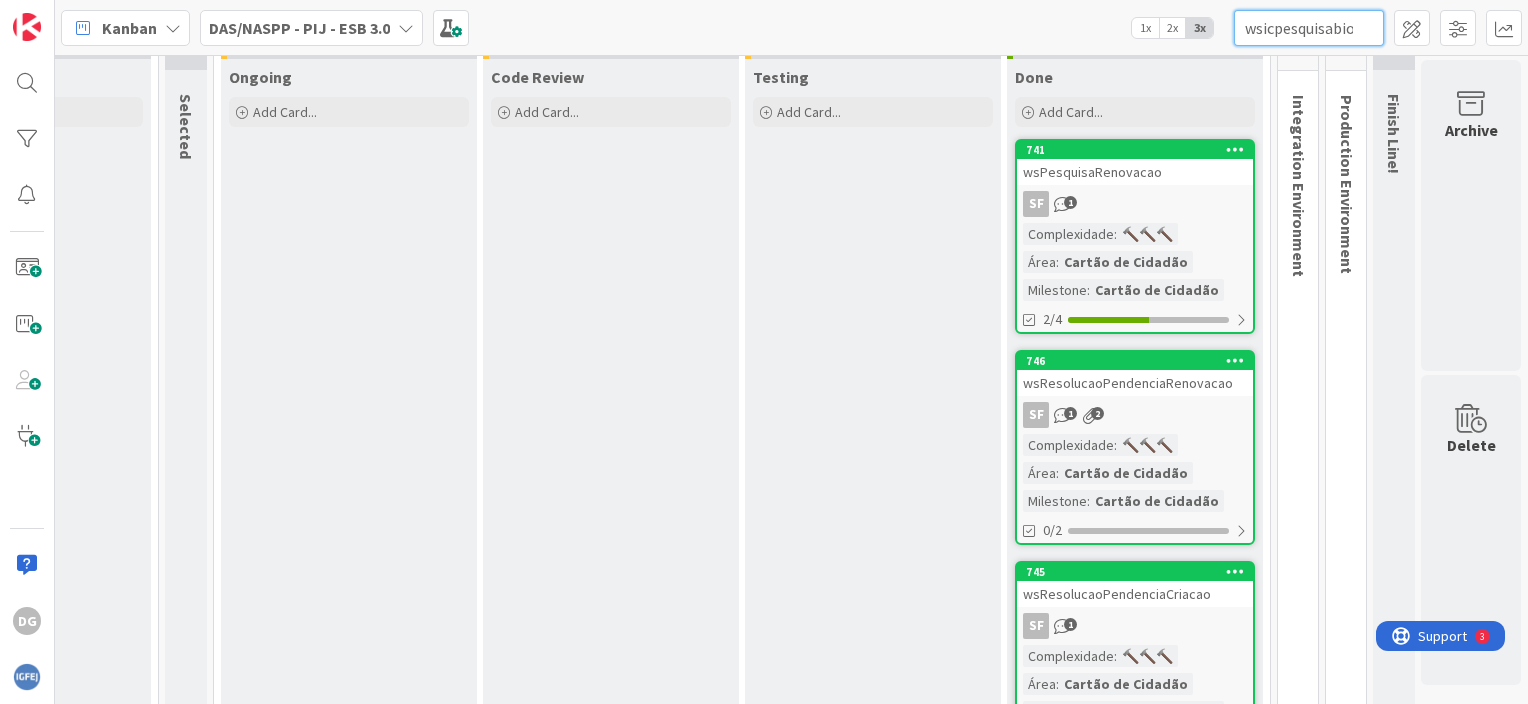 scroll, scrollTop: 0, scrollLeft: 71, axis: horizontal 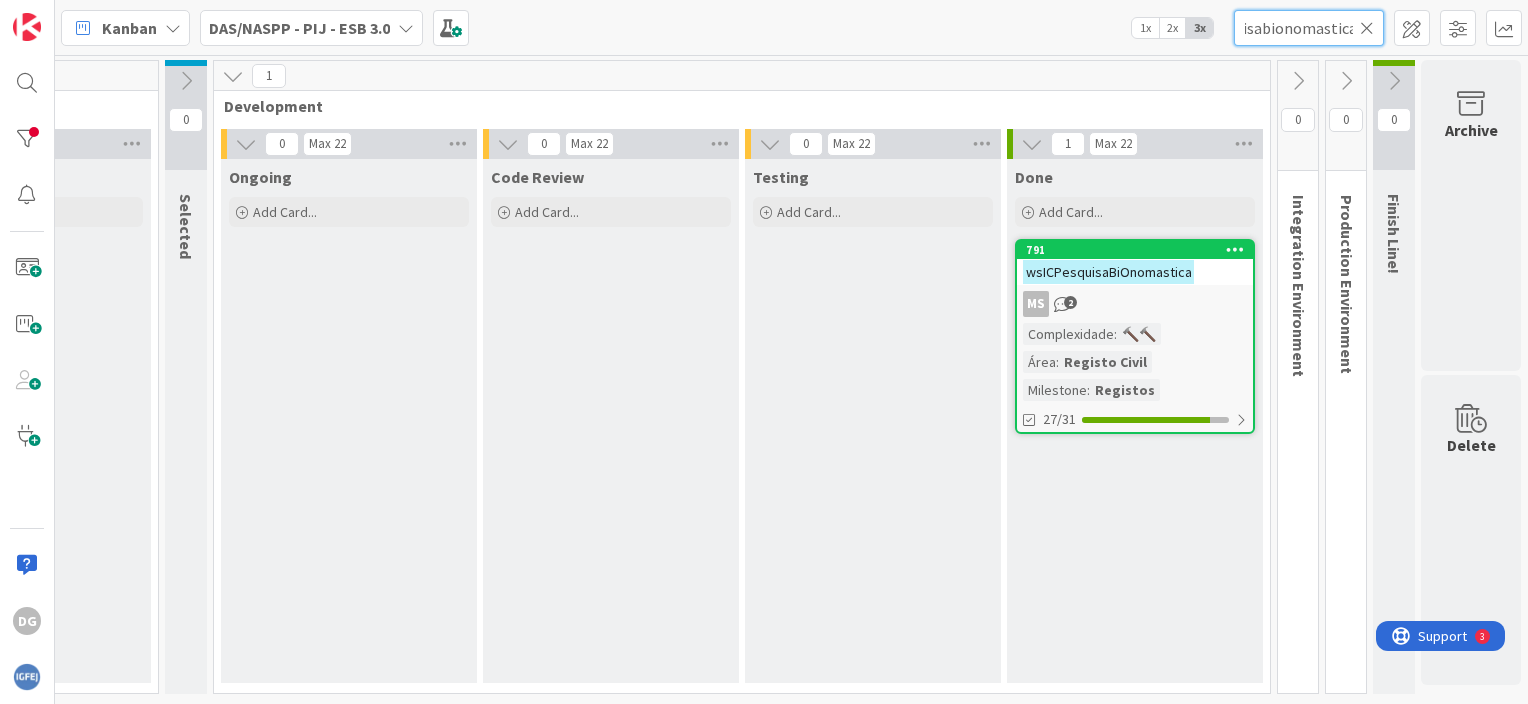 type on "wsicpesquisabionomastica" 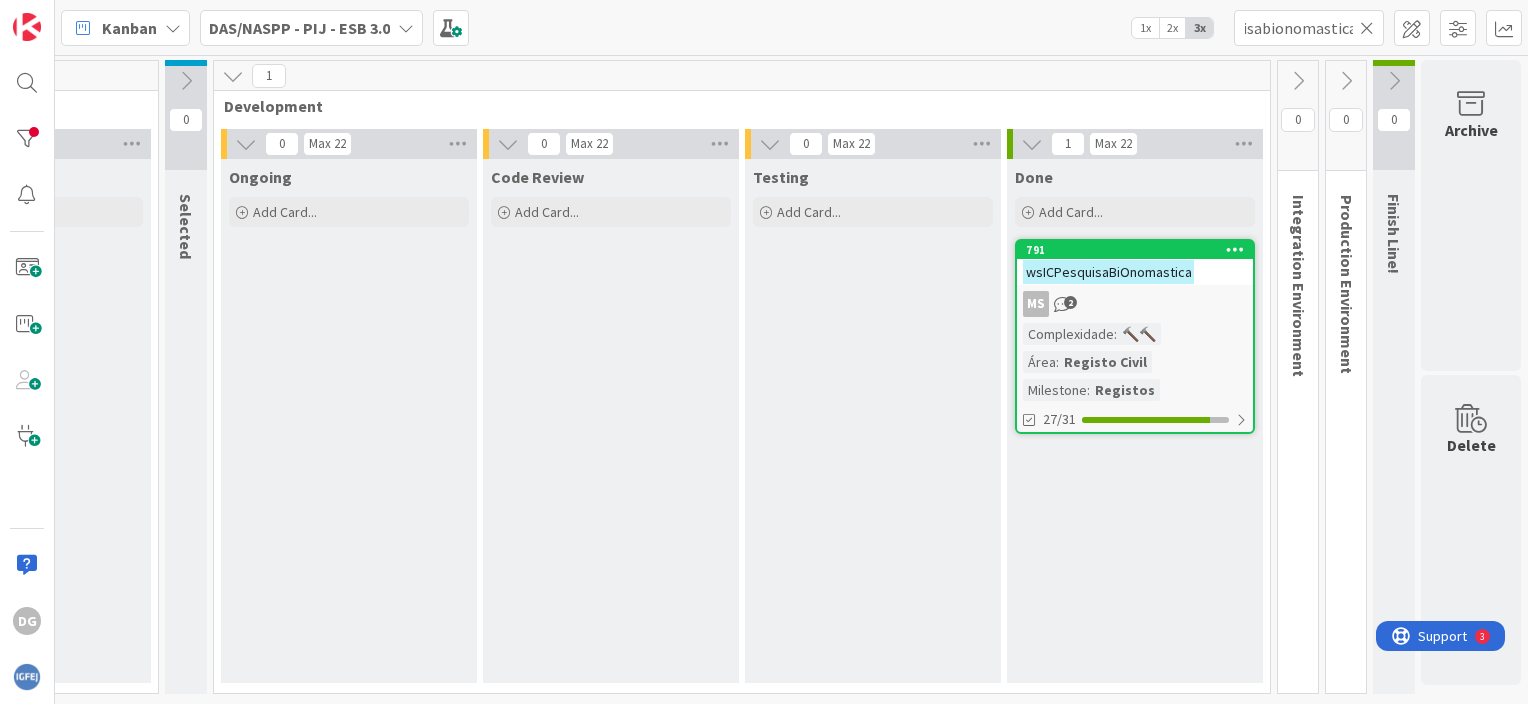 scroll, scrollTop: 0, scrollLeft: 0, axis: both 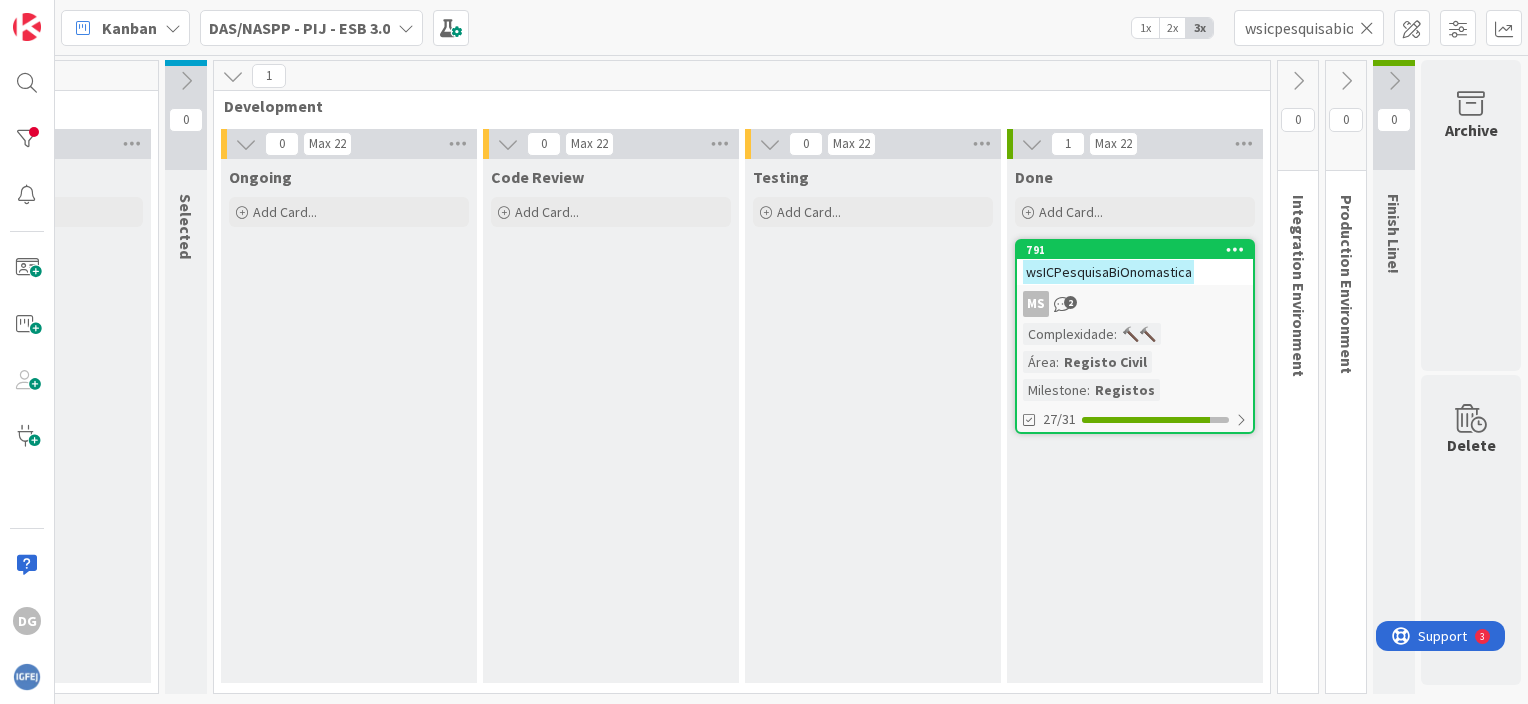click on "MS 2" at bounding box center (1135, 304) 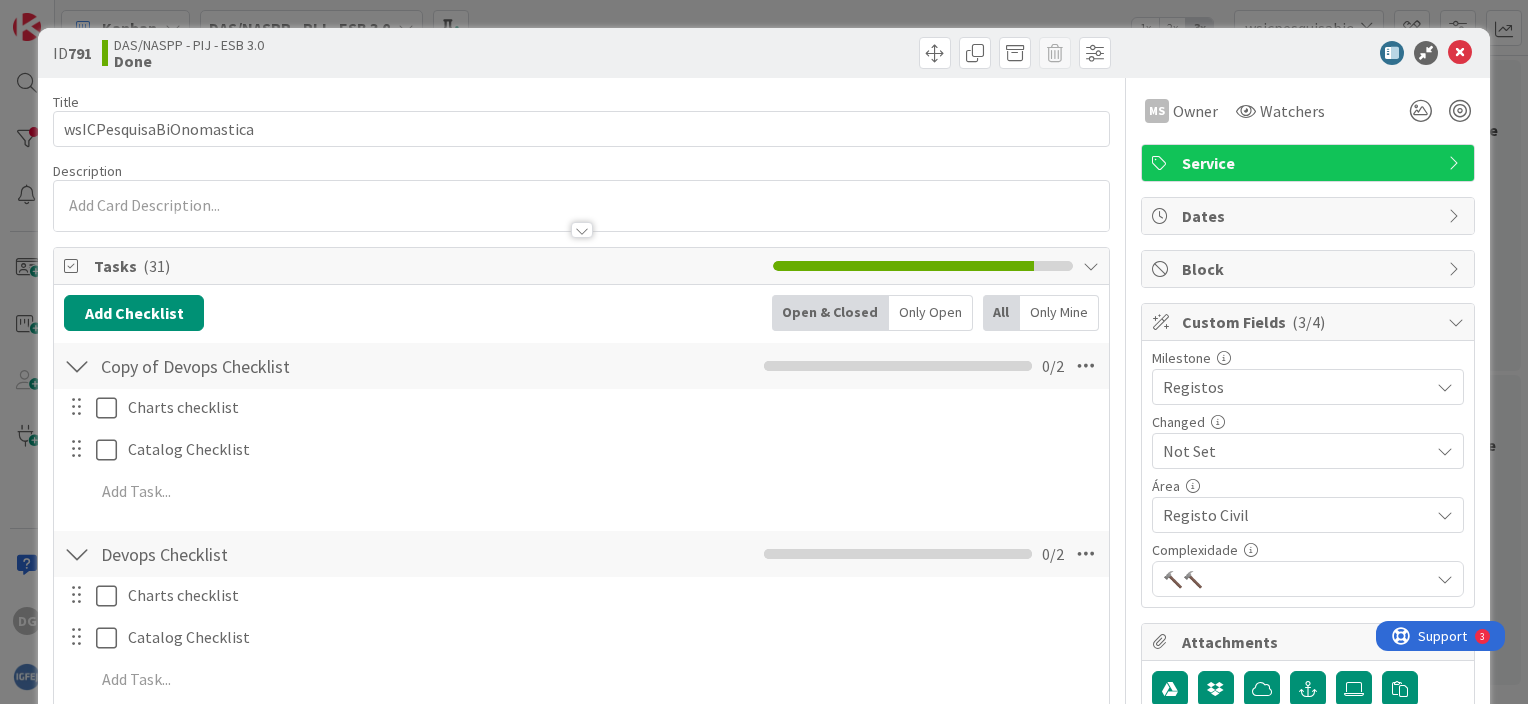 scroll, scrollTop: 0, scrollLeft: 0, axis: both 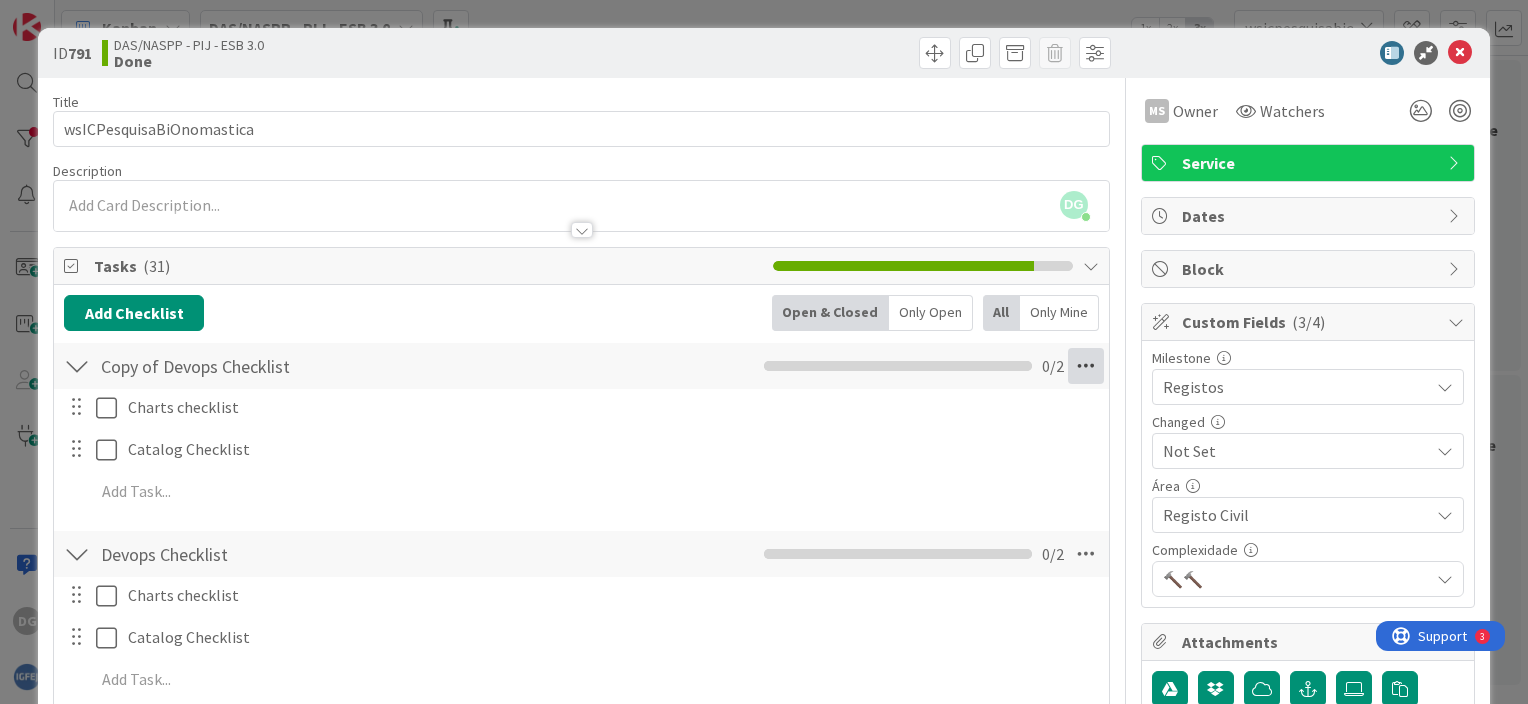 click at bounding box center (1086, 366) 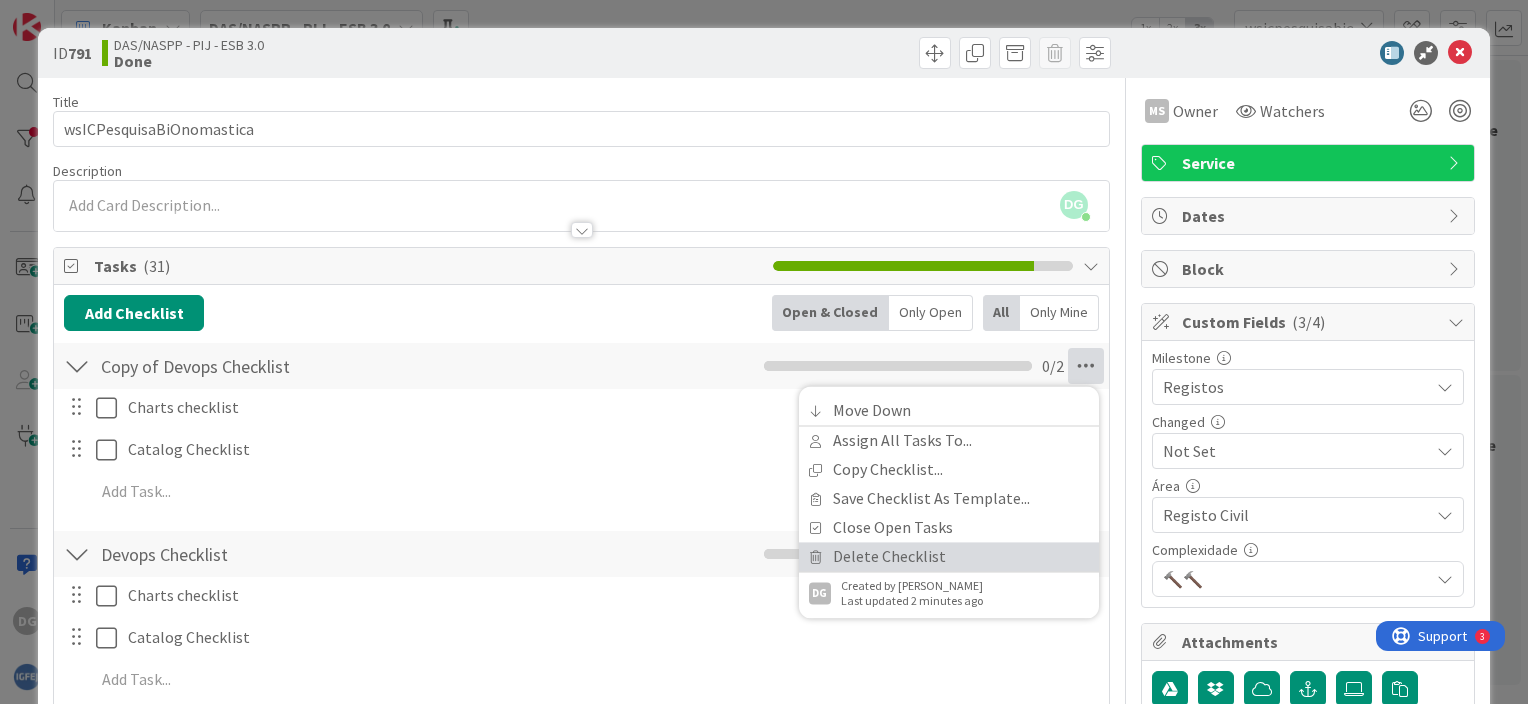 click on "Delete Checklist" at bounding box center [949, 556] 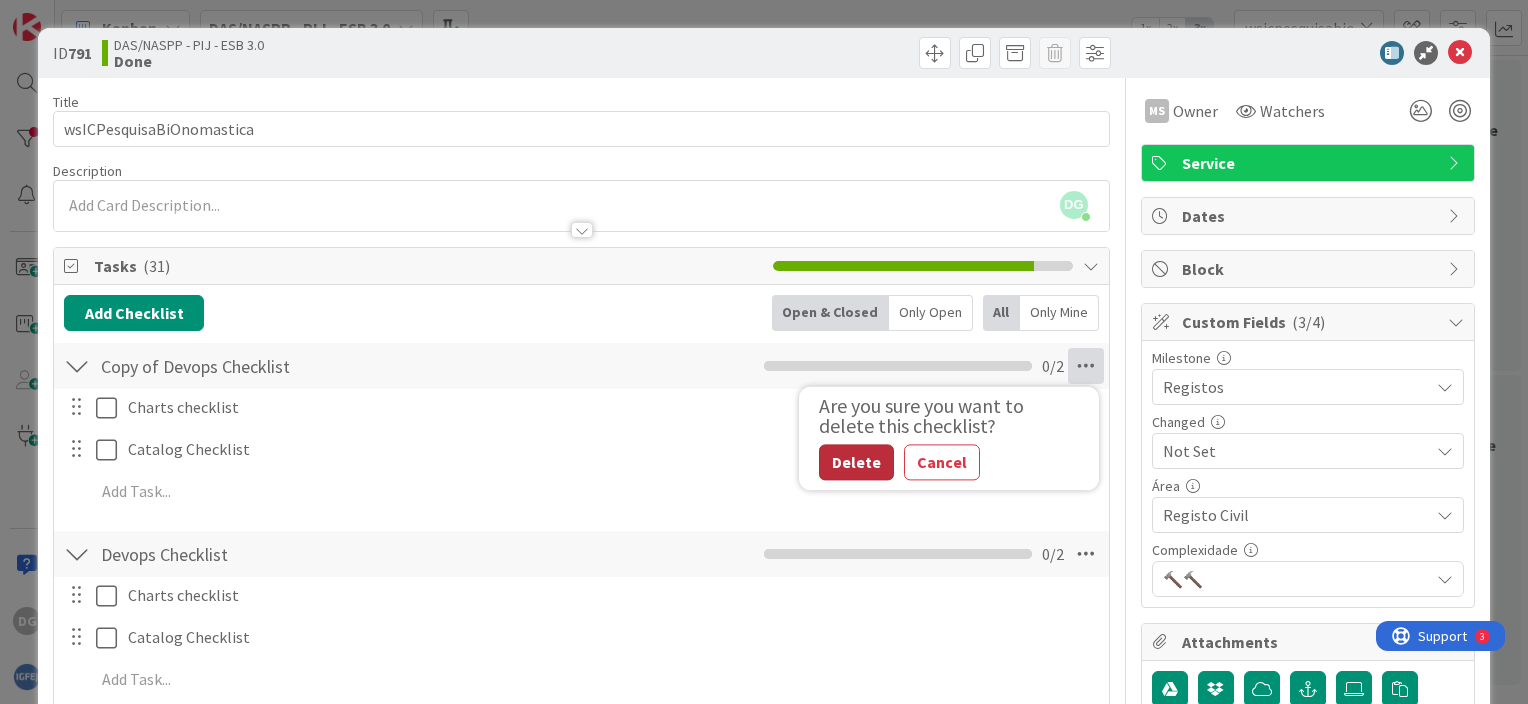 click on "Delete" at bounding box center [856, 462] 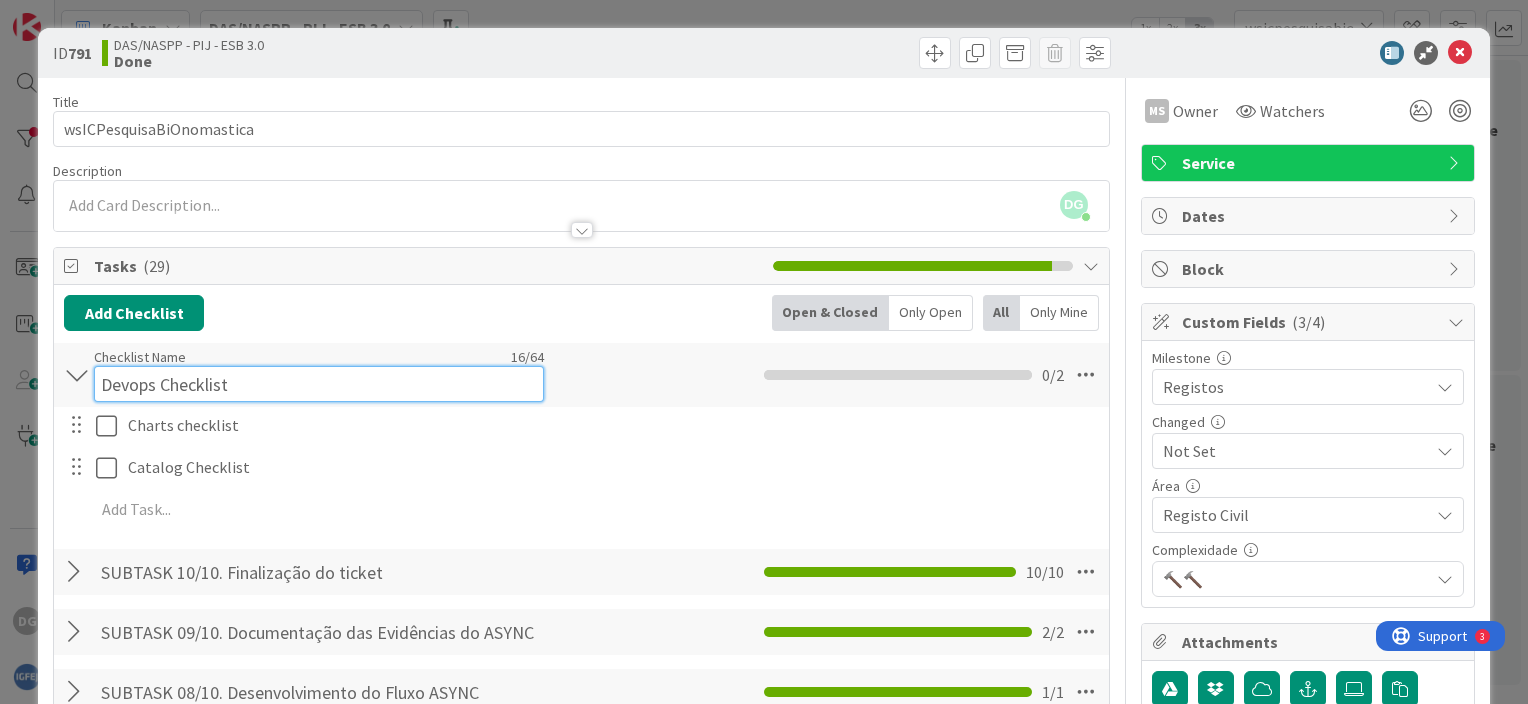 drag, startPoint x: 265, startPoint y: 380, endPoint x: 93, endPoint y: 384, distance: 172.04651 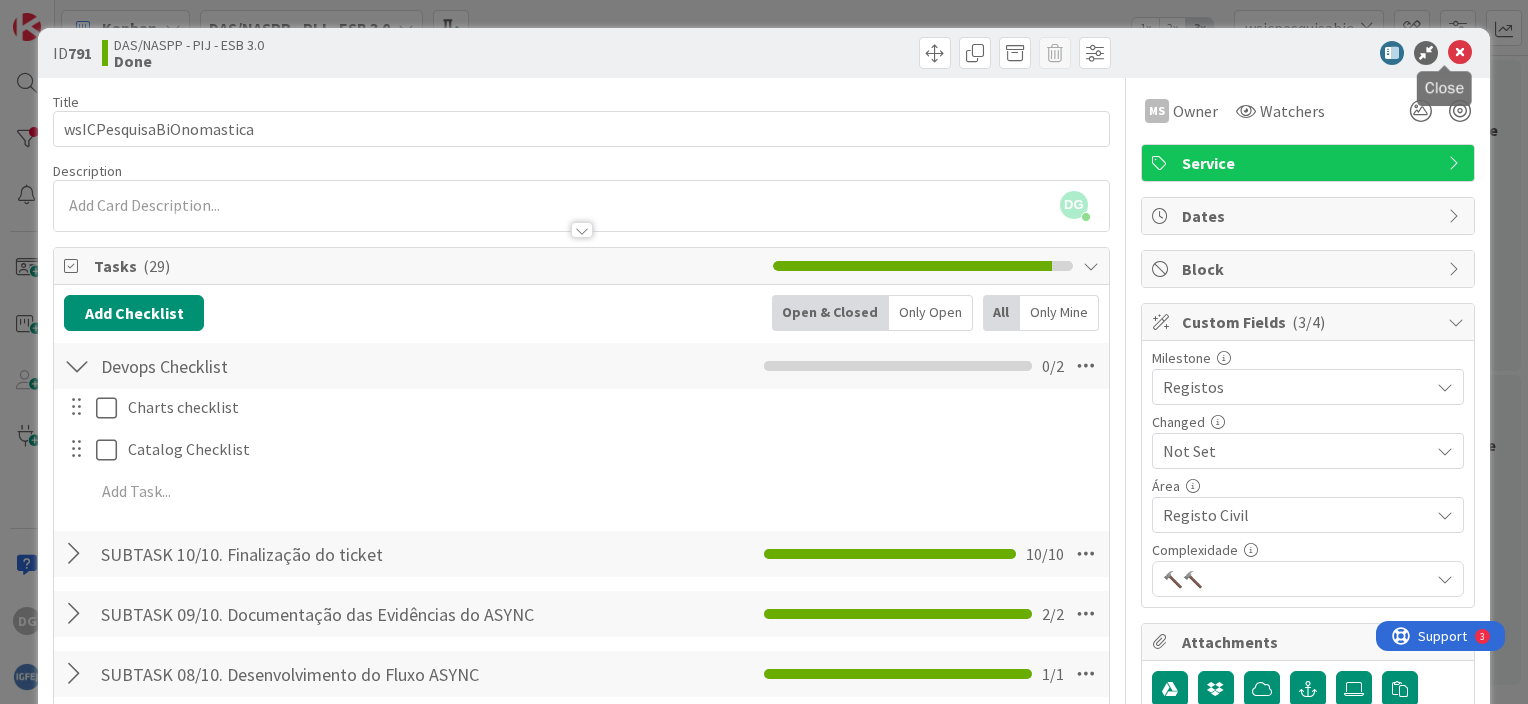 click at bounding box center (1460, 53) 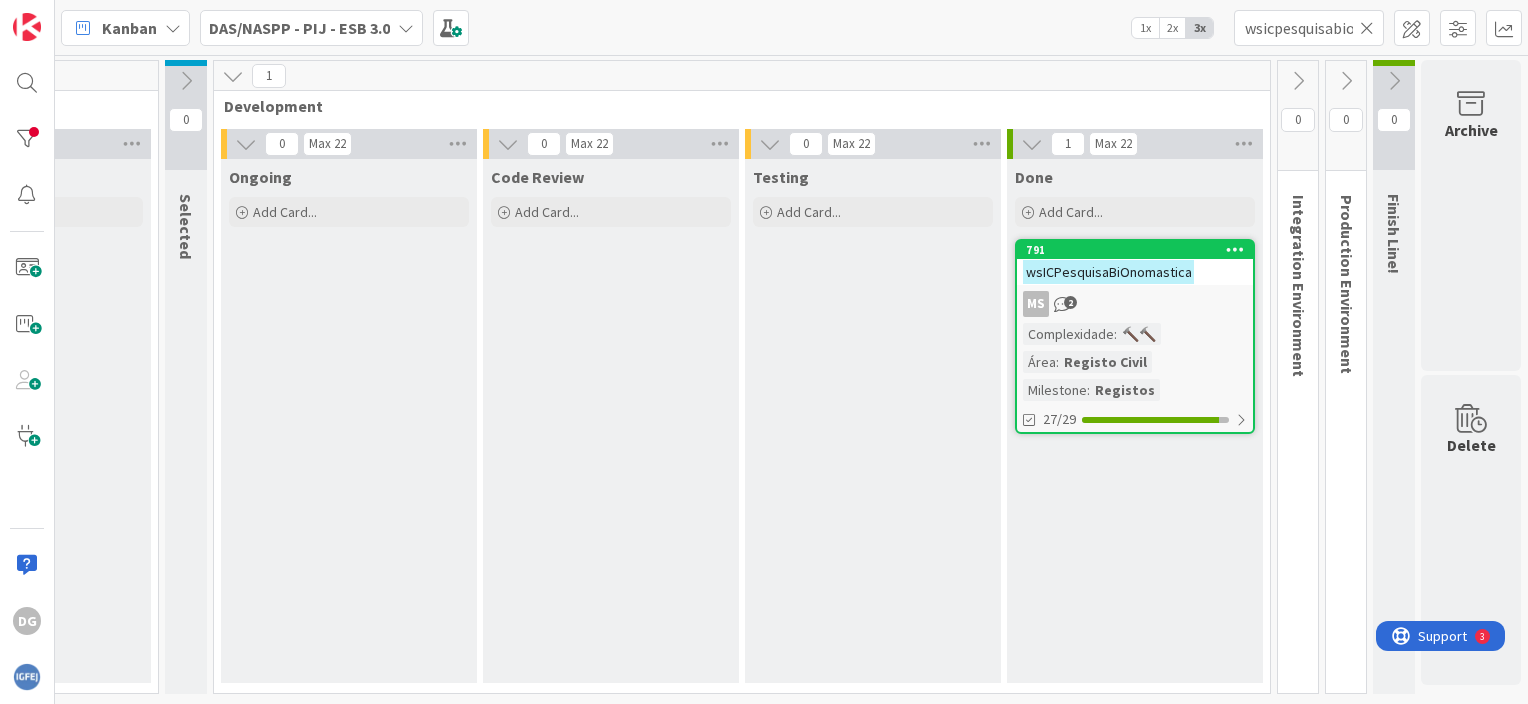 scroll, scrollTop: 0, scrollLeft: 0, axis: both 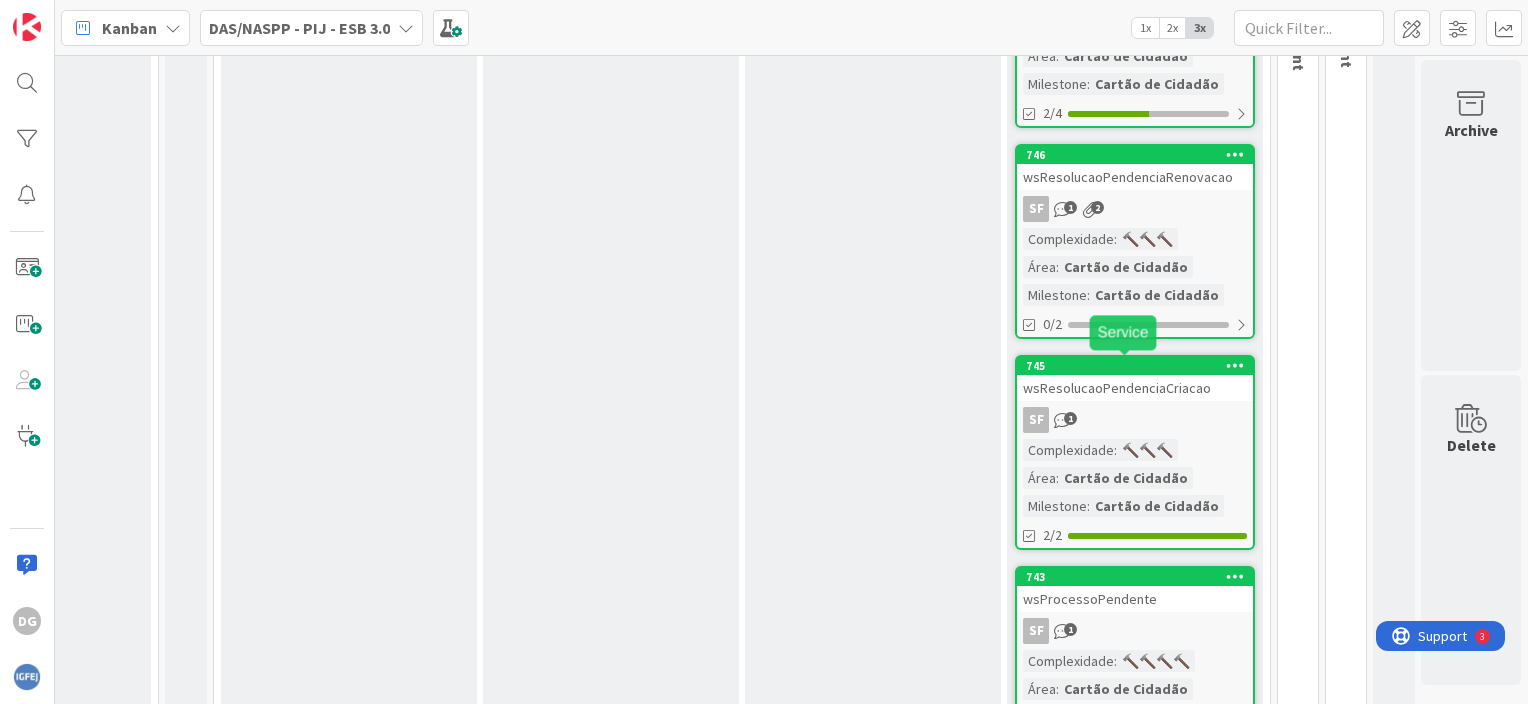 click on "SF 1" at bounding box center [1135, 420] 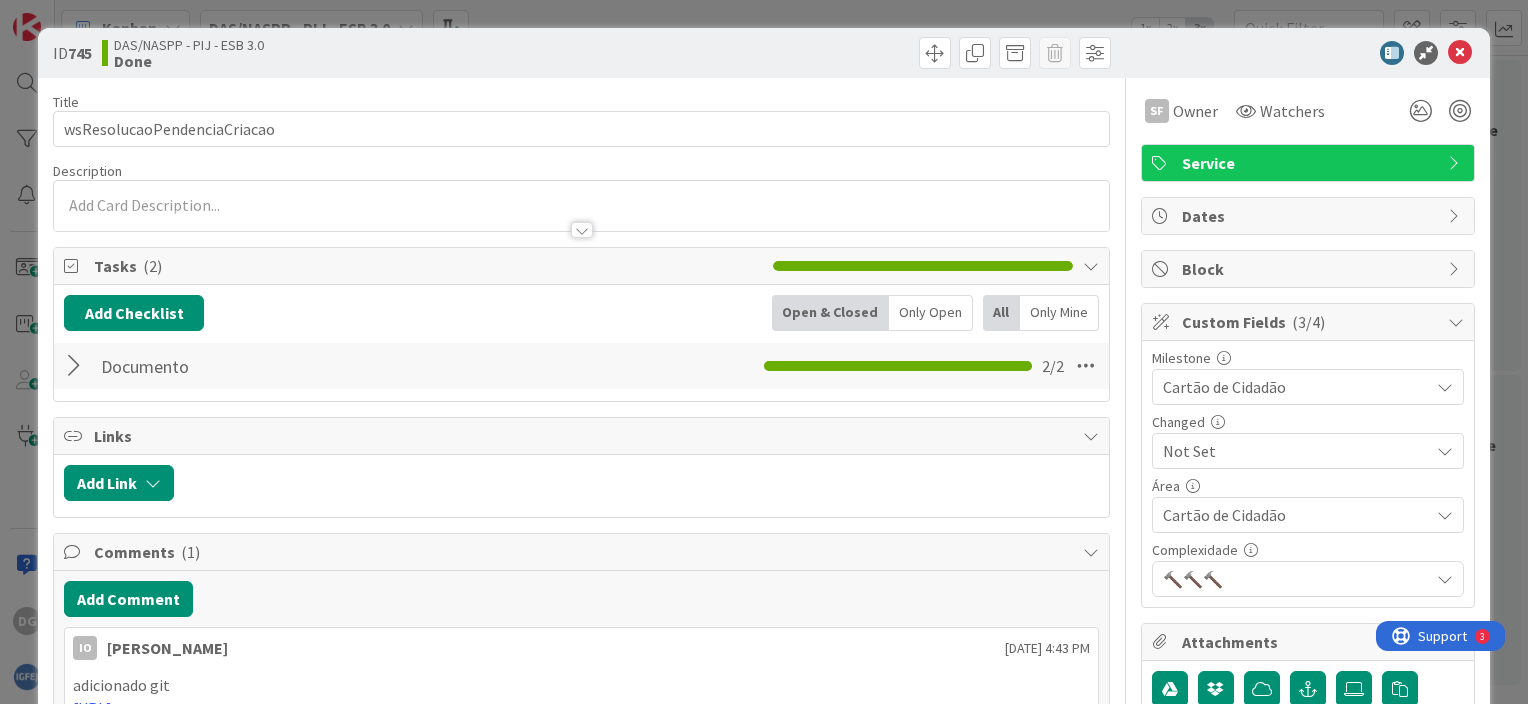 scroll, scrollTop: 0, scrollLeft: 0, axis: both 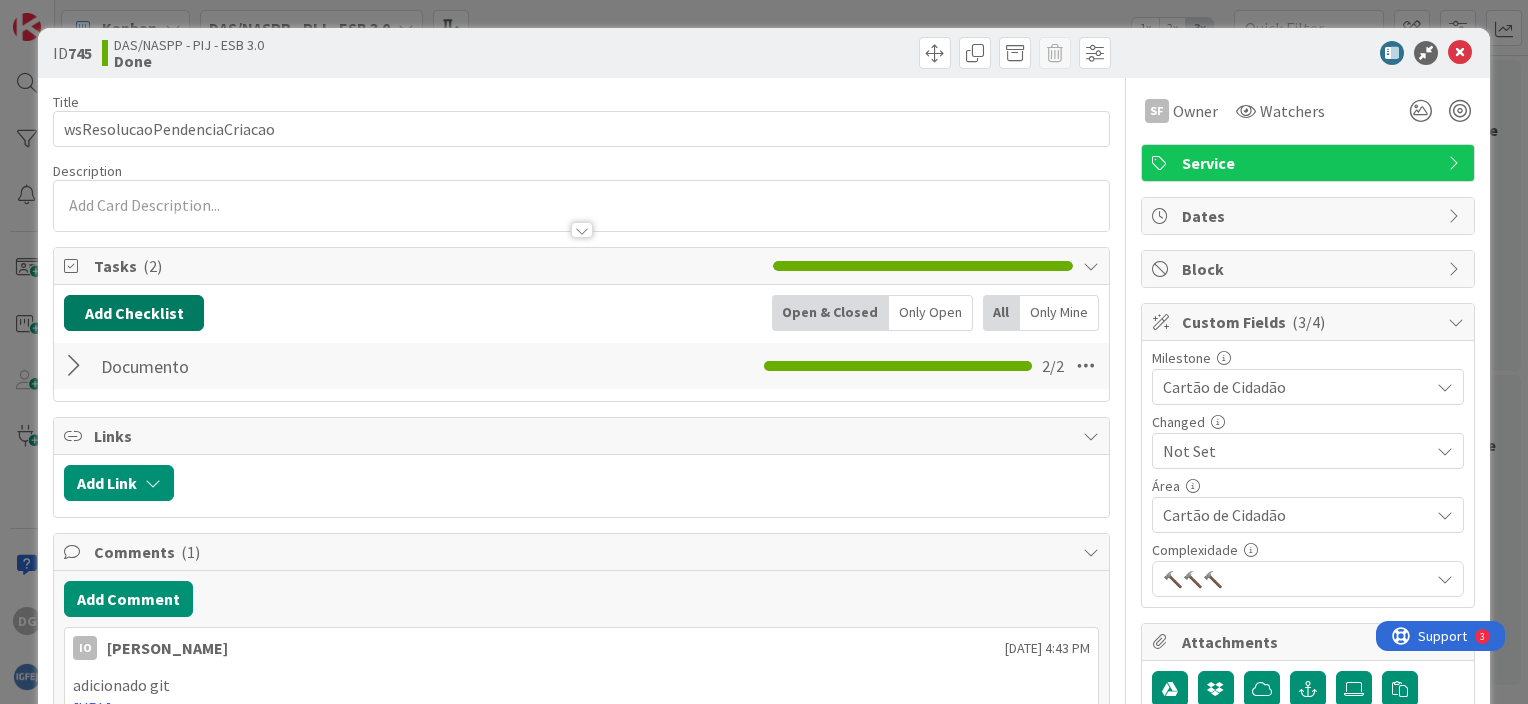 click on "Add Checklist" at bounding box center (134, 313) 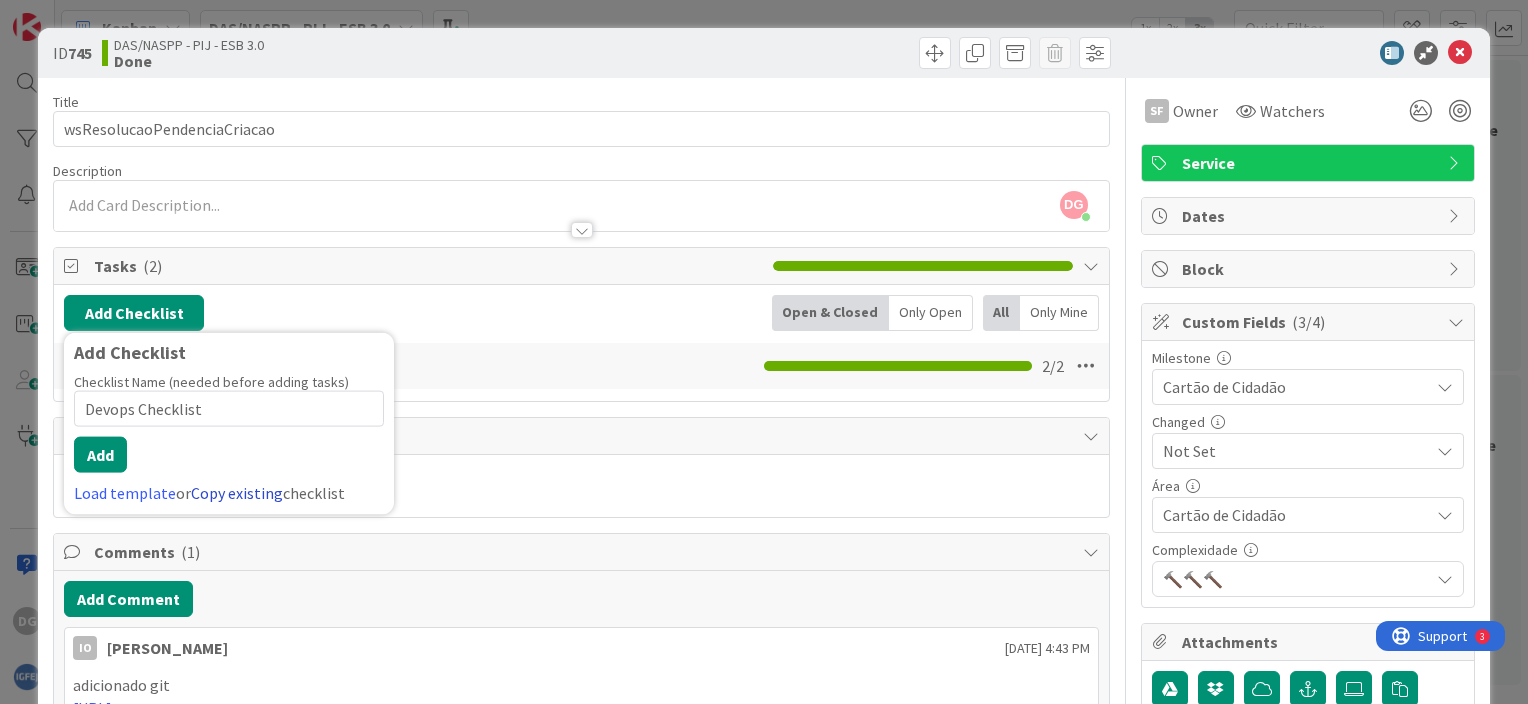 type on "Devops Checklist" 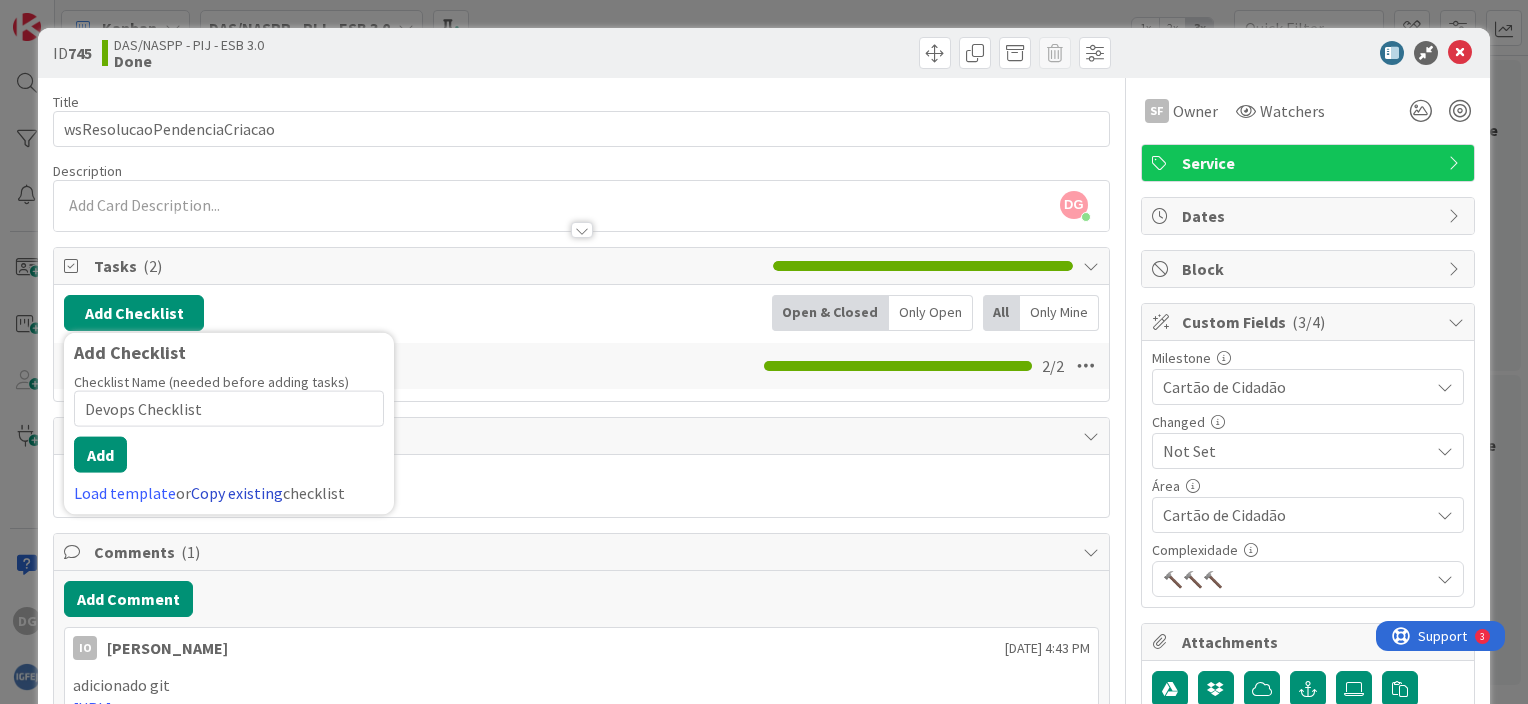 click on "Copy existing" at bounding box center (237, 493) 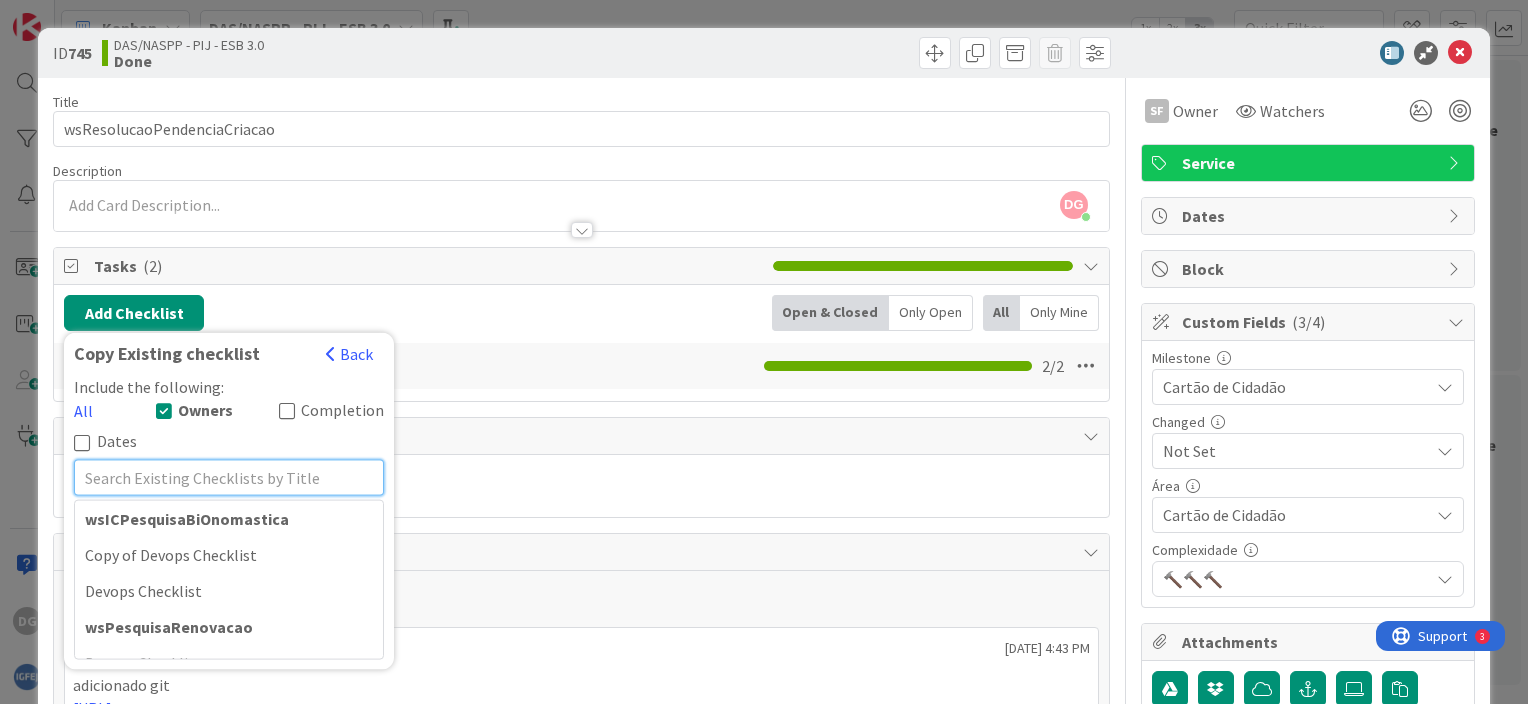 click at bounding box center (229, 477) 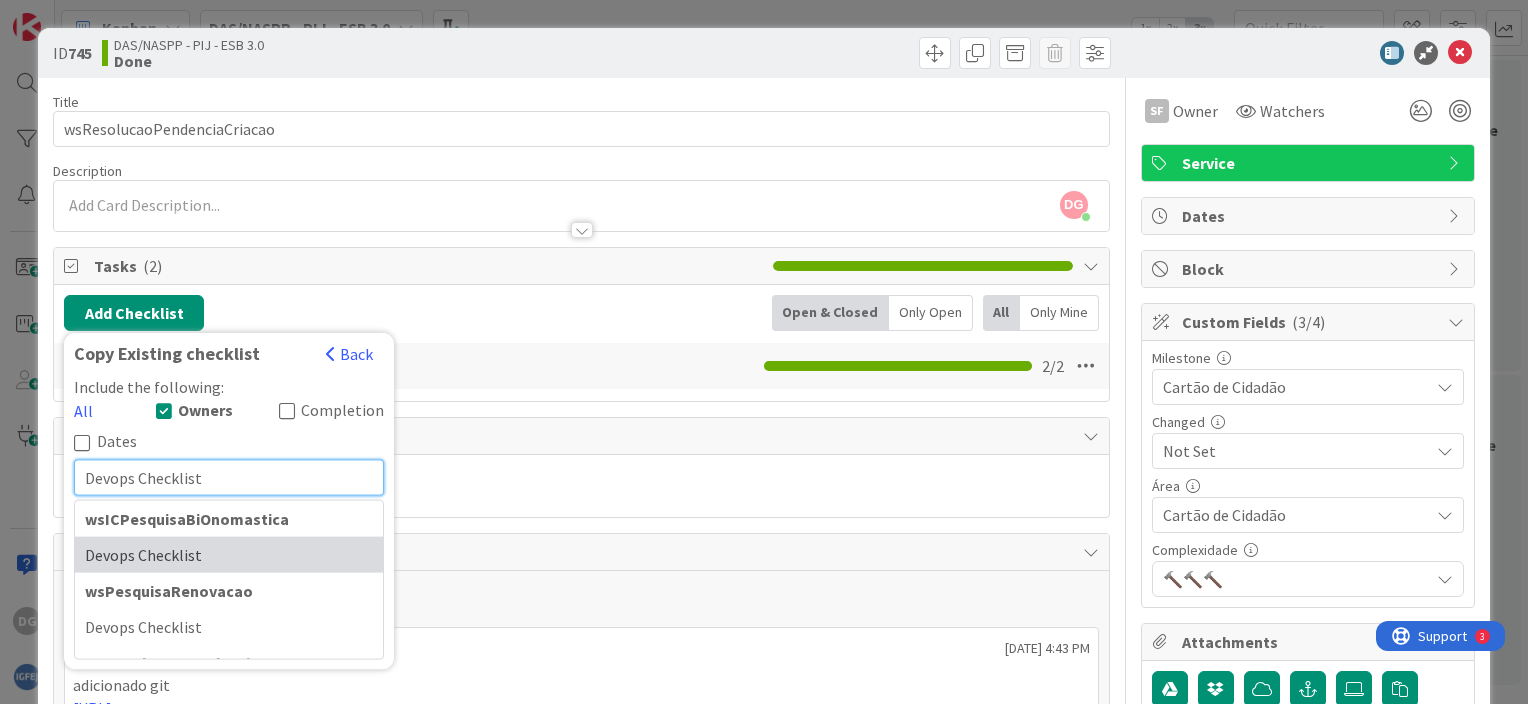 type on "Devops Checklist" 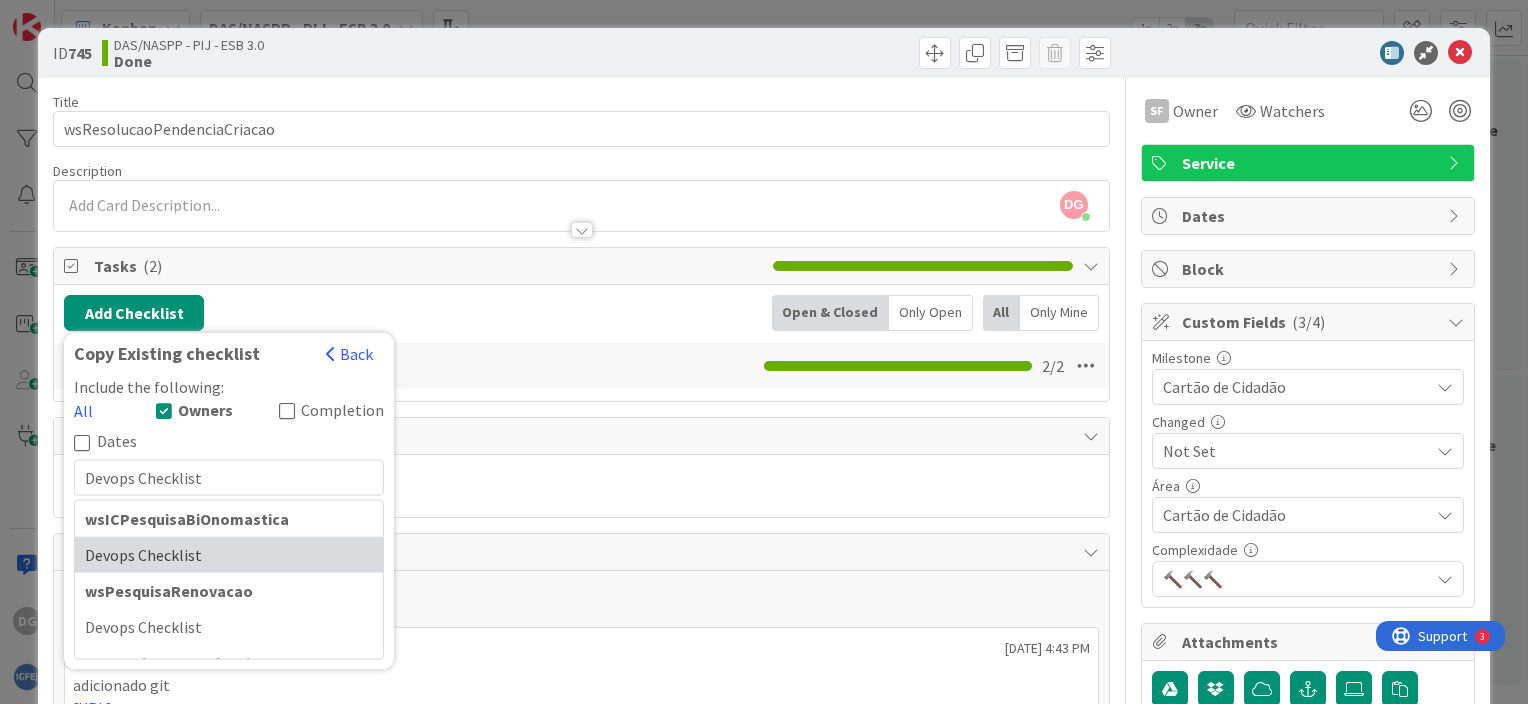 click on "Devops Checklist" at bounding box center (229, 554) 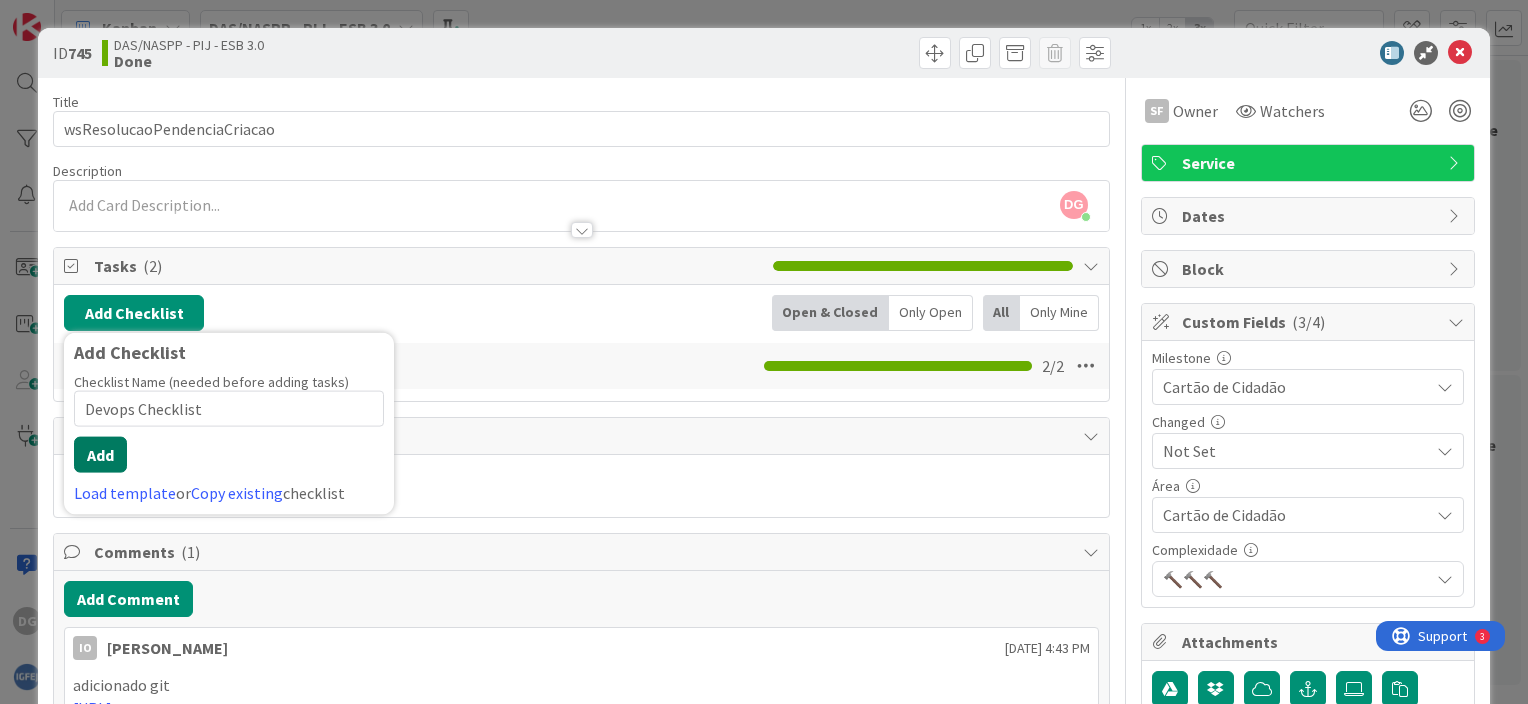 click on "Add" at bounding box center (100, 455) 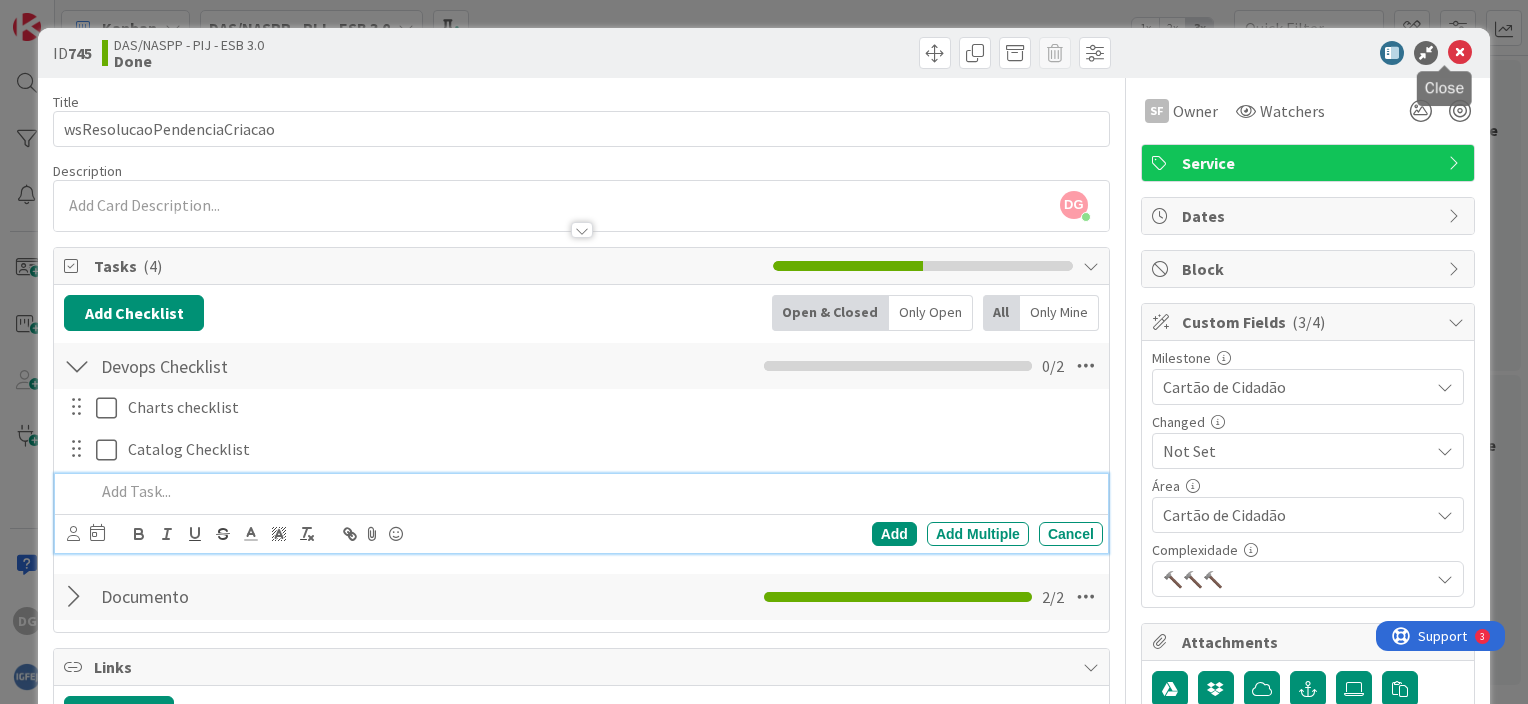 click at bounding box center [1460, 53] 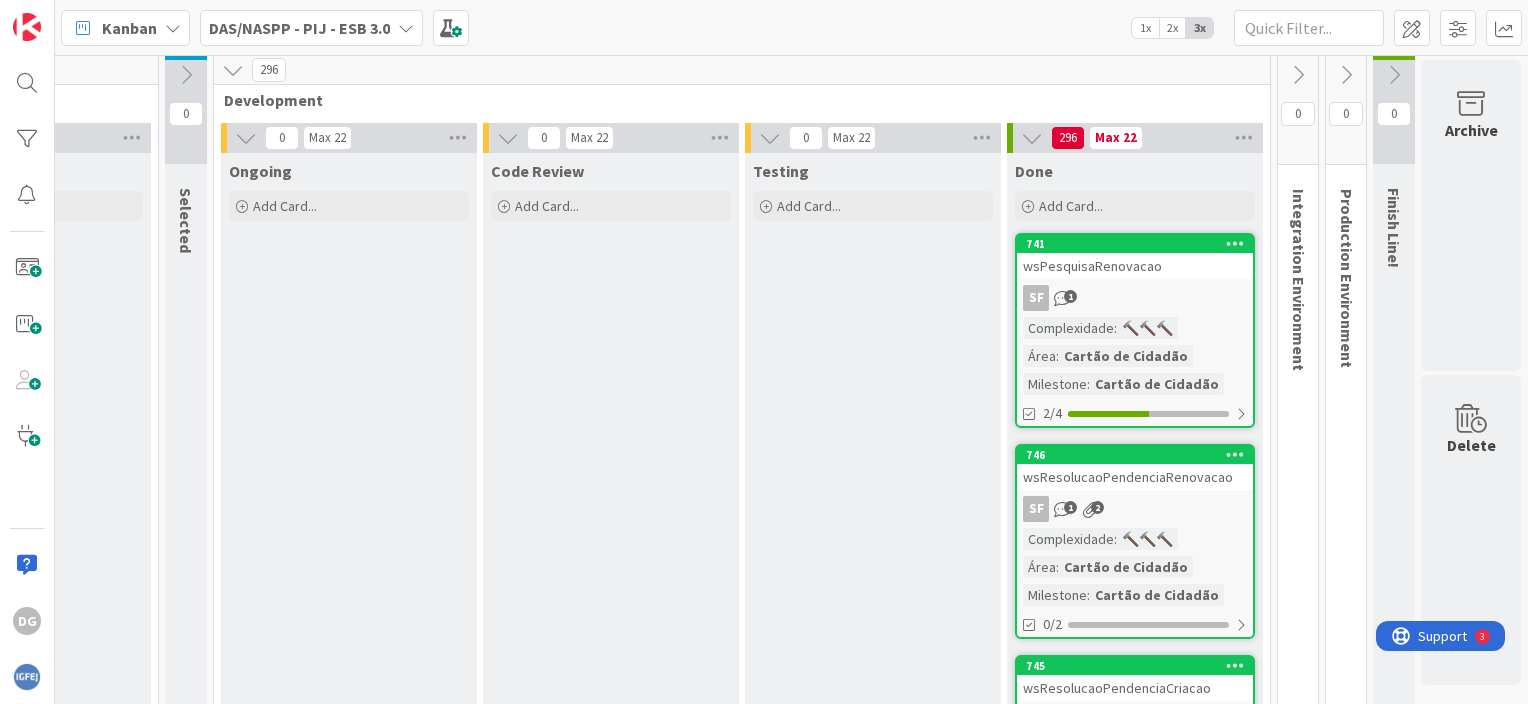 scroll, scrollTop: 0, scrollLeft: 285, axis: horizontal 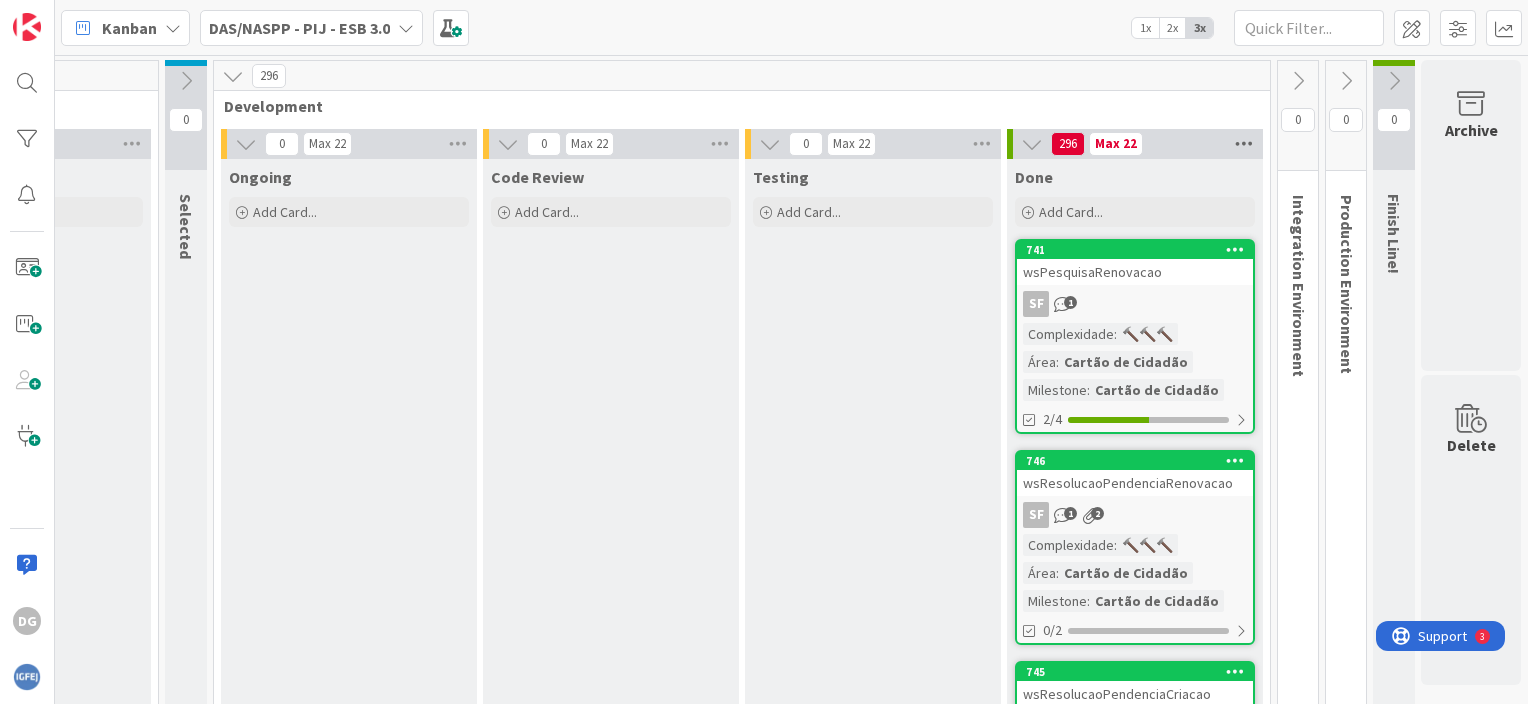 click at bounding box center [1244, 144] 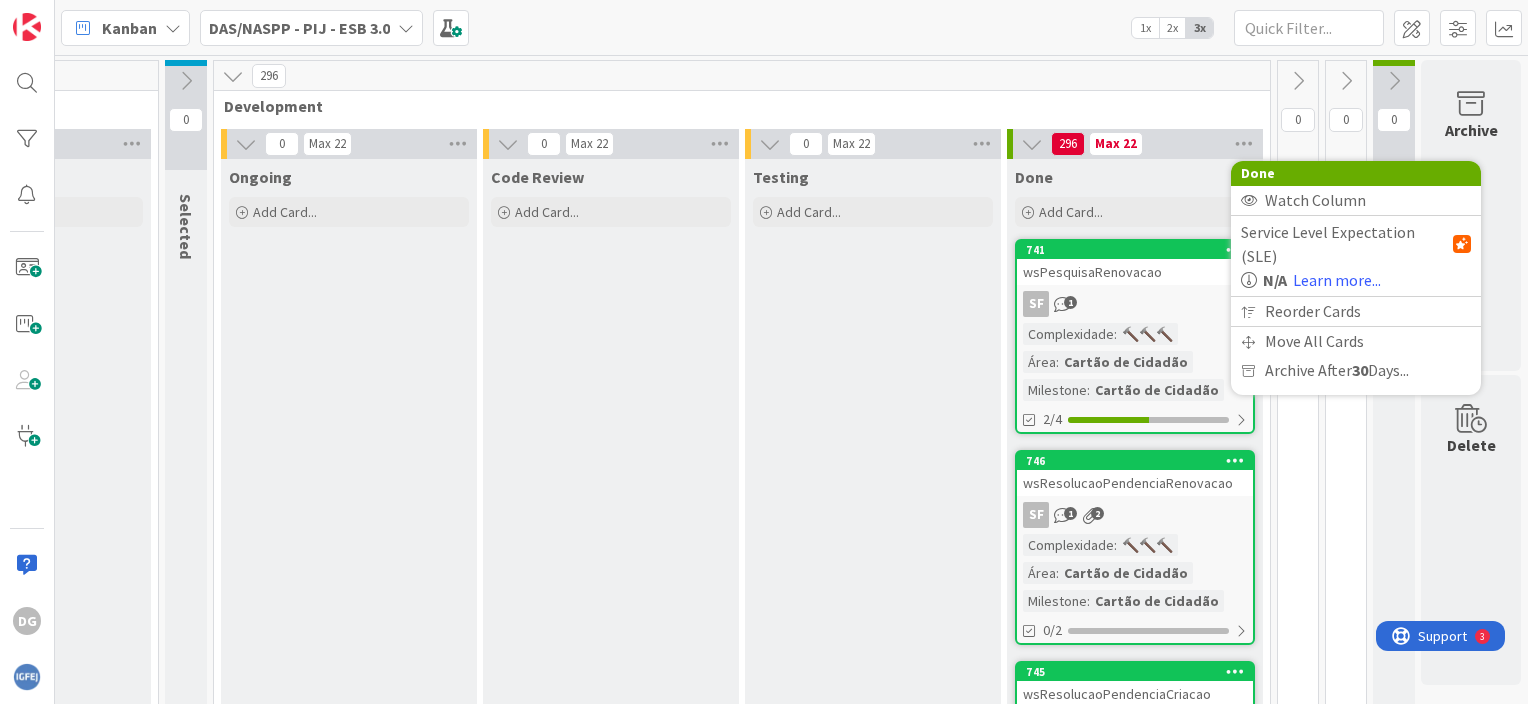 click on "Testing Add Card..." at bounding box center (873, 1239) 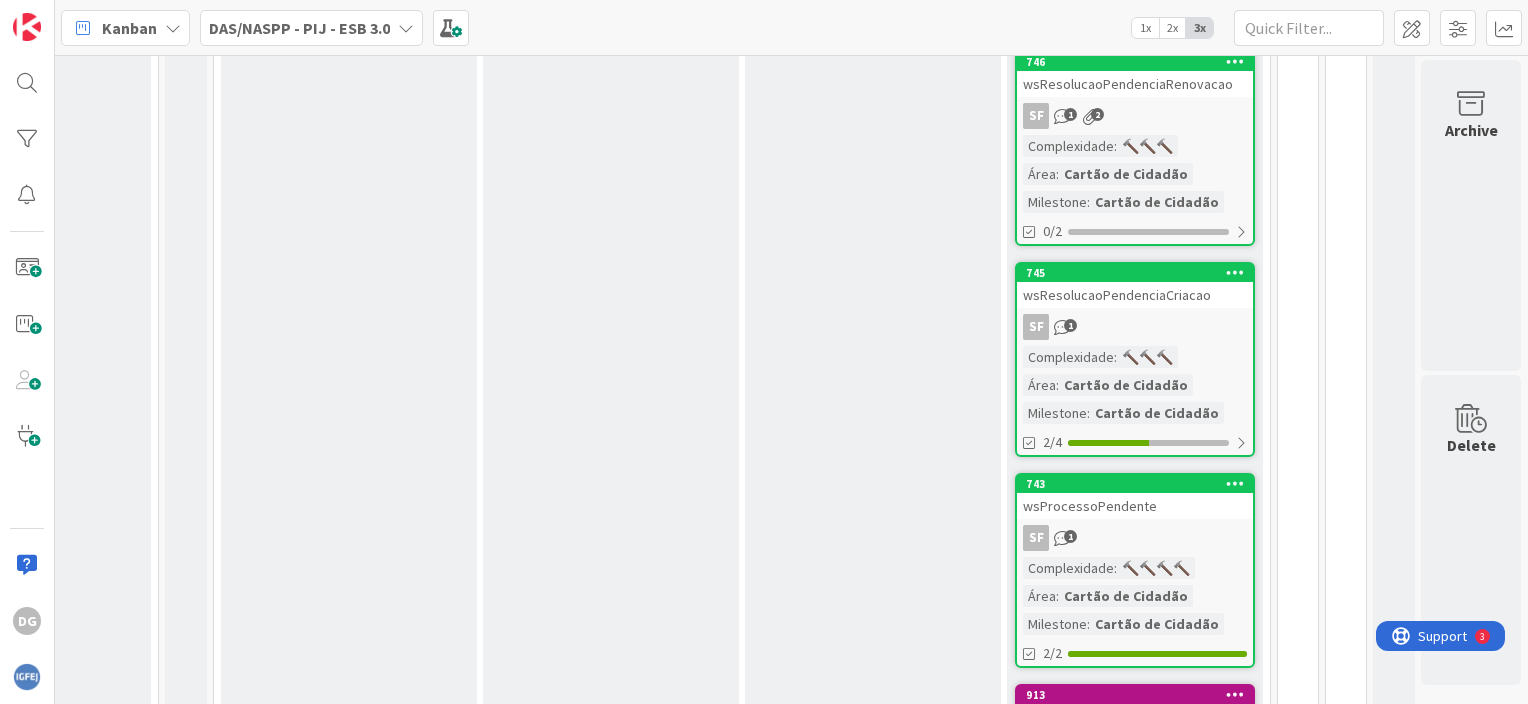 scroll, scrollTop: 400, scrollLeft: 285, axis: both 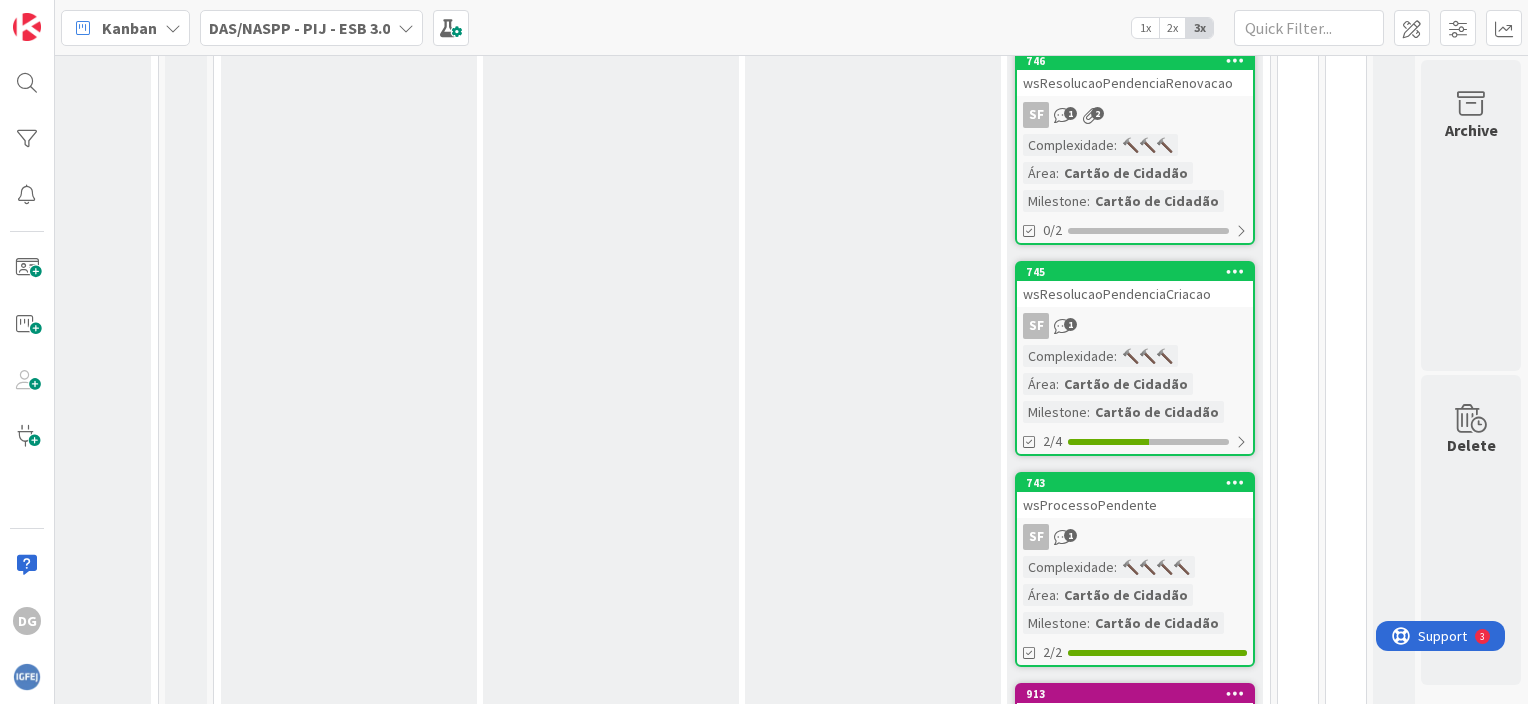click on "wsProcessoPendente" at bounding box center (1135, 505) 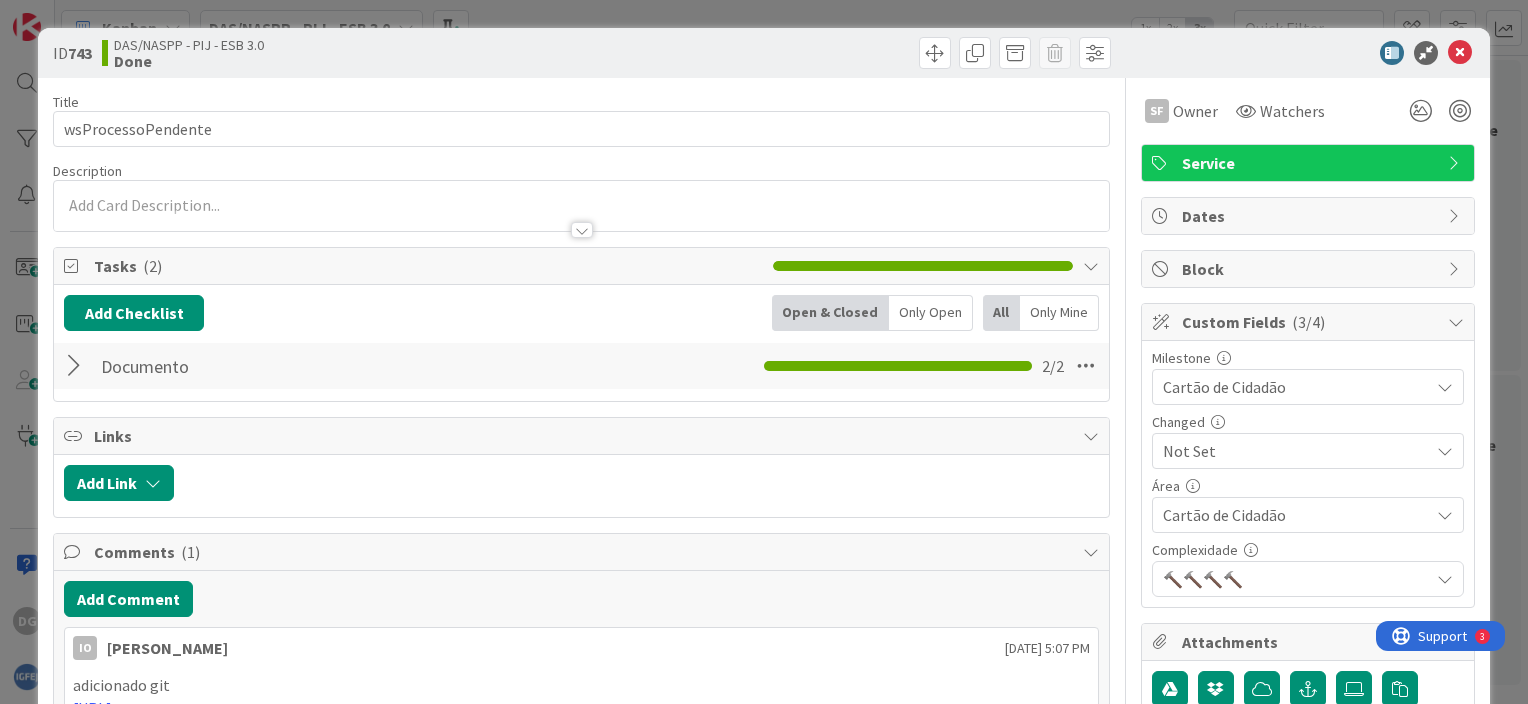 scroll, scrollTop: 0, scrollLeft: 0, axis: both 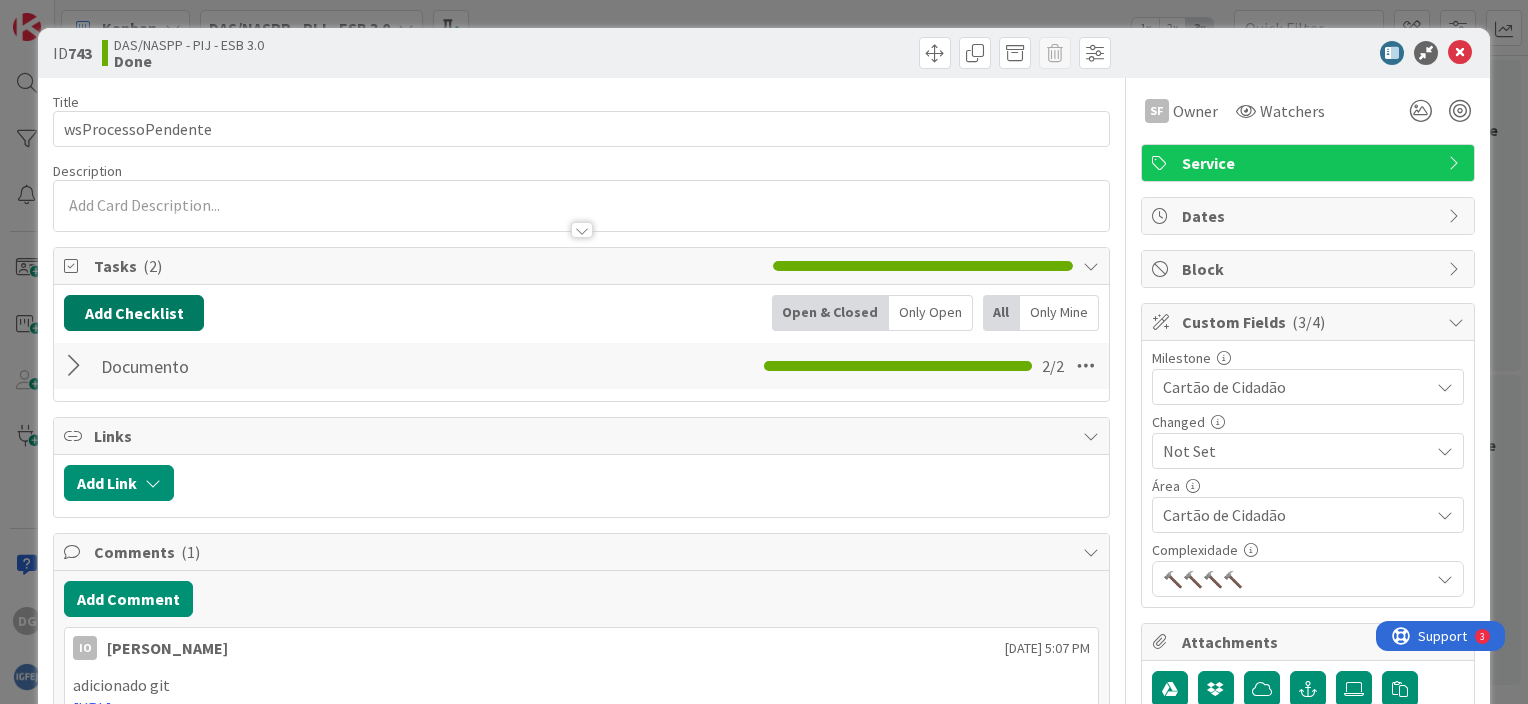 click on "Add Checklist" at bounding box center (134, 313) 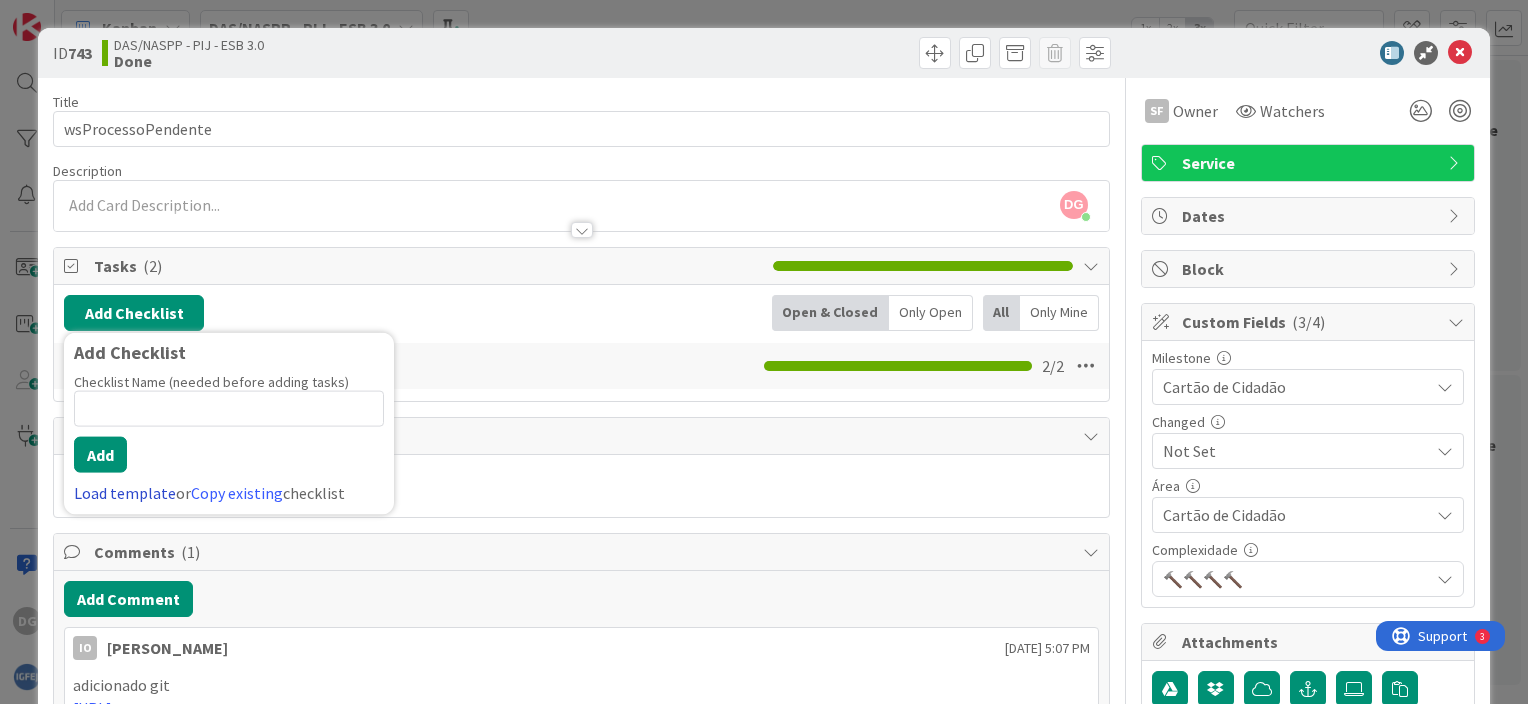 click on "Load template" at bounding box center (125, 493) 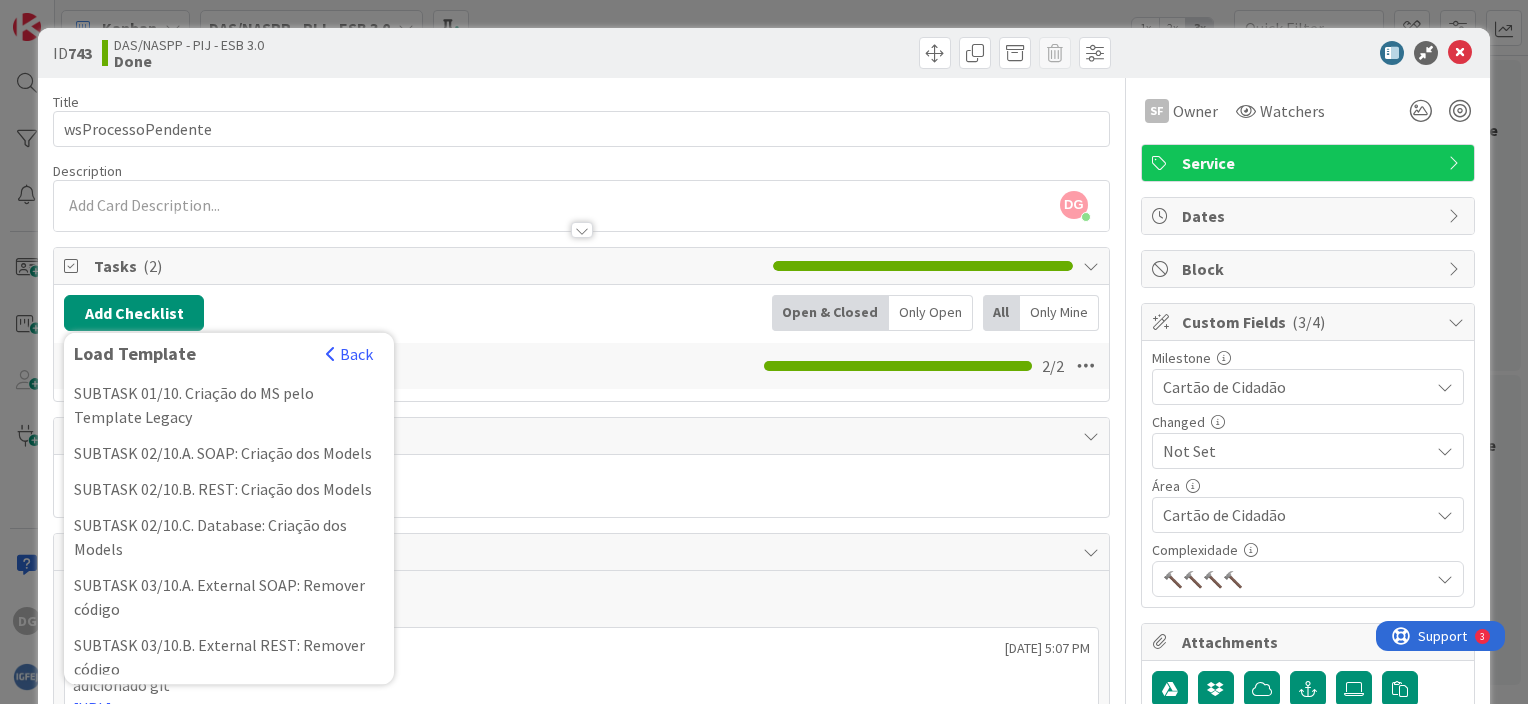 scroll, scrollTop: 172, scrollLeft: 0, axis: vertical 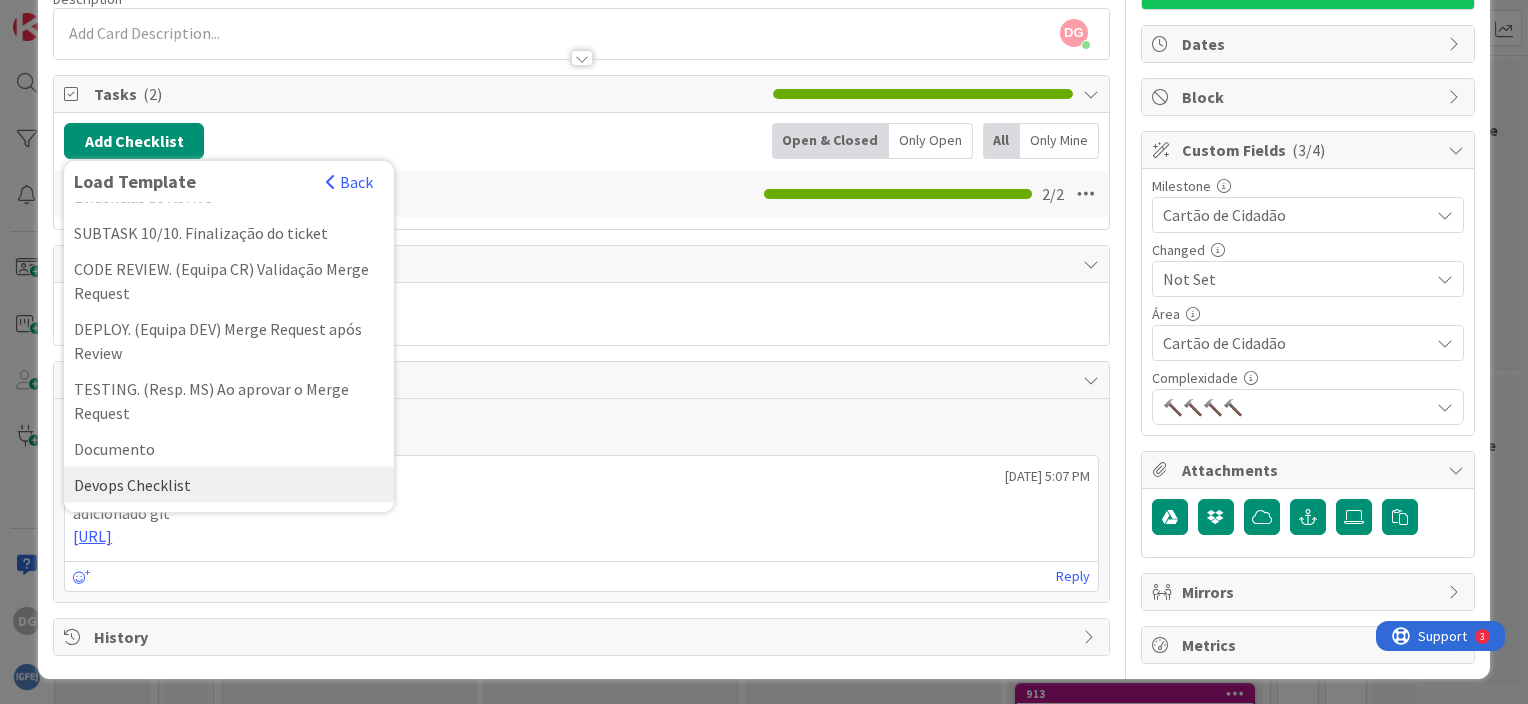 click on "Devops Checklist" at bounding box center [229, 485] 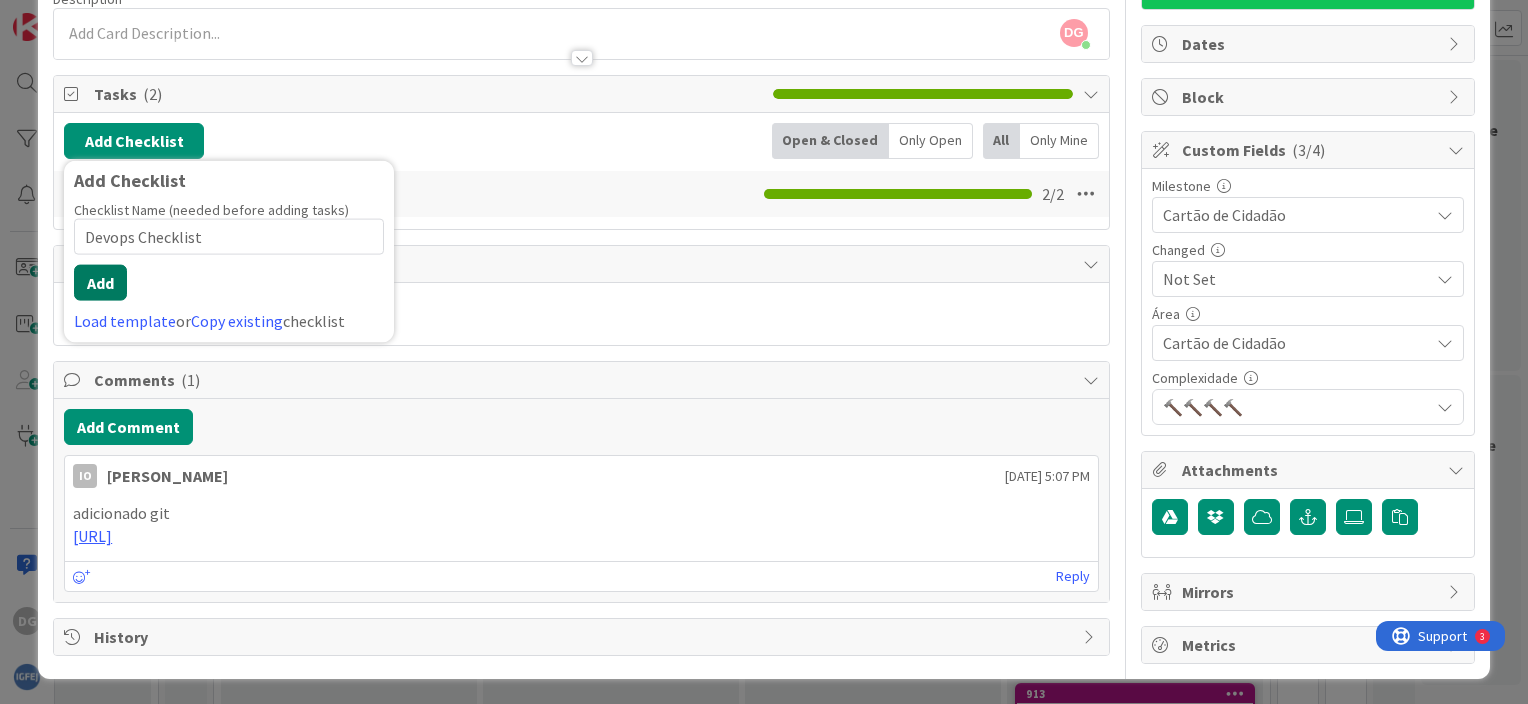 click on "Add" at bounding box center [100, 283] 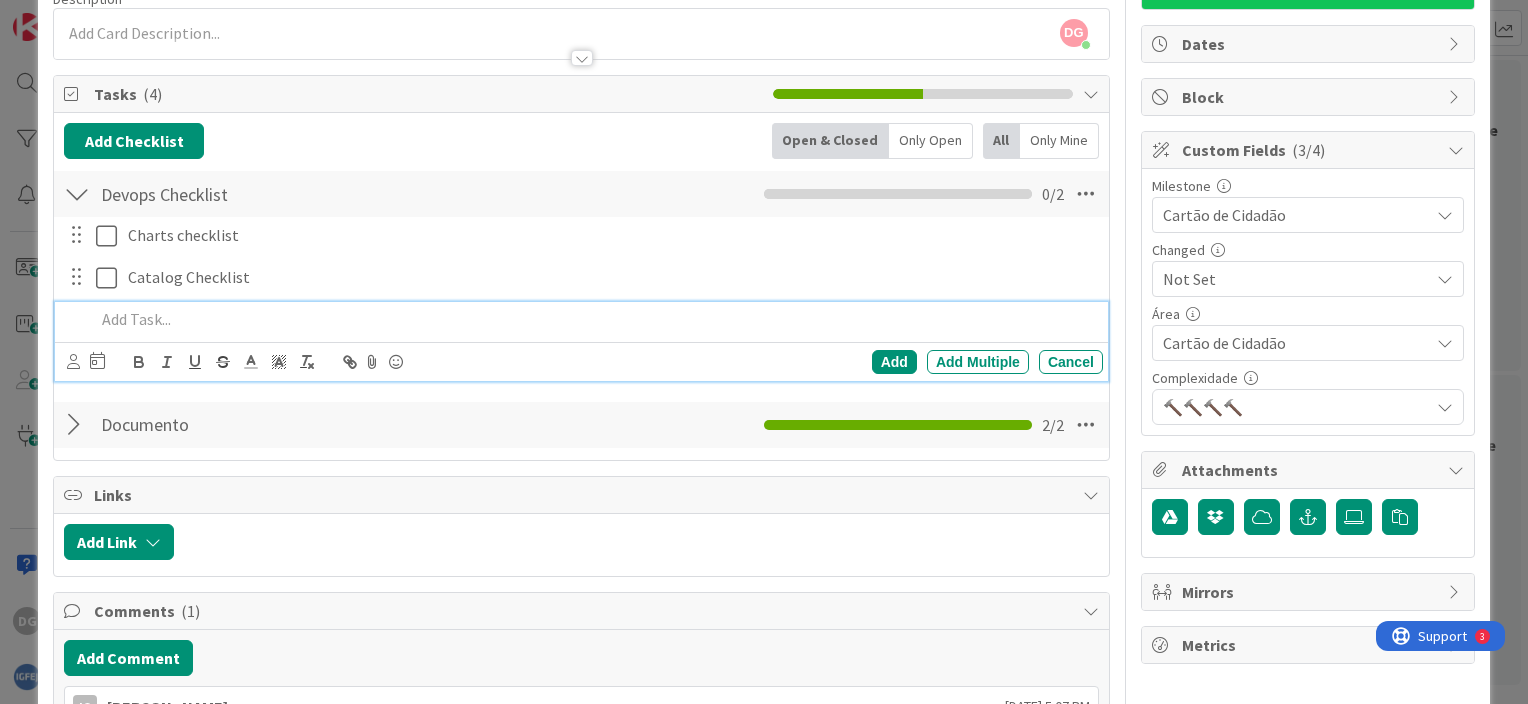 scroll, scrollTop: 0, scrollLeft: 0, axis: both 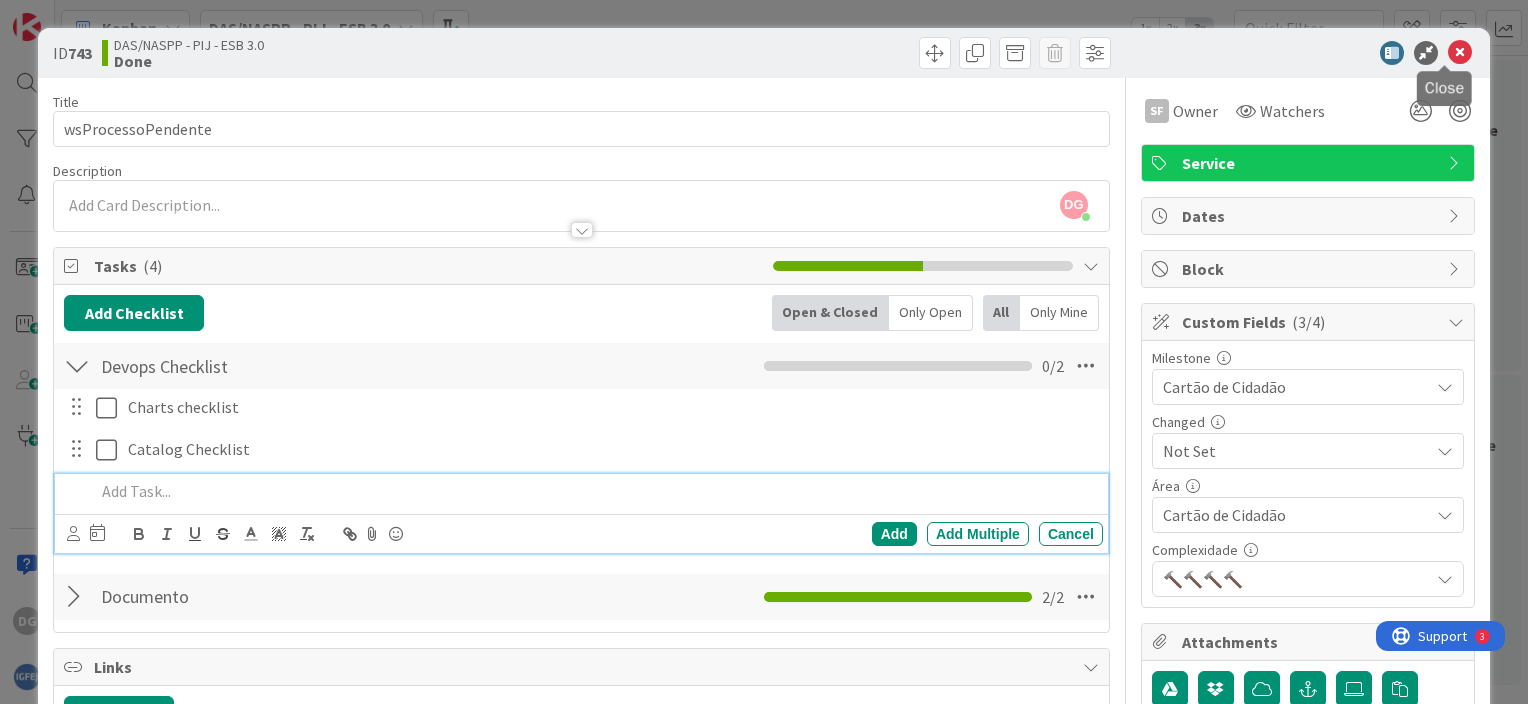 click at bounding box center (1460, 53) 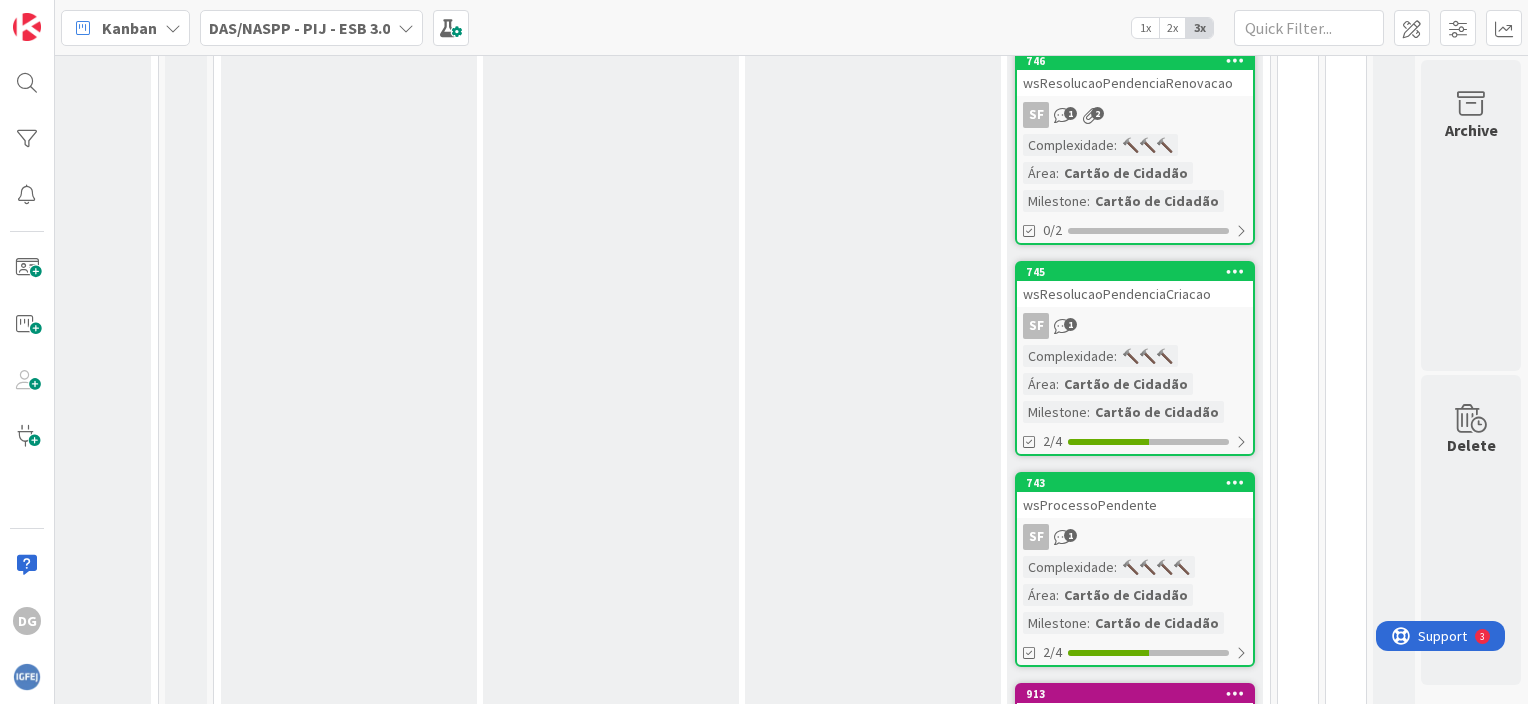 scroll, scrollTop: 0, scrollLeft: 0, axis: both 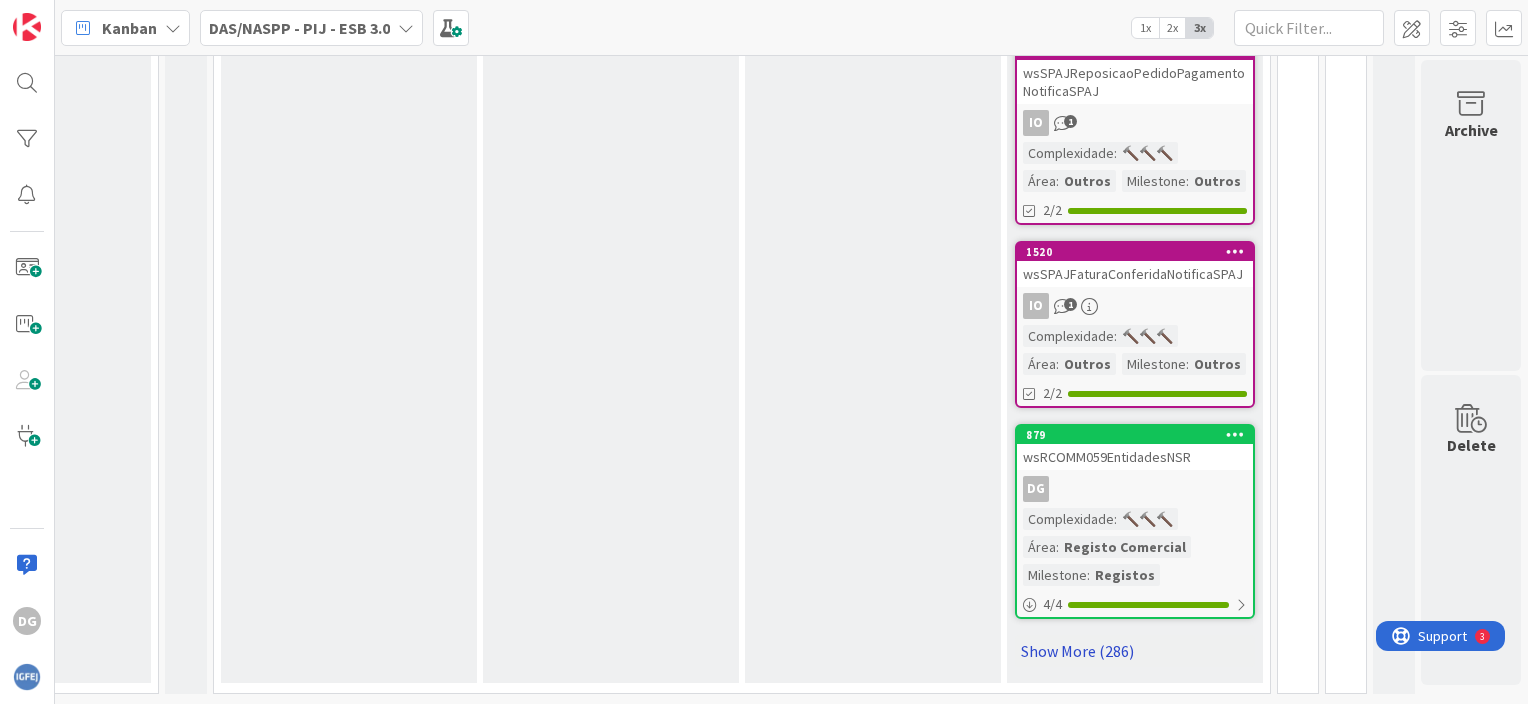 click on "Show More (286)" at bounding box center [1135, 651] 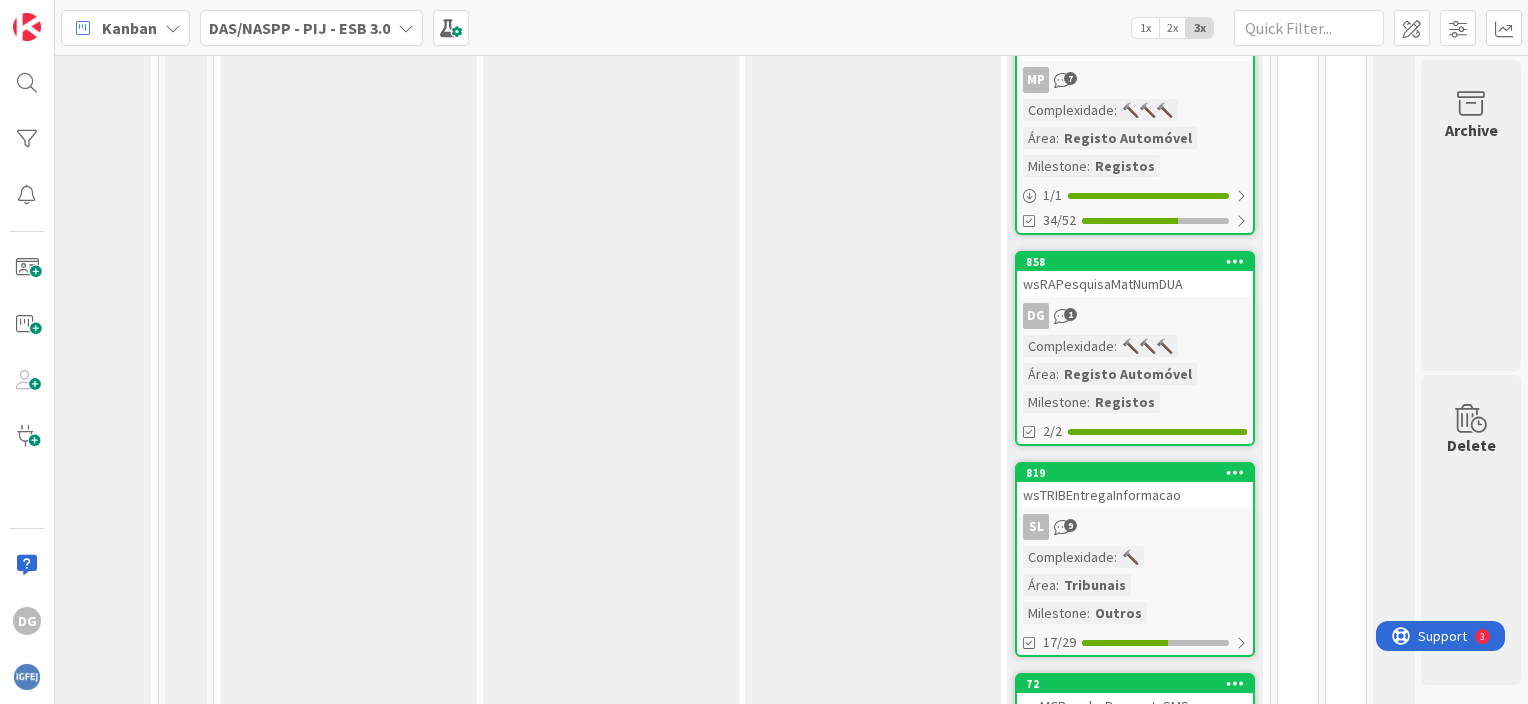 scroll, scrollTop: 5144, scrollLeft: 285, axis: both 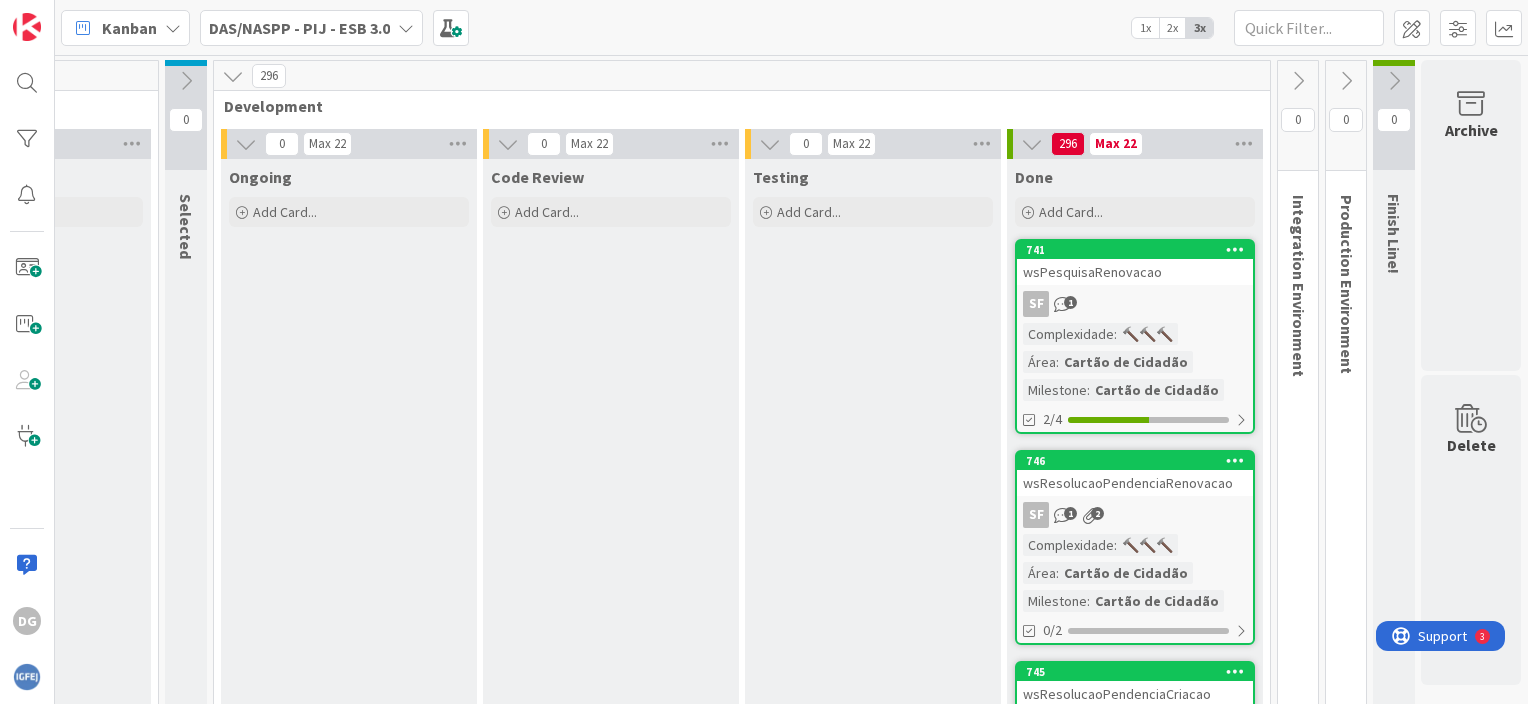 click on "DAS/NASPP - PIJ - ESB 3.0" at bounding box center [299, 28] 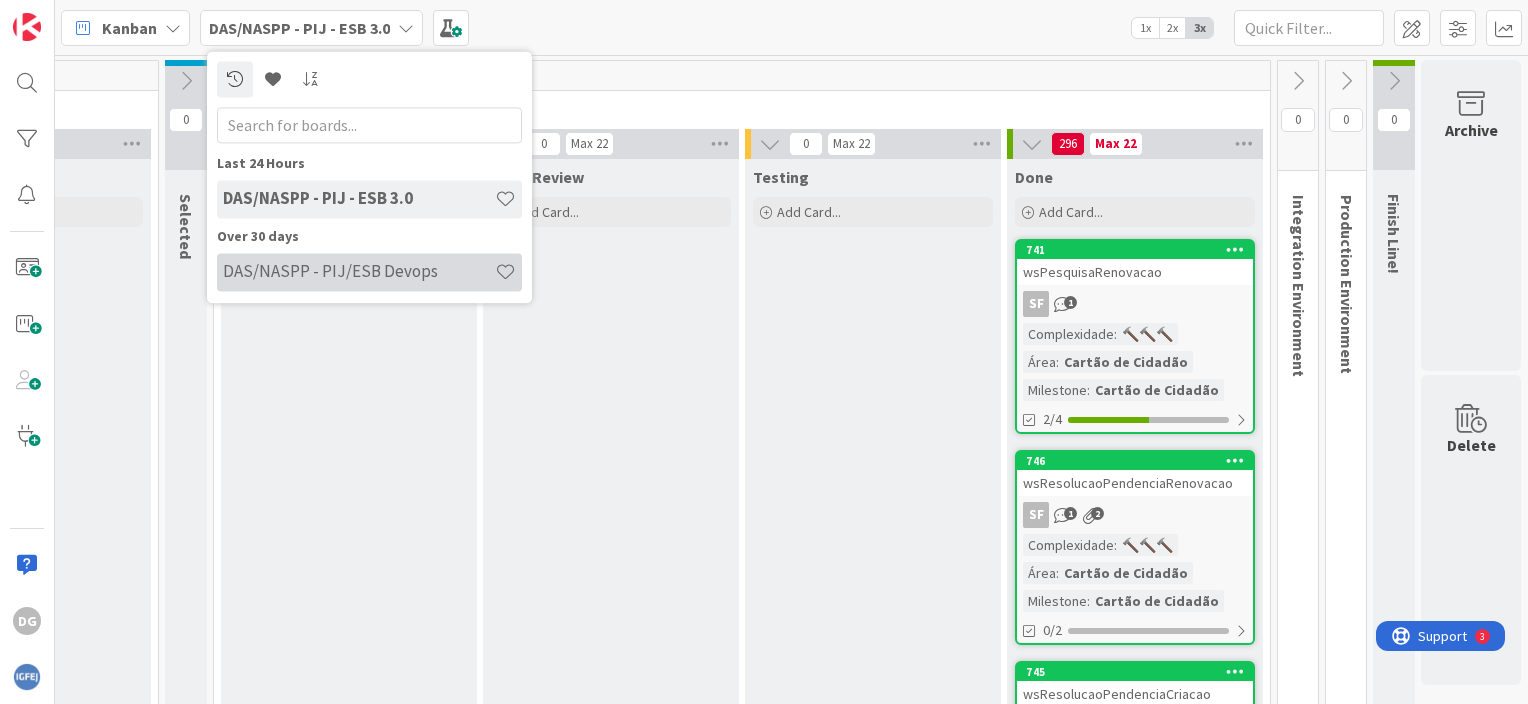 click on "DAS/NASPP - PIJ/ESB Devops" at bounding box center [359, 272] 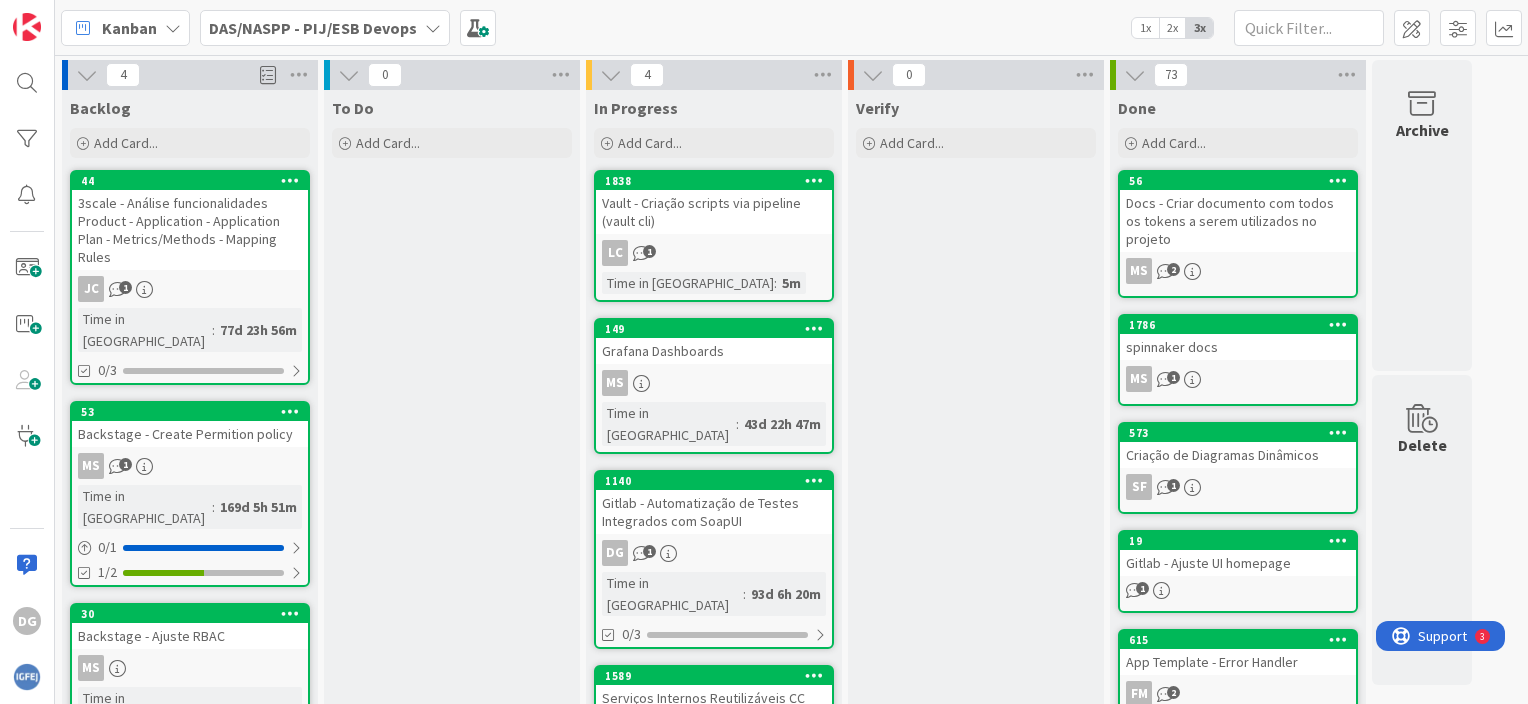 scroll, scrollTop: 0, scrollLeft: 0, axis: both 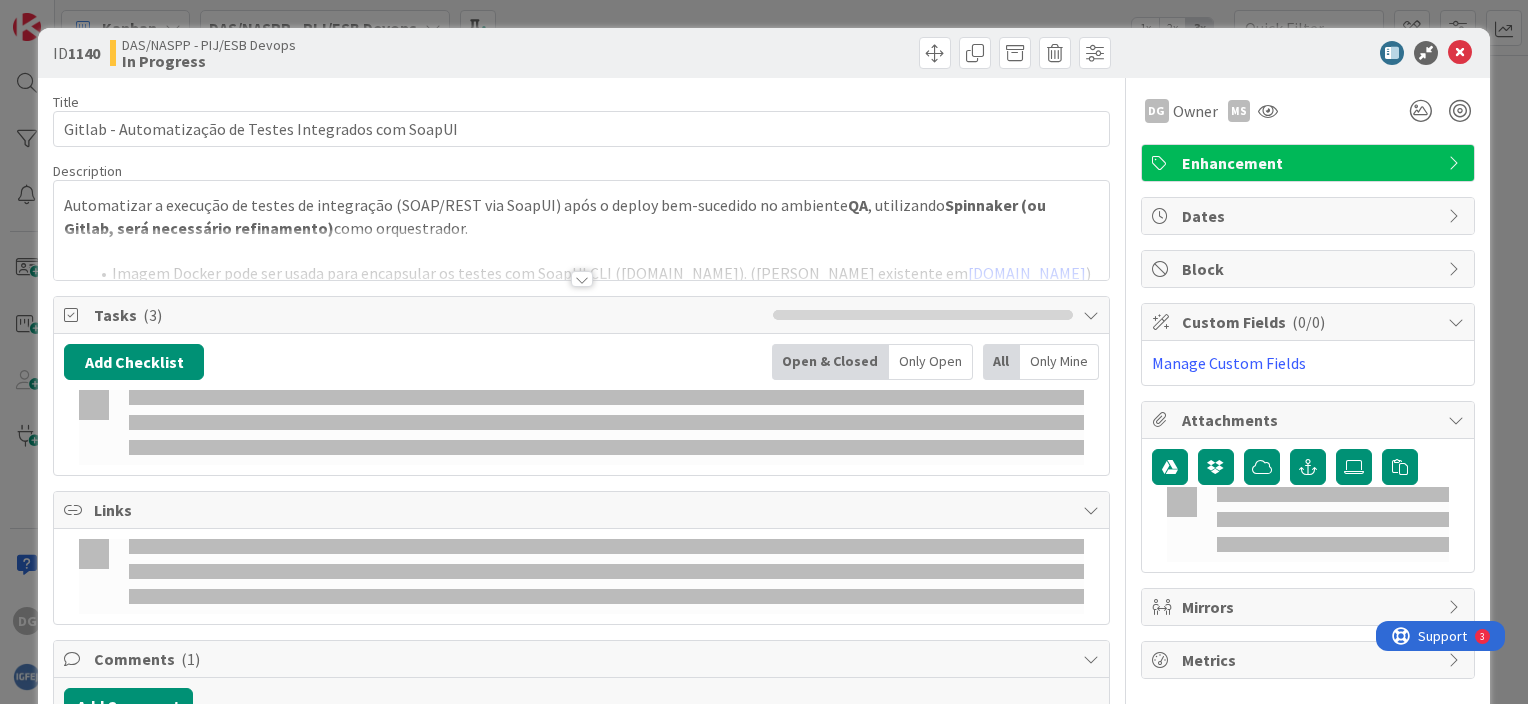 select on "markdown" 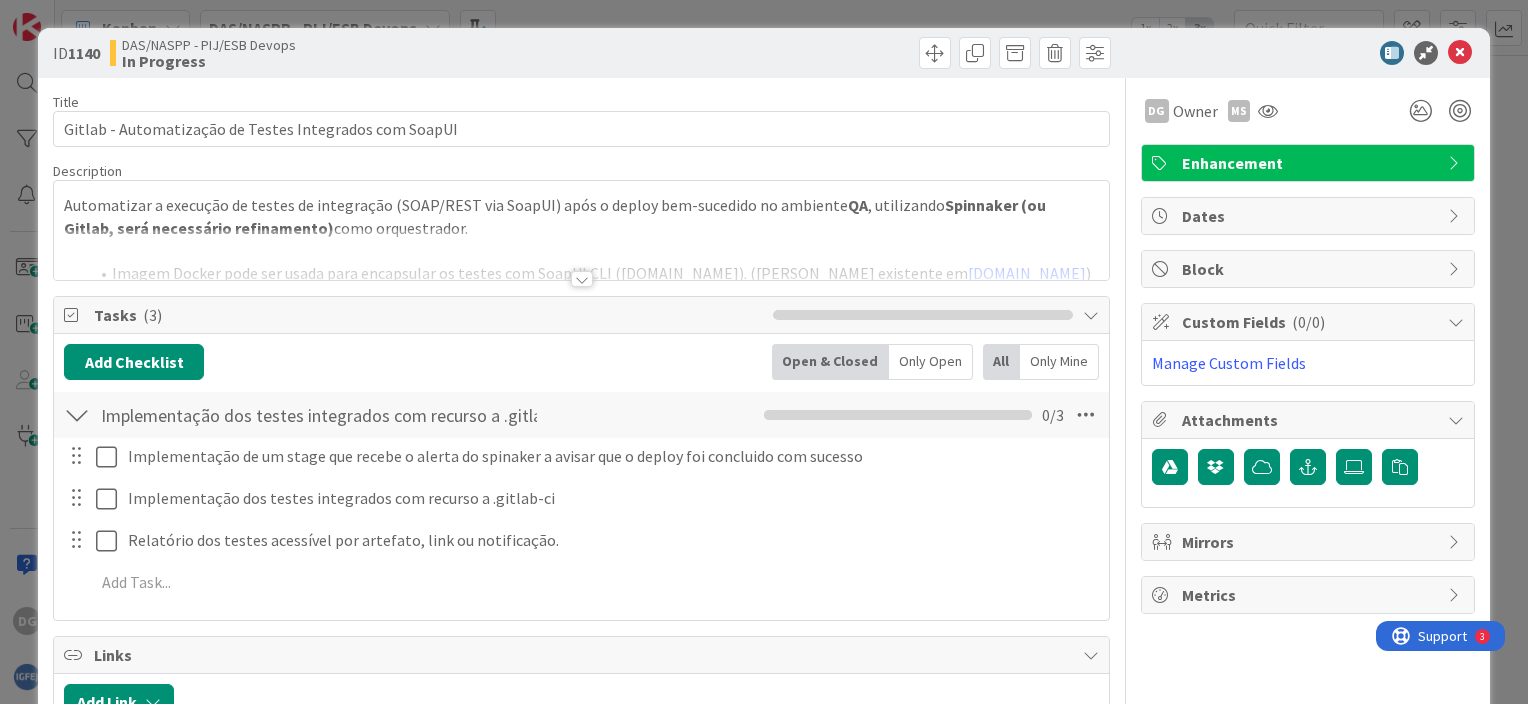 scroll, scrollTop: 0, scrollLeft: 0, axis: both 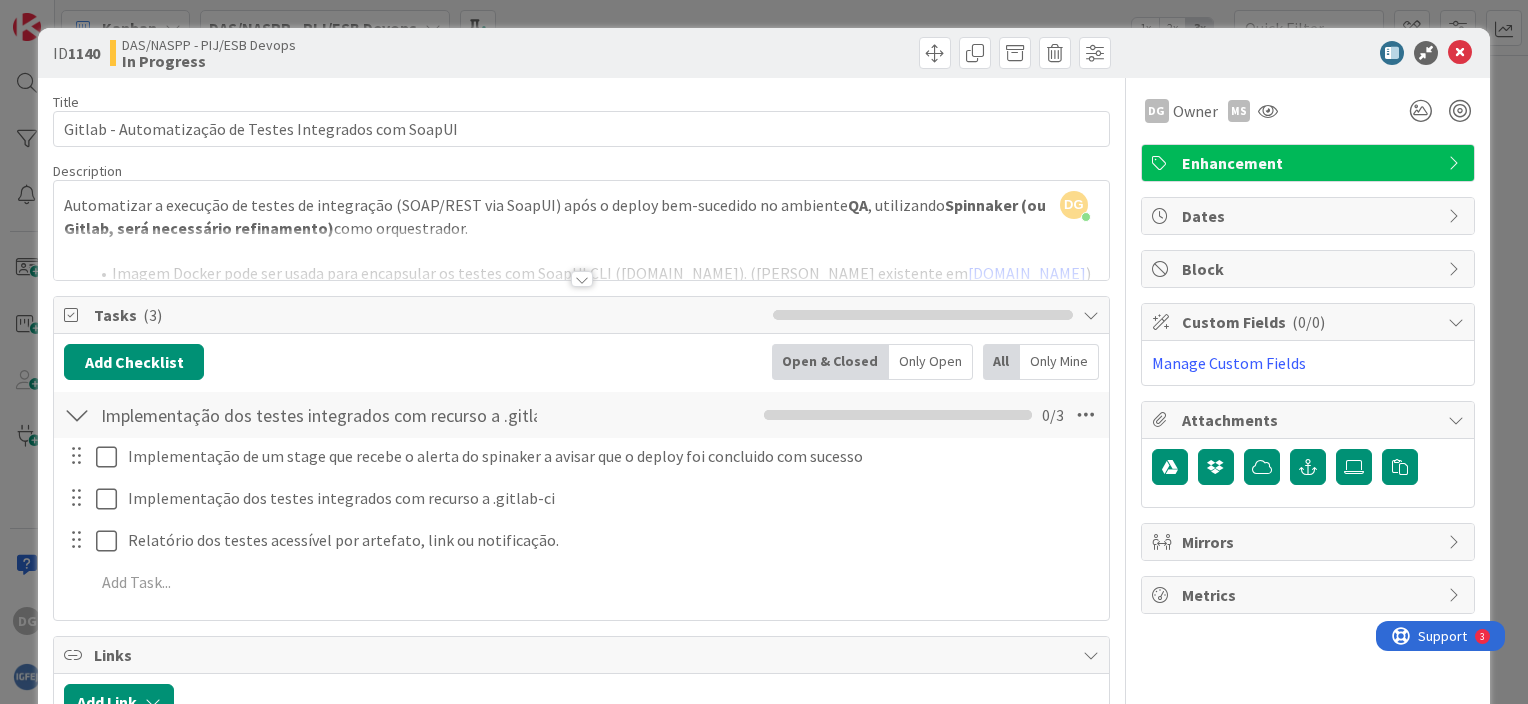 click at bounding box center (582, 279) 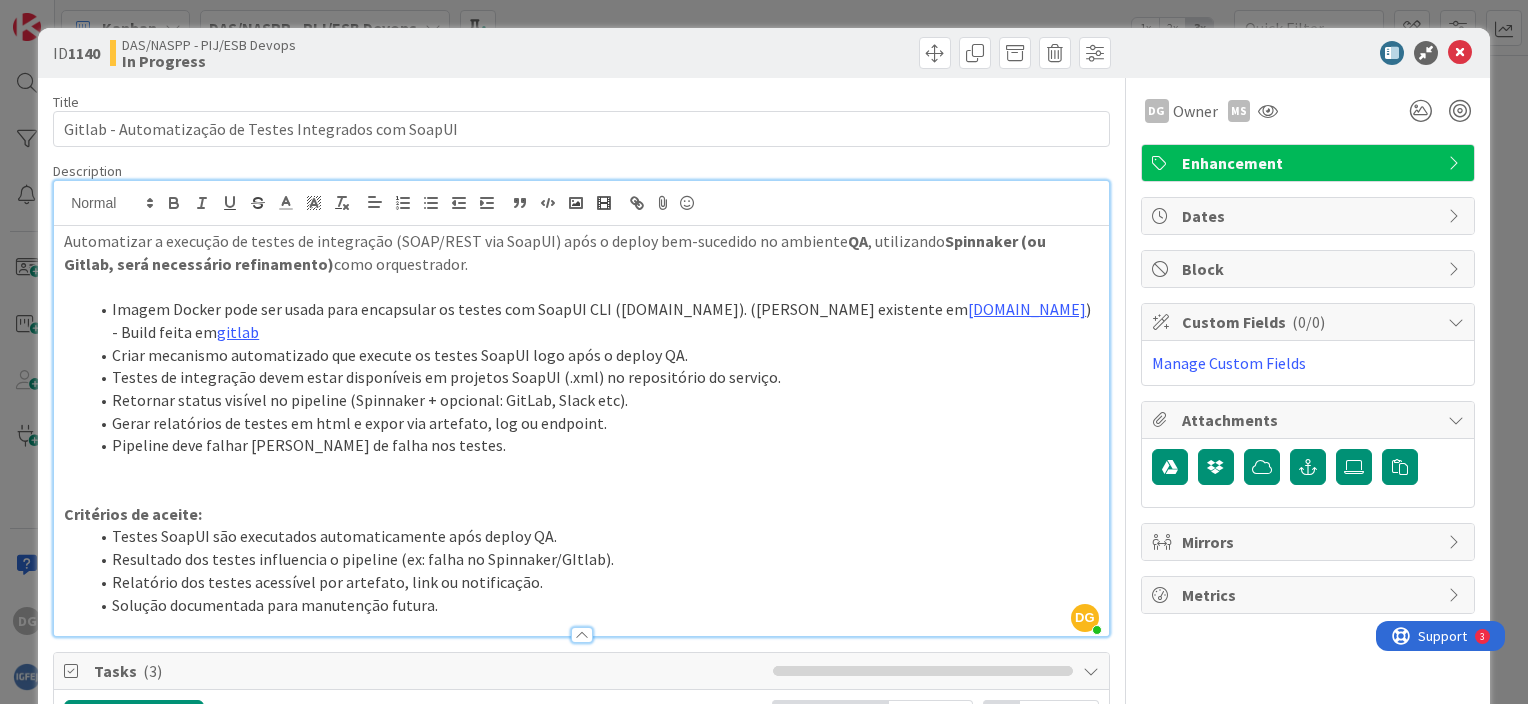 click on "Tasks ( 3 )" at bounding box center [428, 671] 